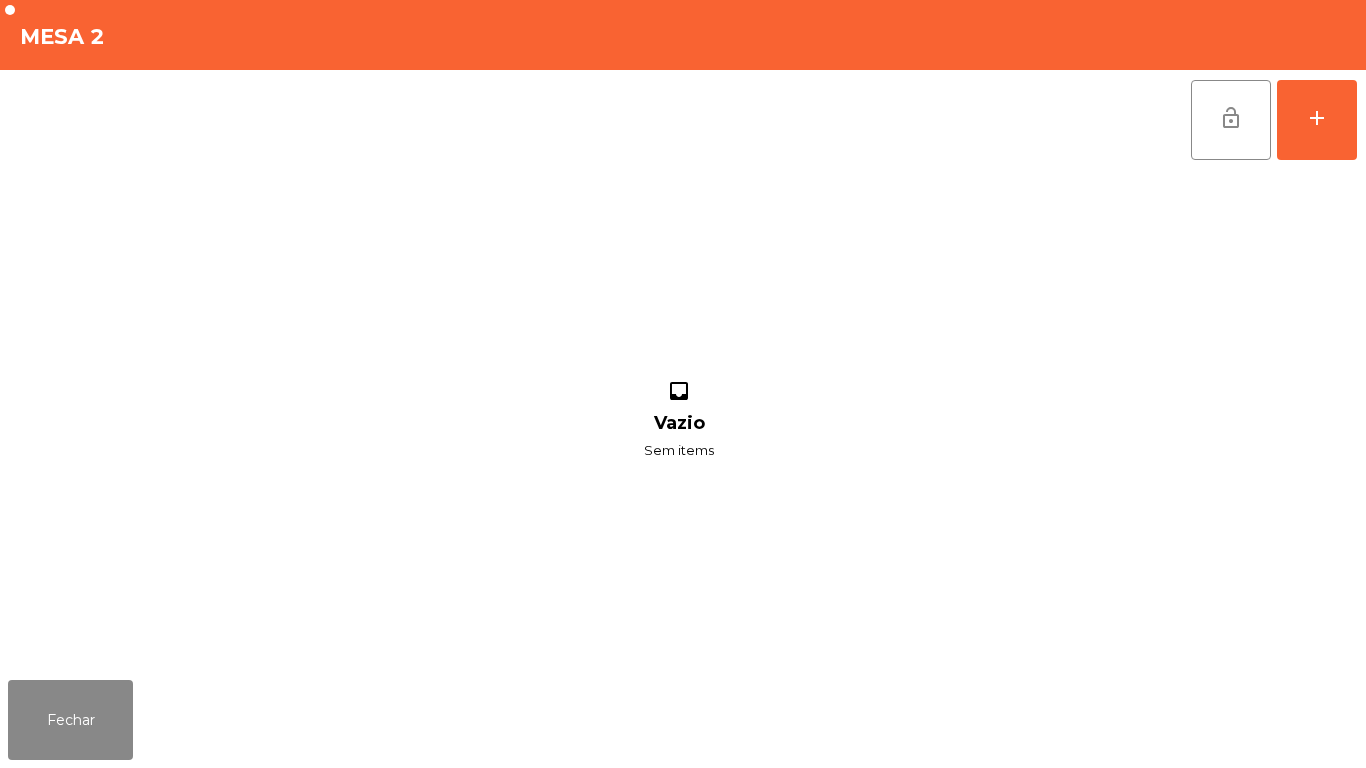 scroll, scrollTop: 0, scrollLeft: 0, axis: both 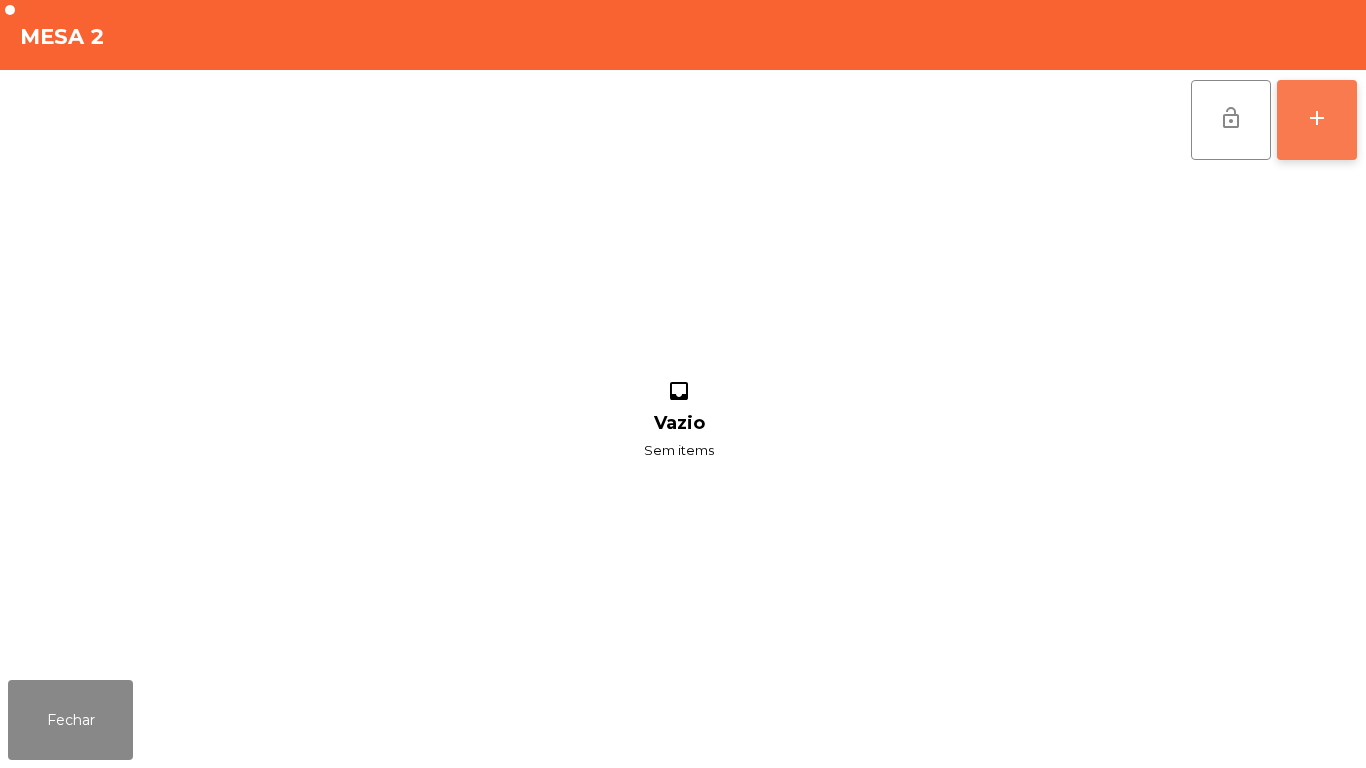 click on "add" 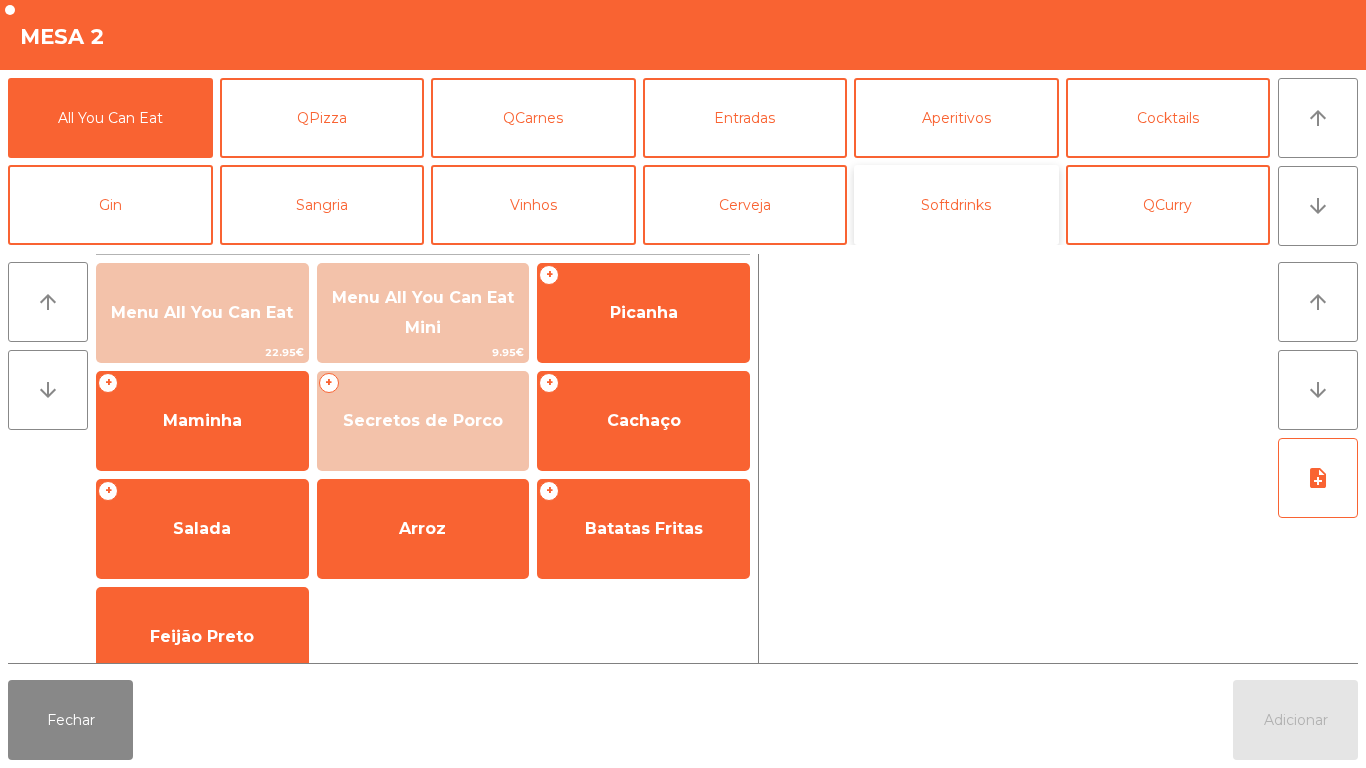 click on "Softdrinks" 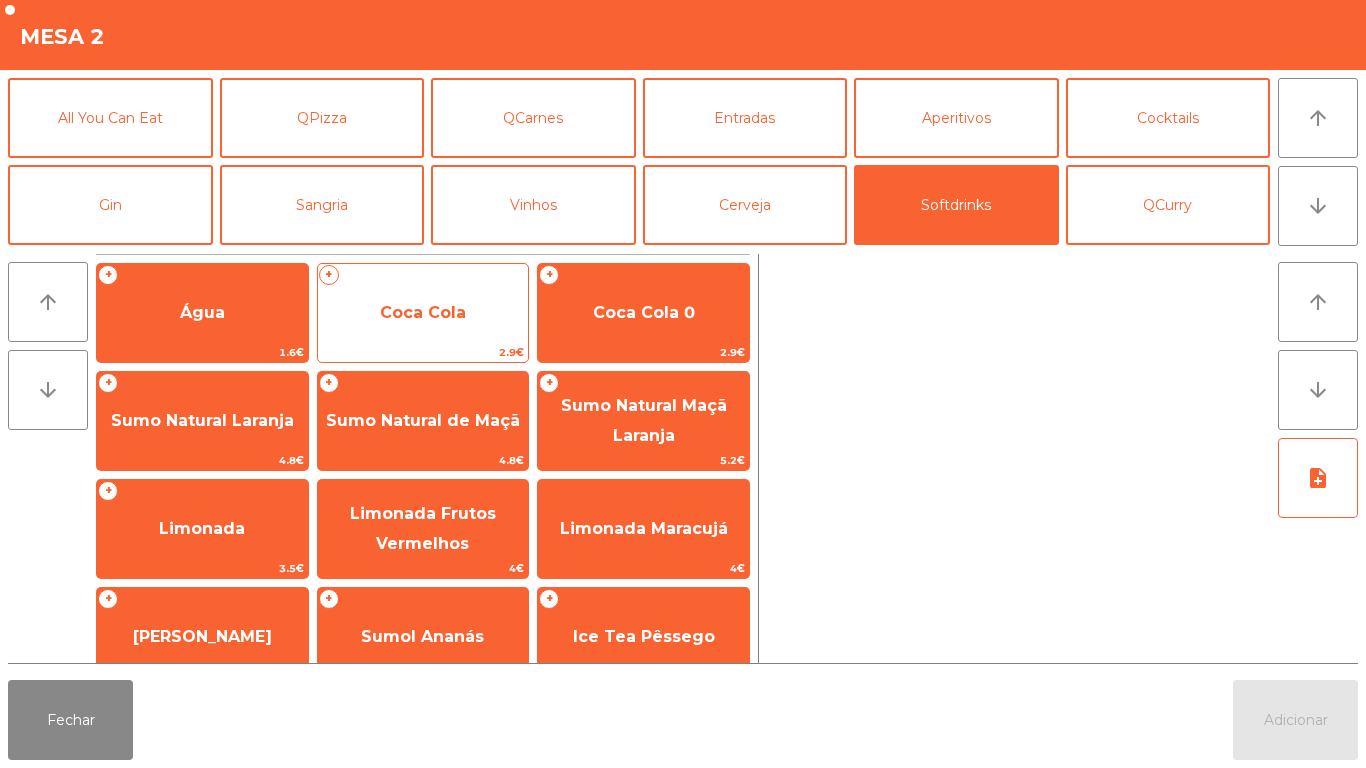 click on "Coca Cola" 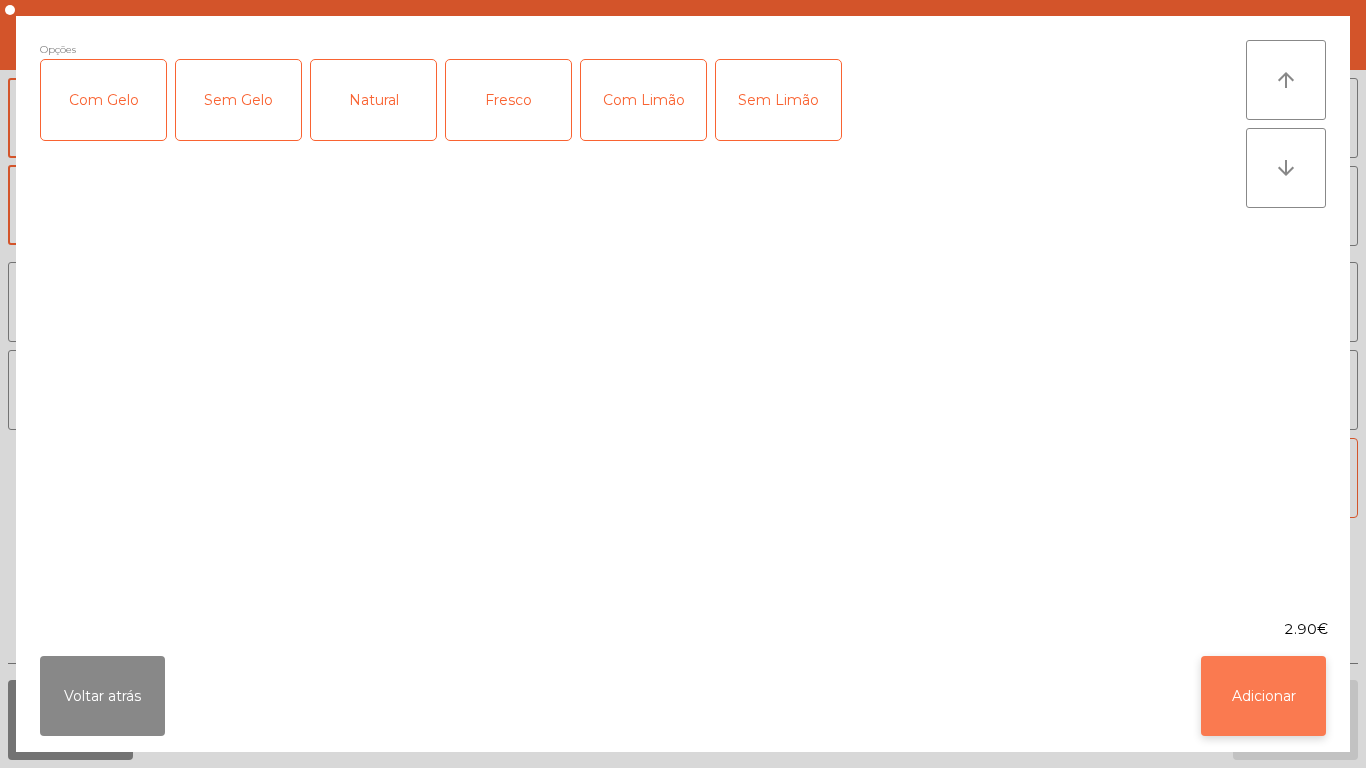 click on "Adicionar" 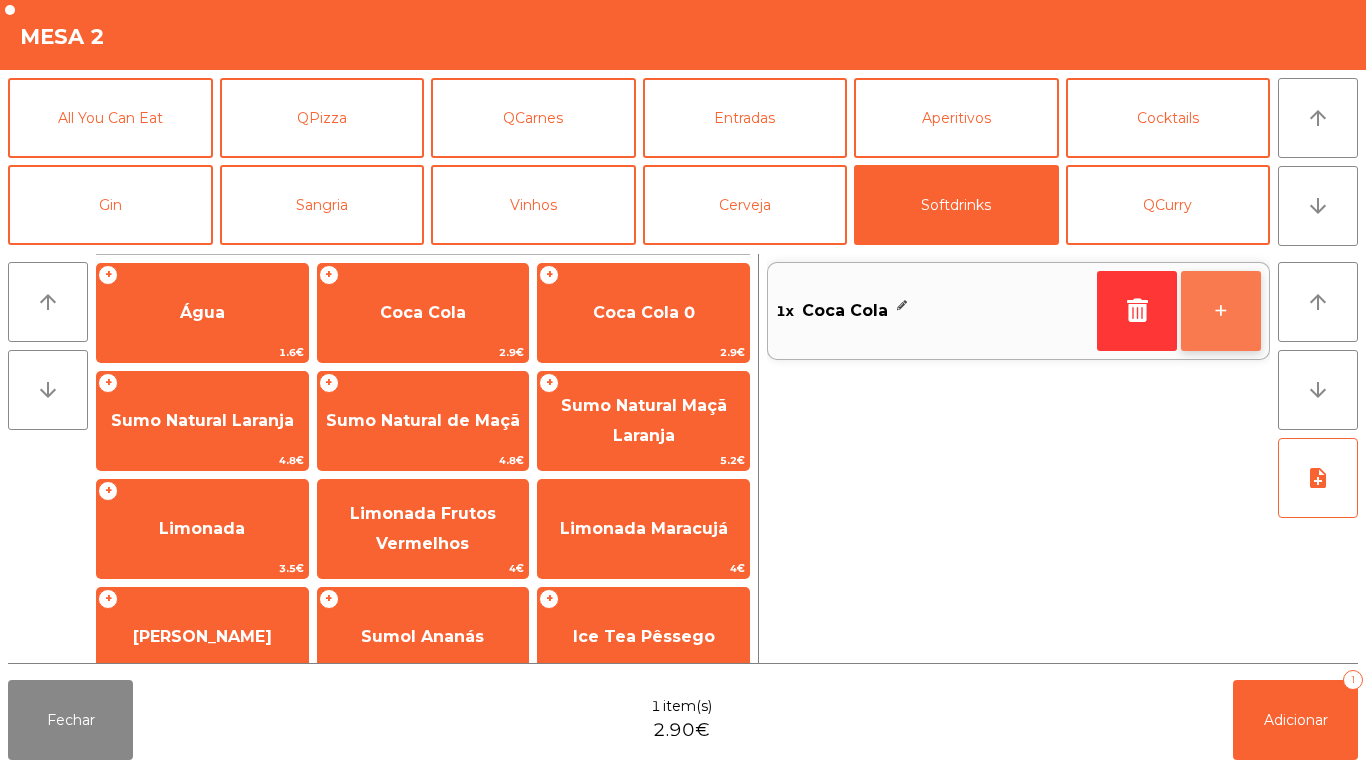 click on "+" 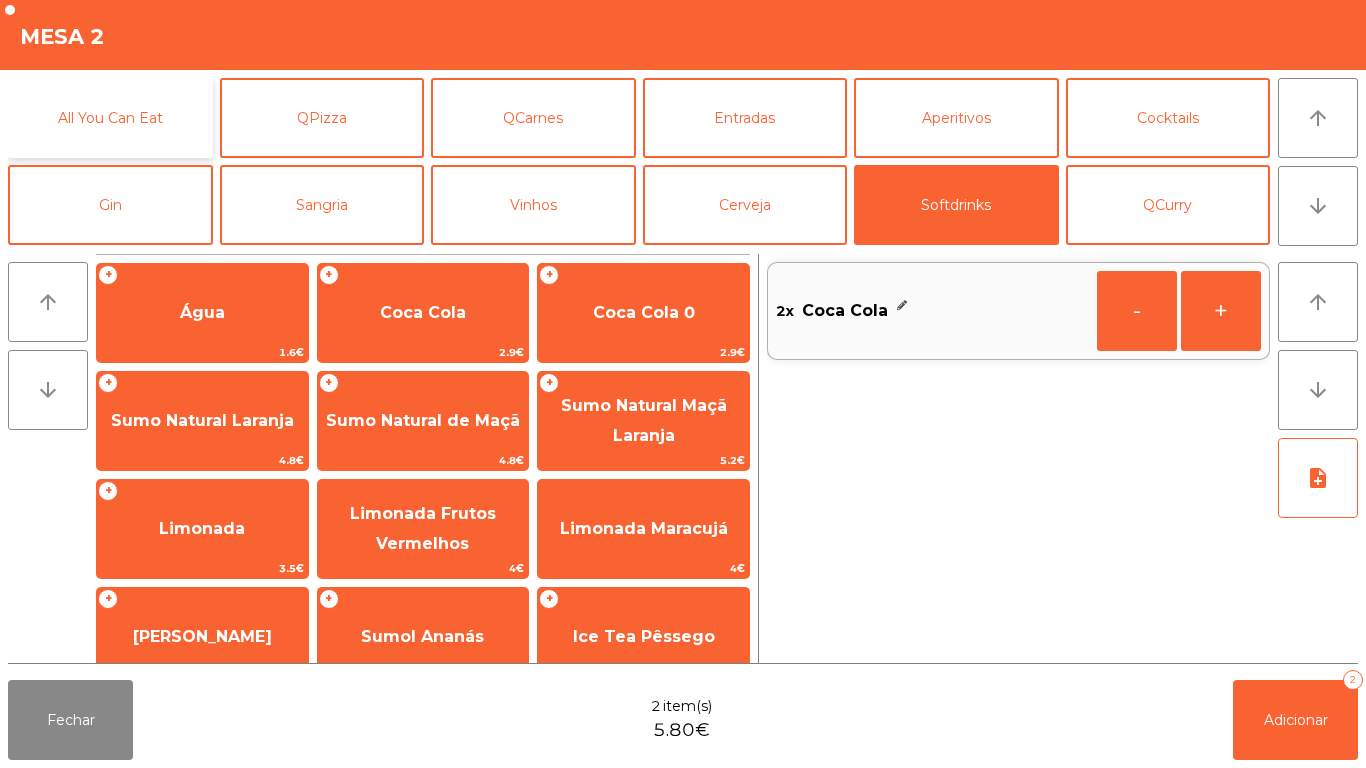 click on "All You Can Eat" 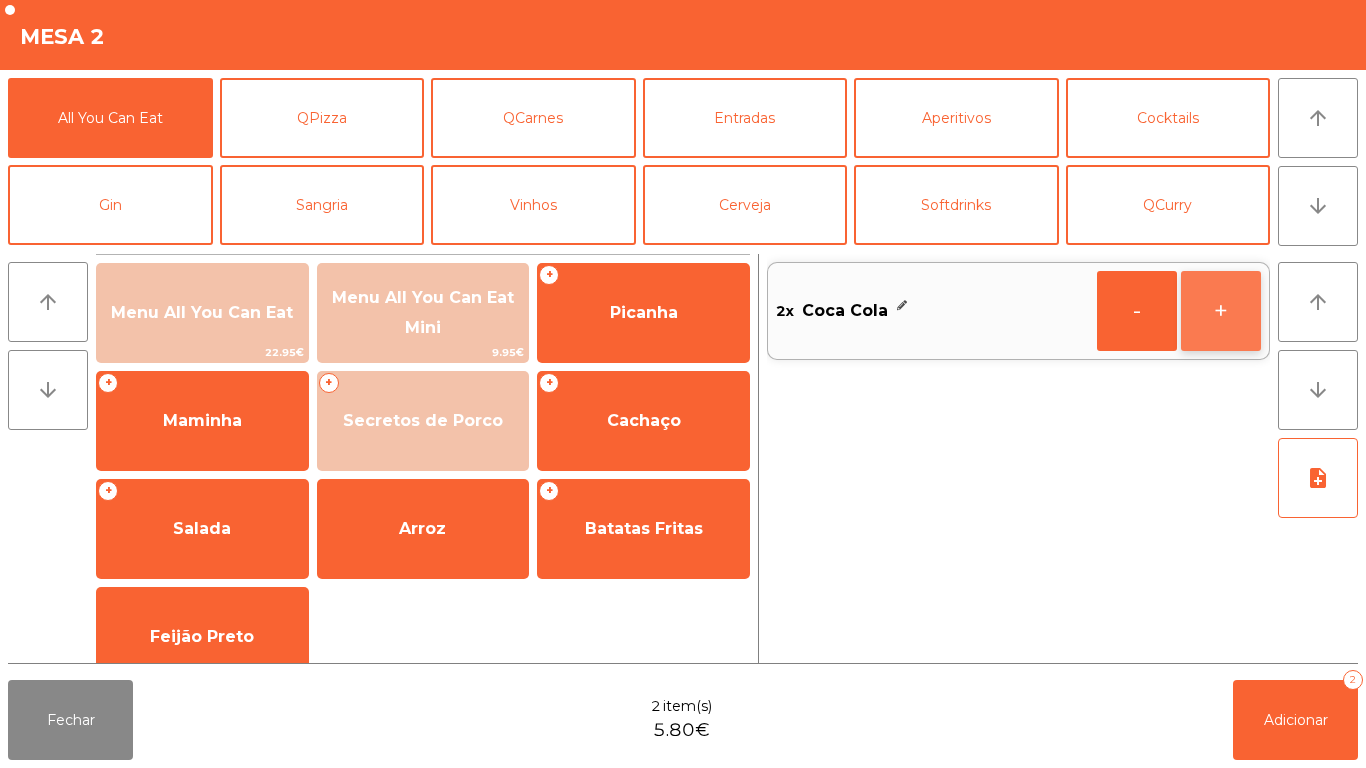 click on "+" 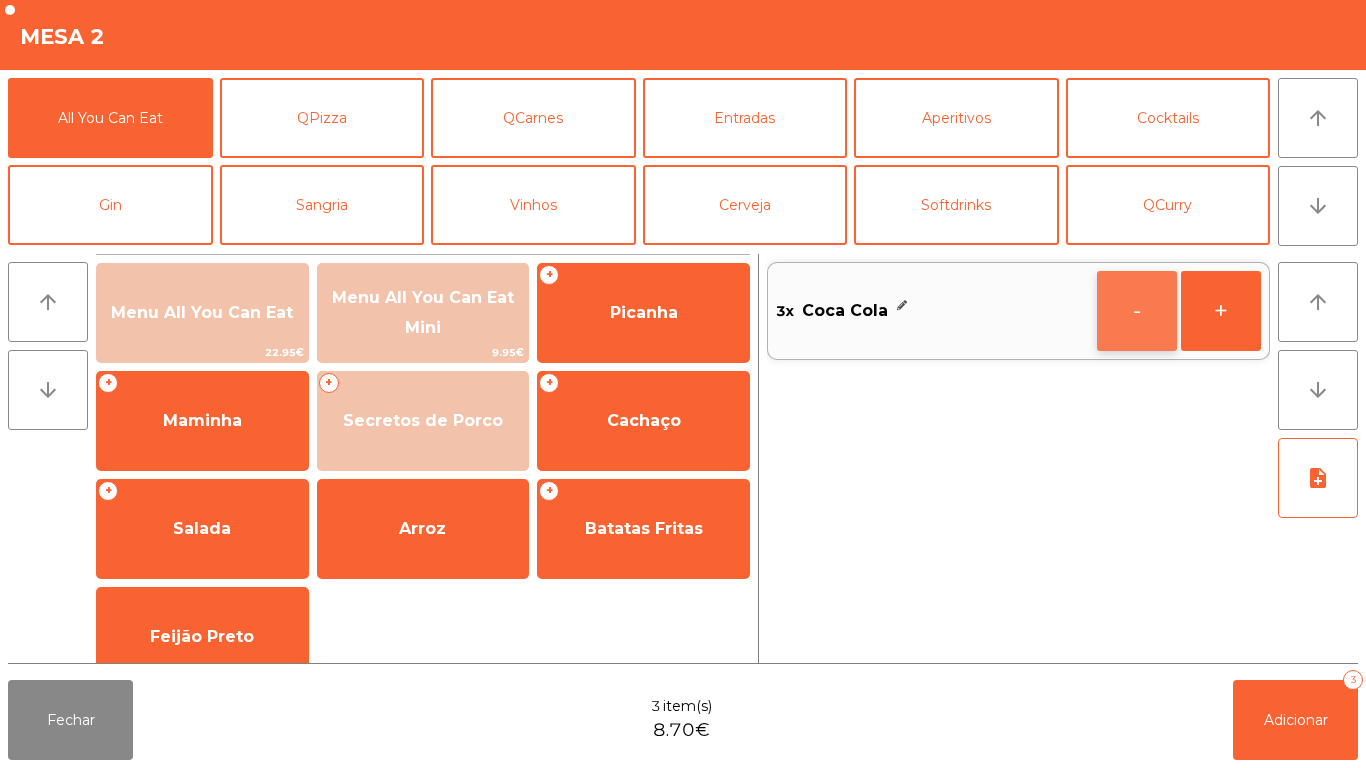 click on "-" 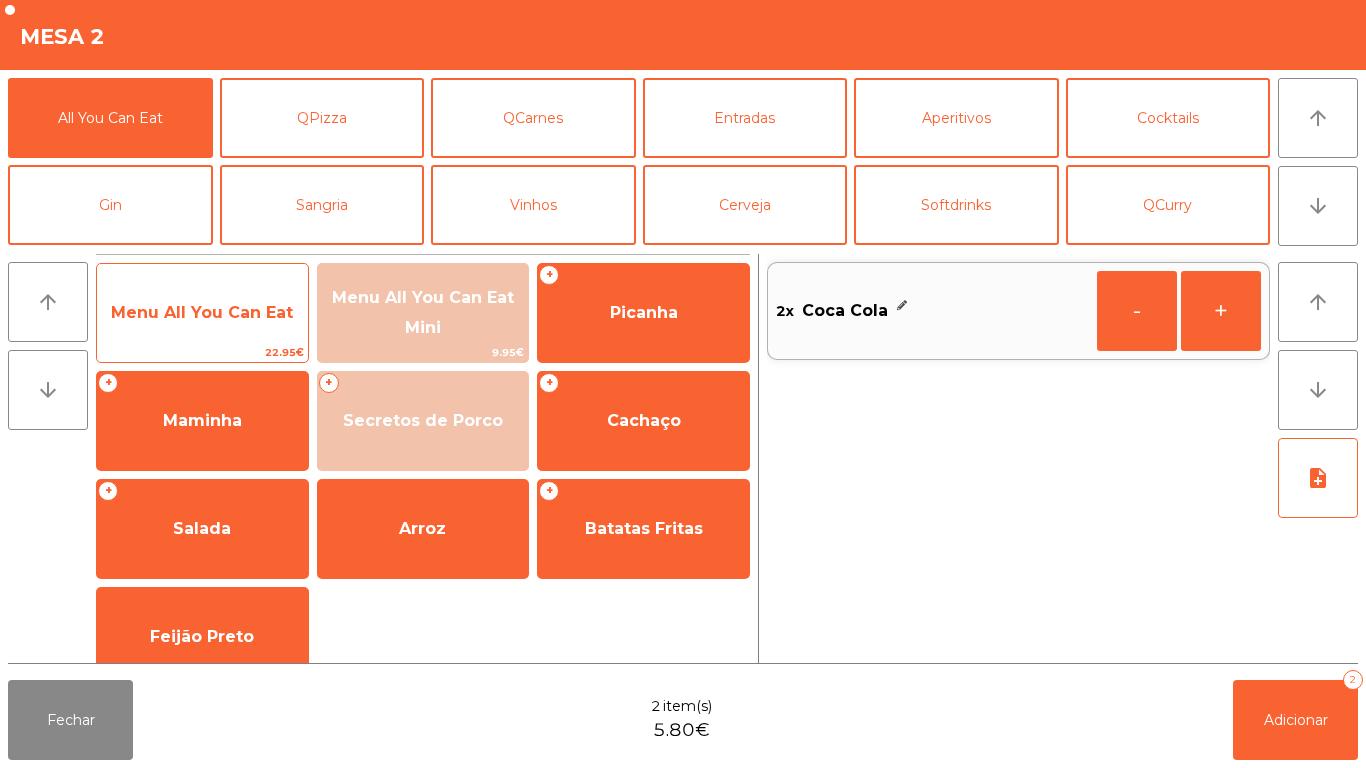 click on "Menu All You Can Eat" 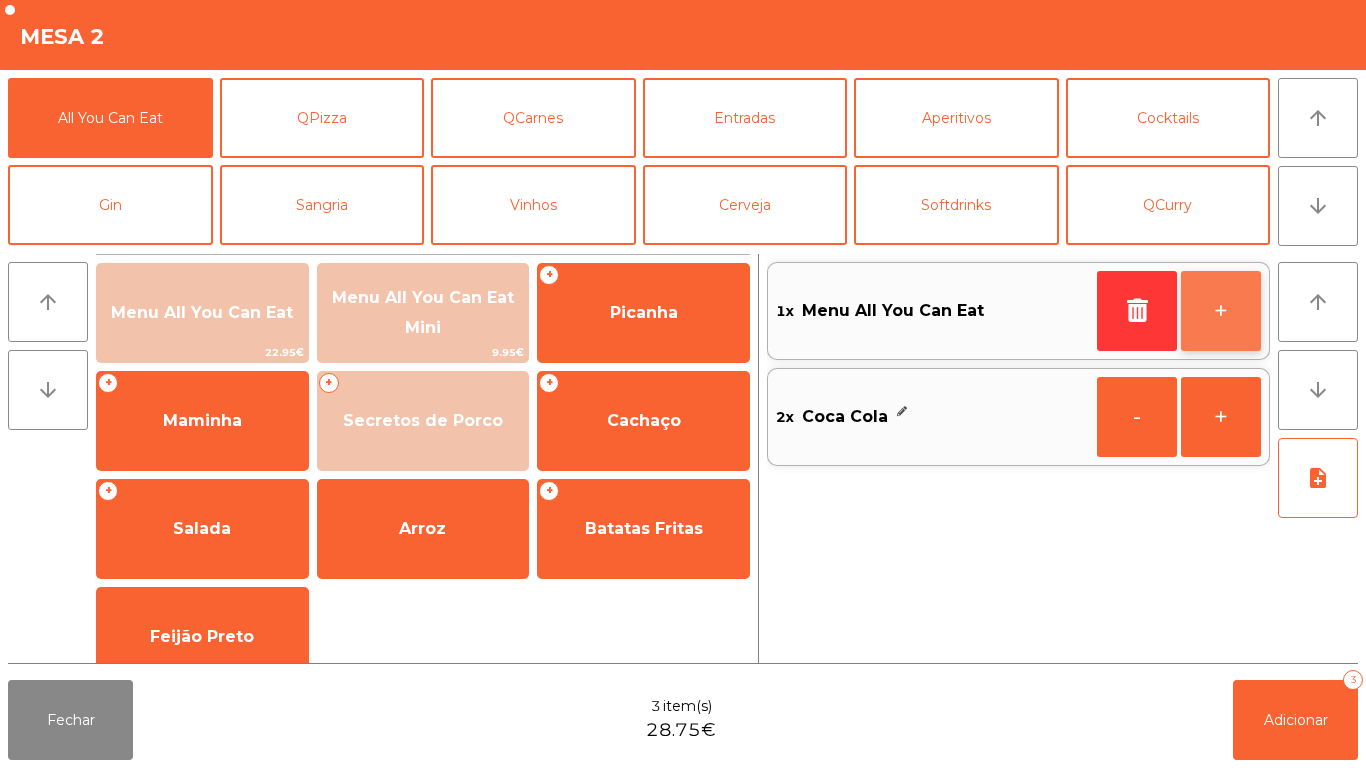 click on "+" 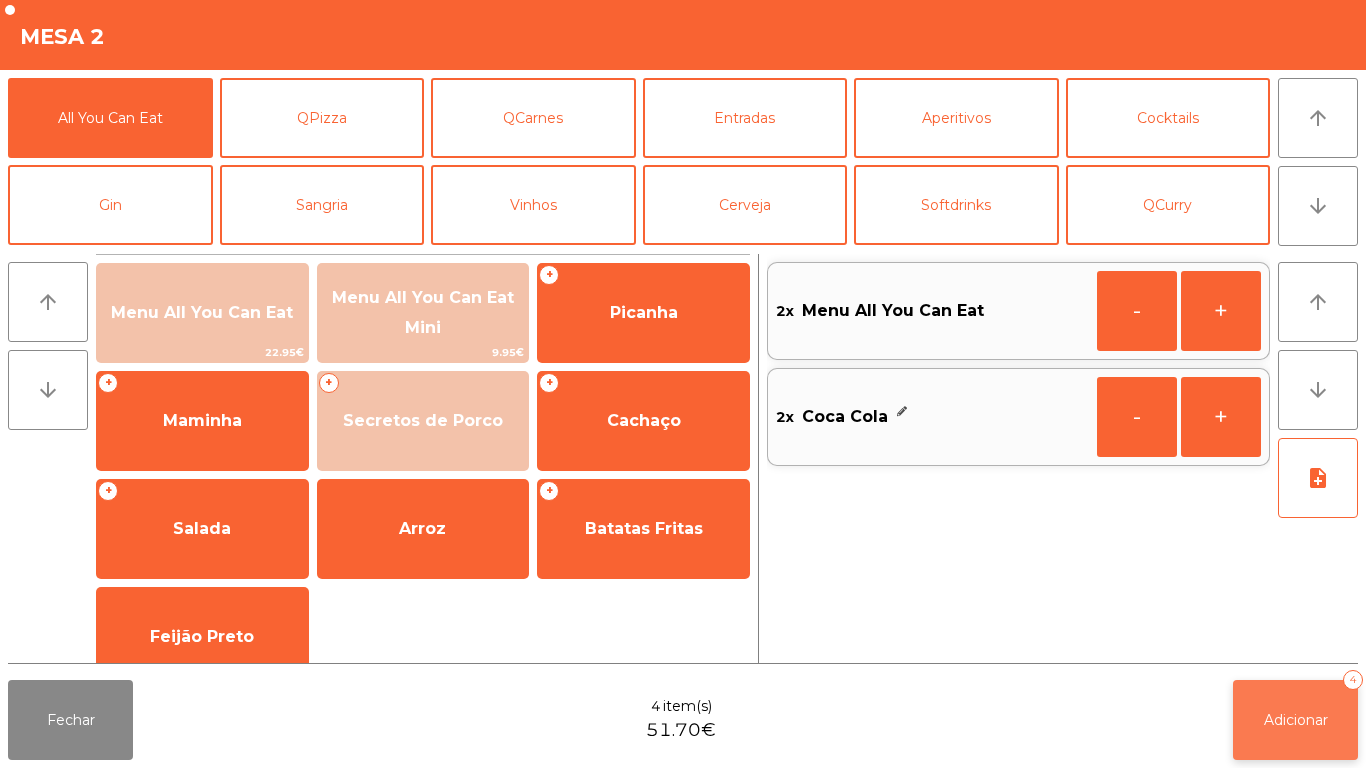 click on "Adicionar   4" 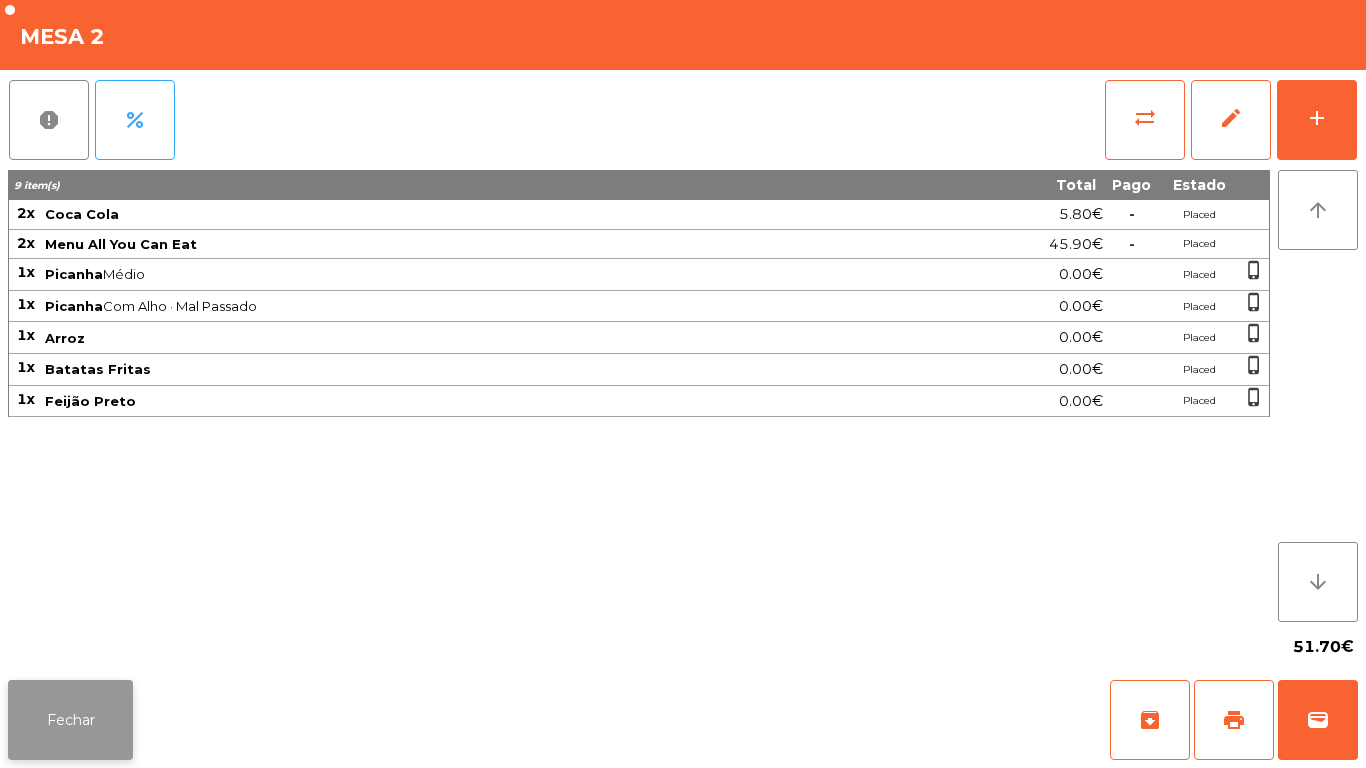 click on "Fechar" 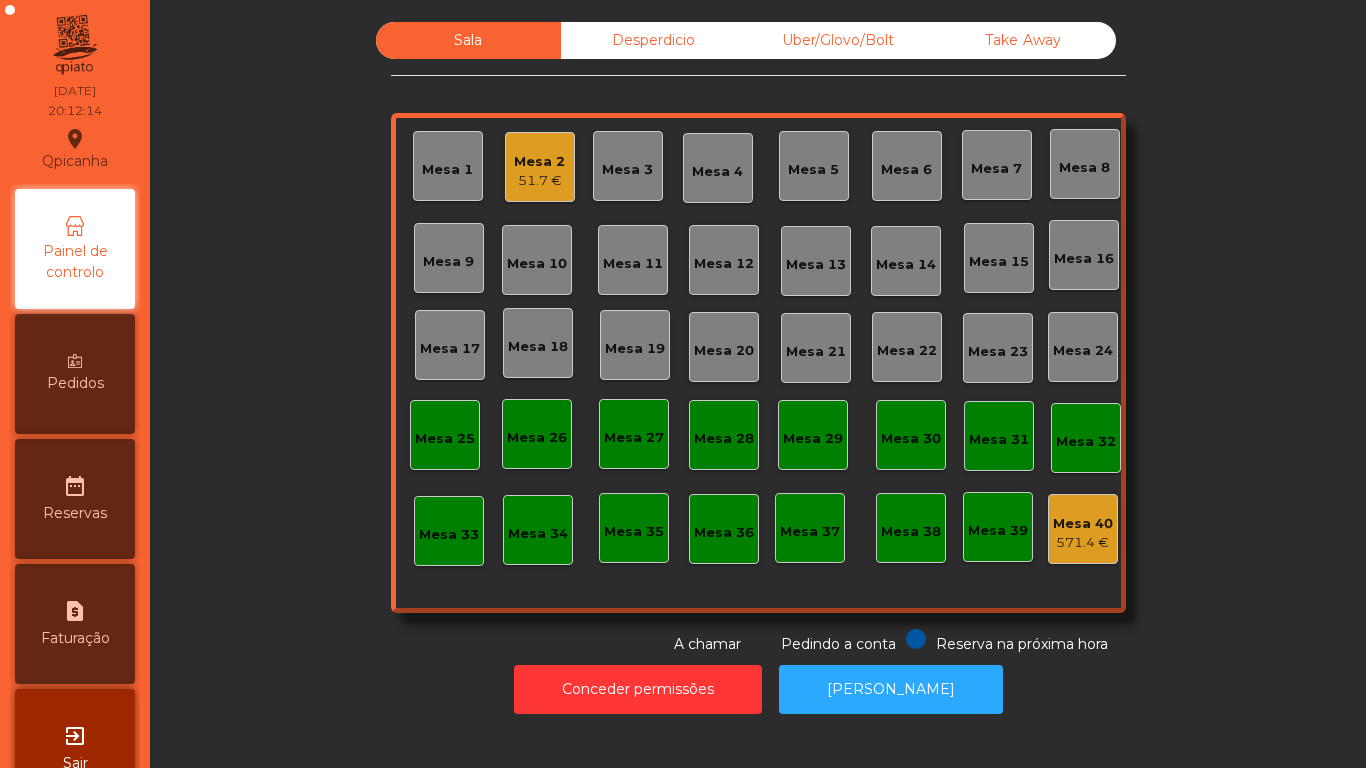 click on "Mesa 1" 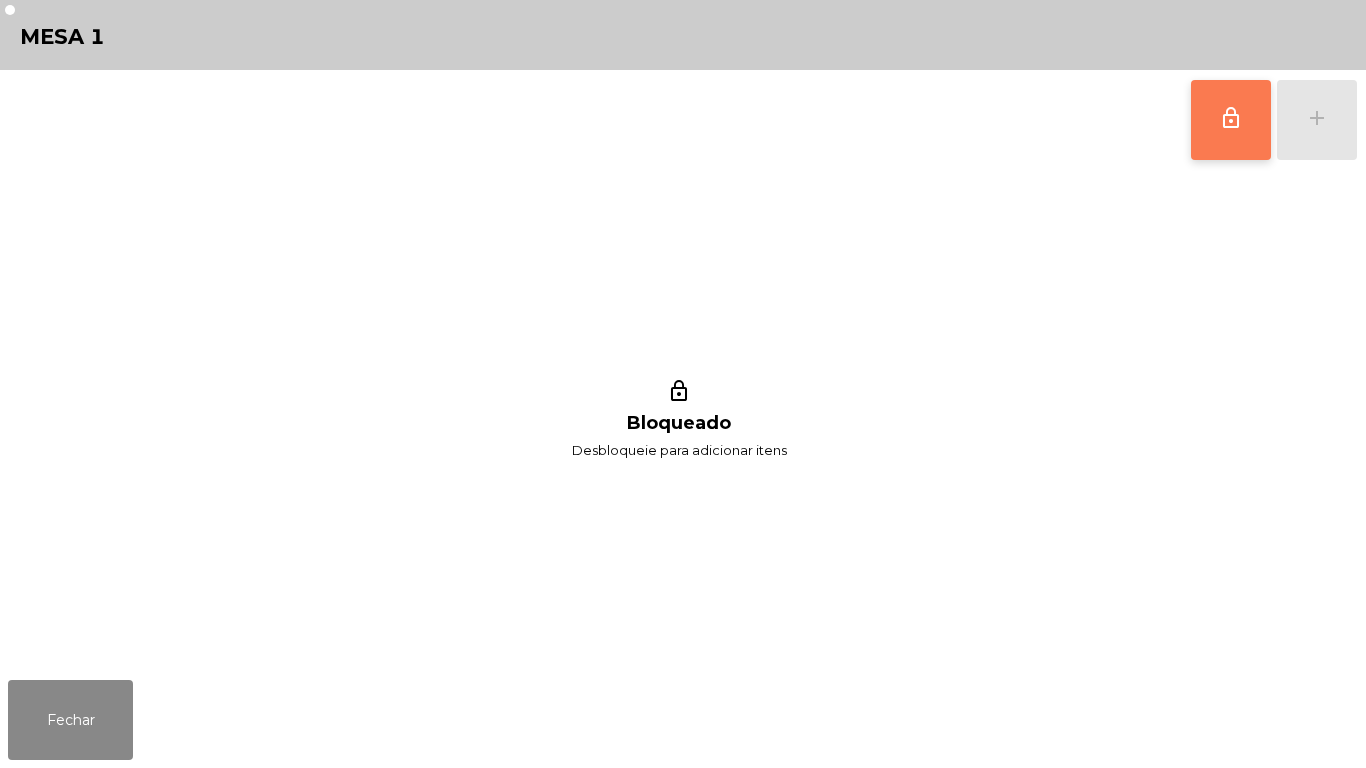 click on "lock_outline" 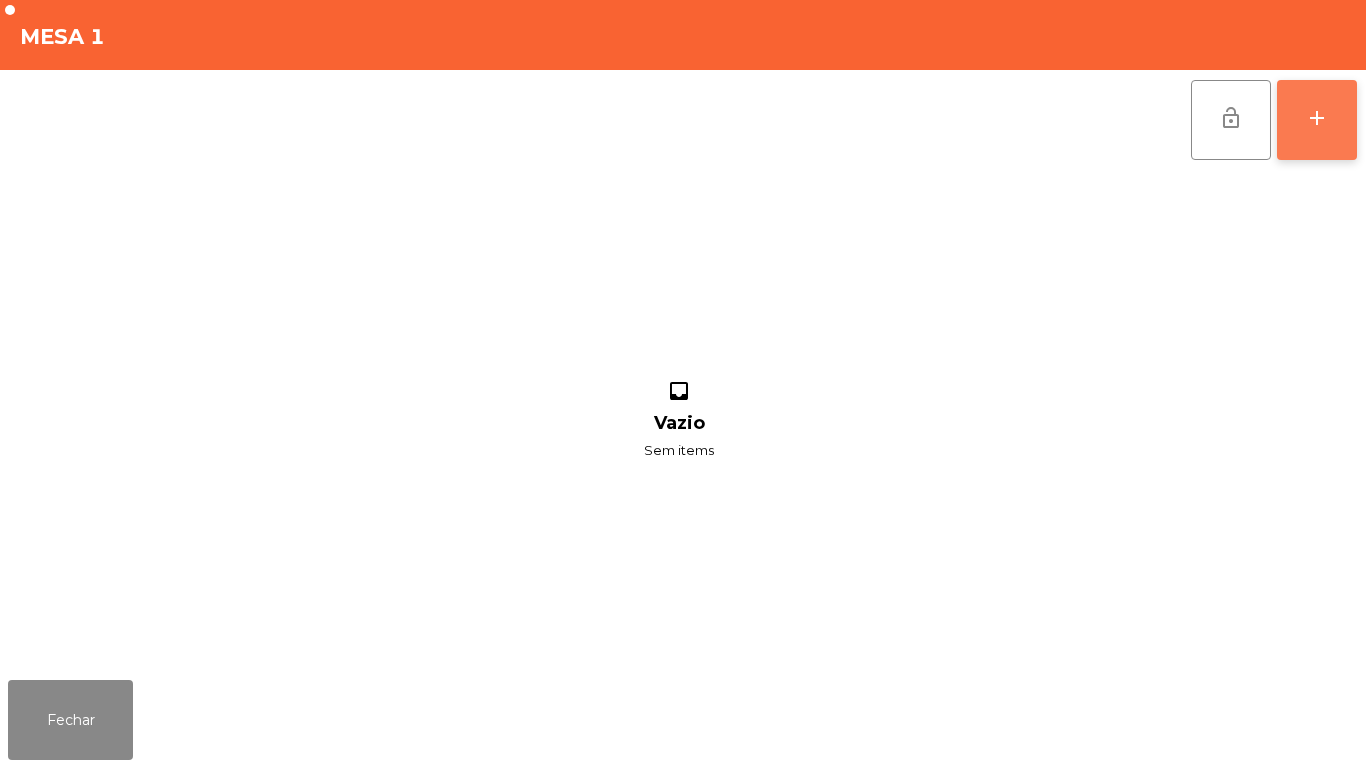 click on "add" 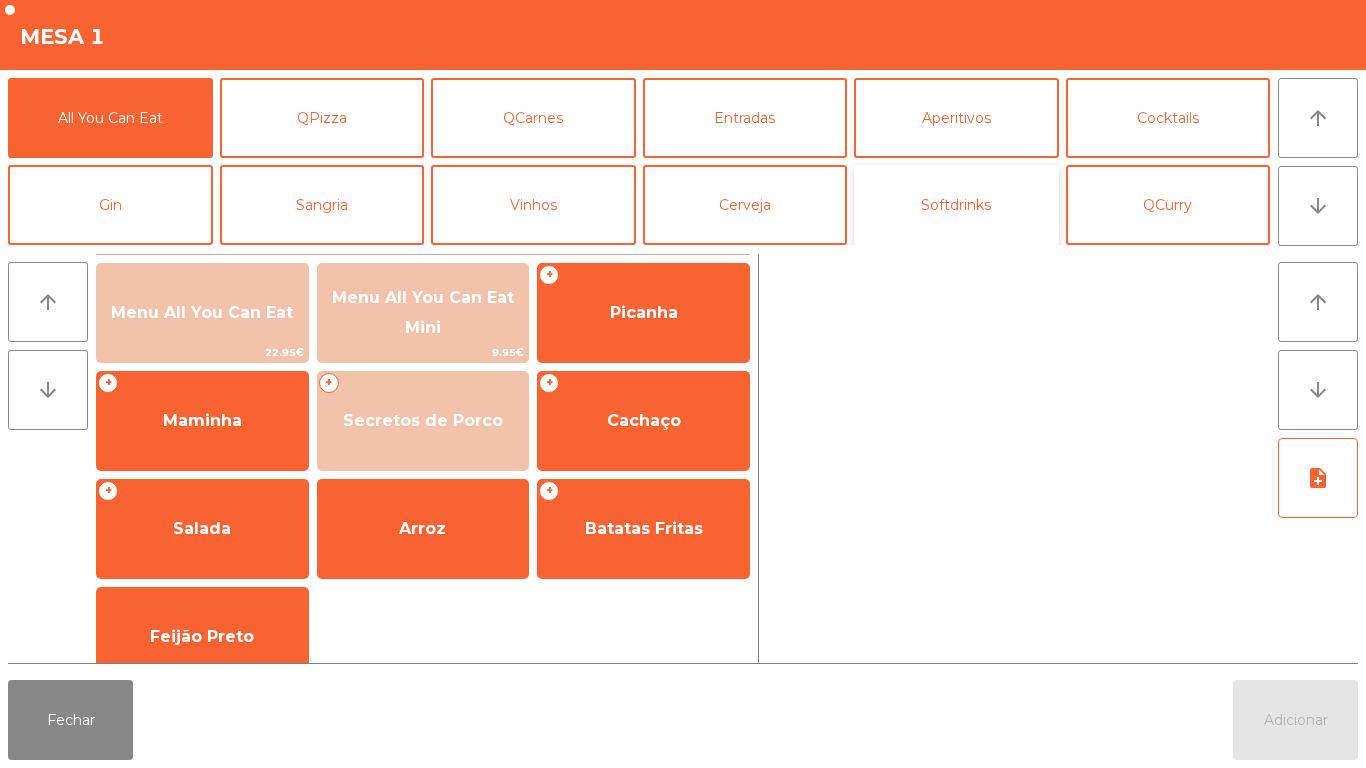 click on "Softdrinks" 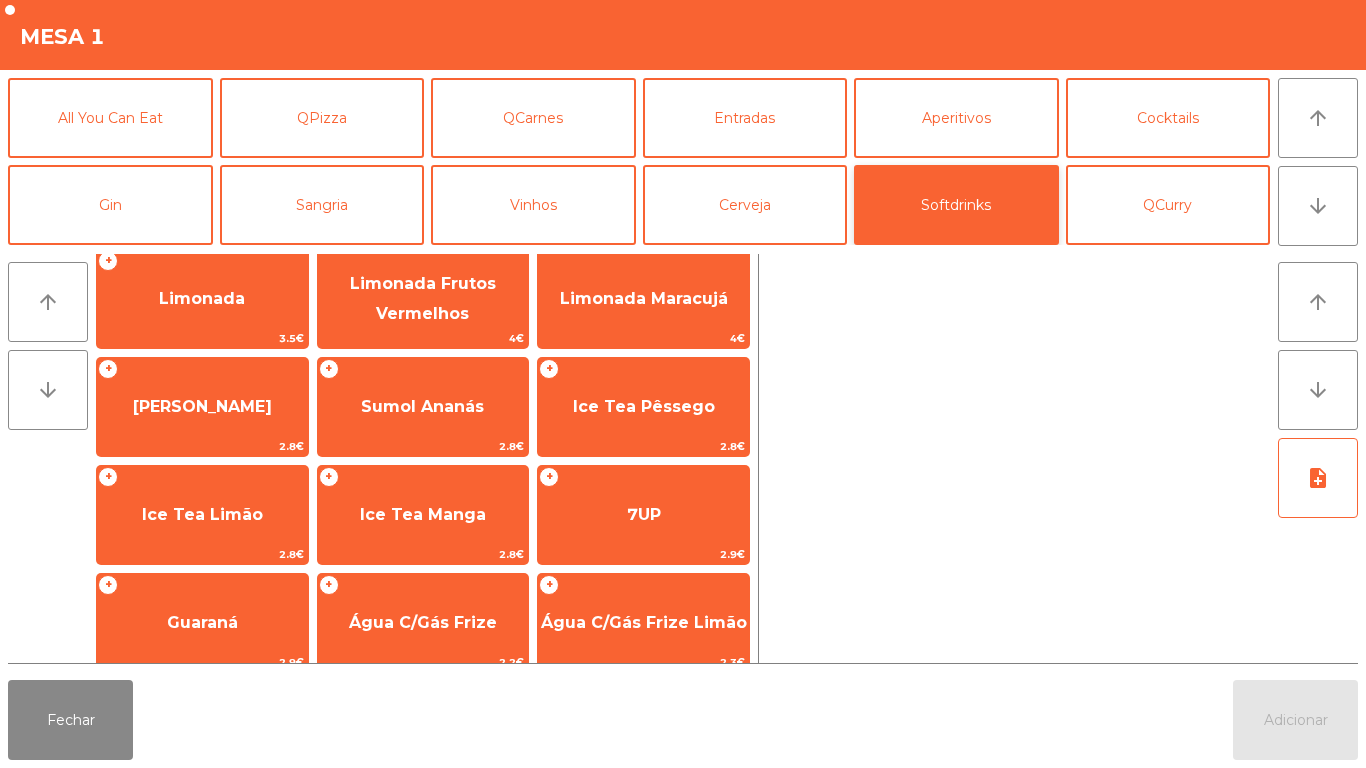 scroll, scrollTop: 356, scrollLeft: 0, axis: vertical 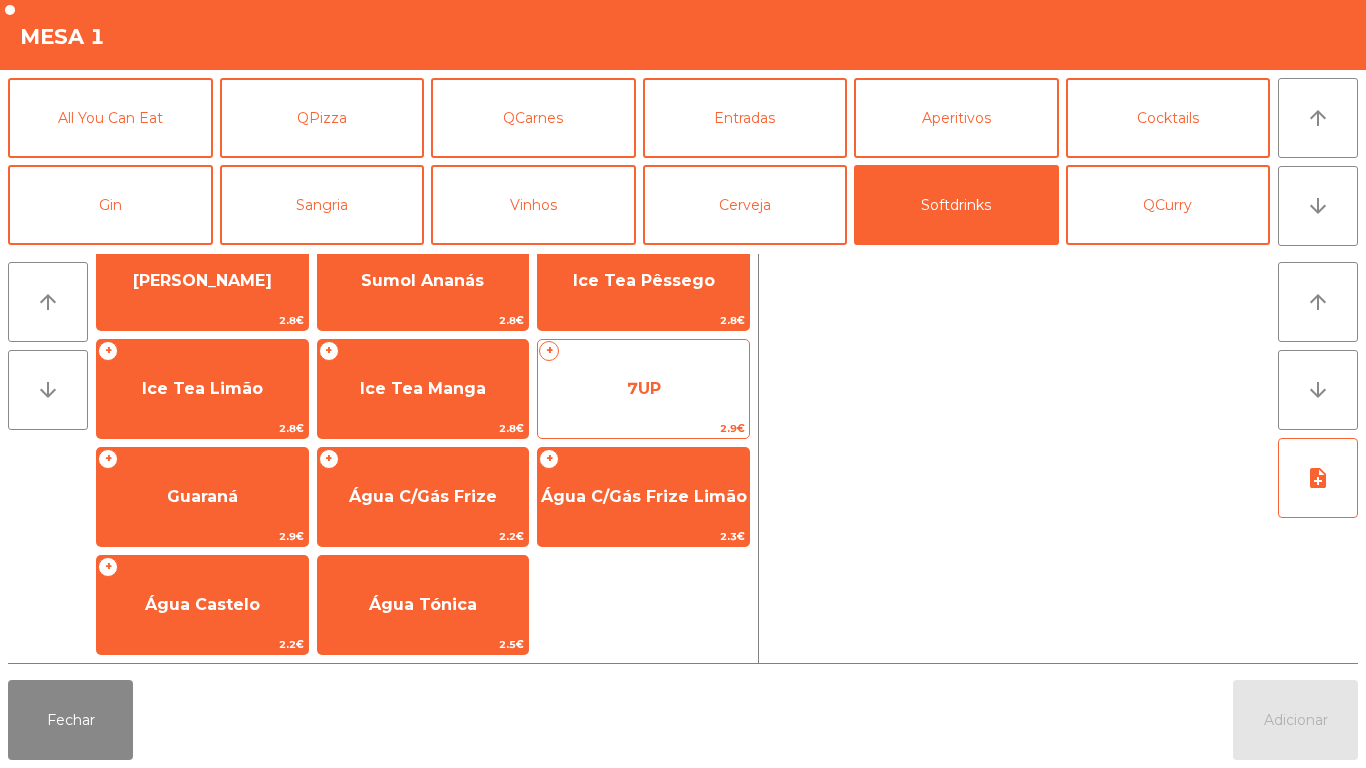 click on "7UP" 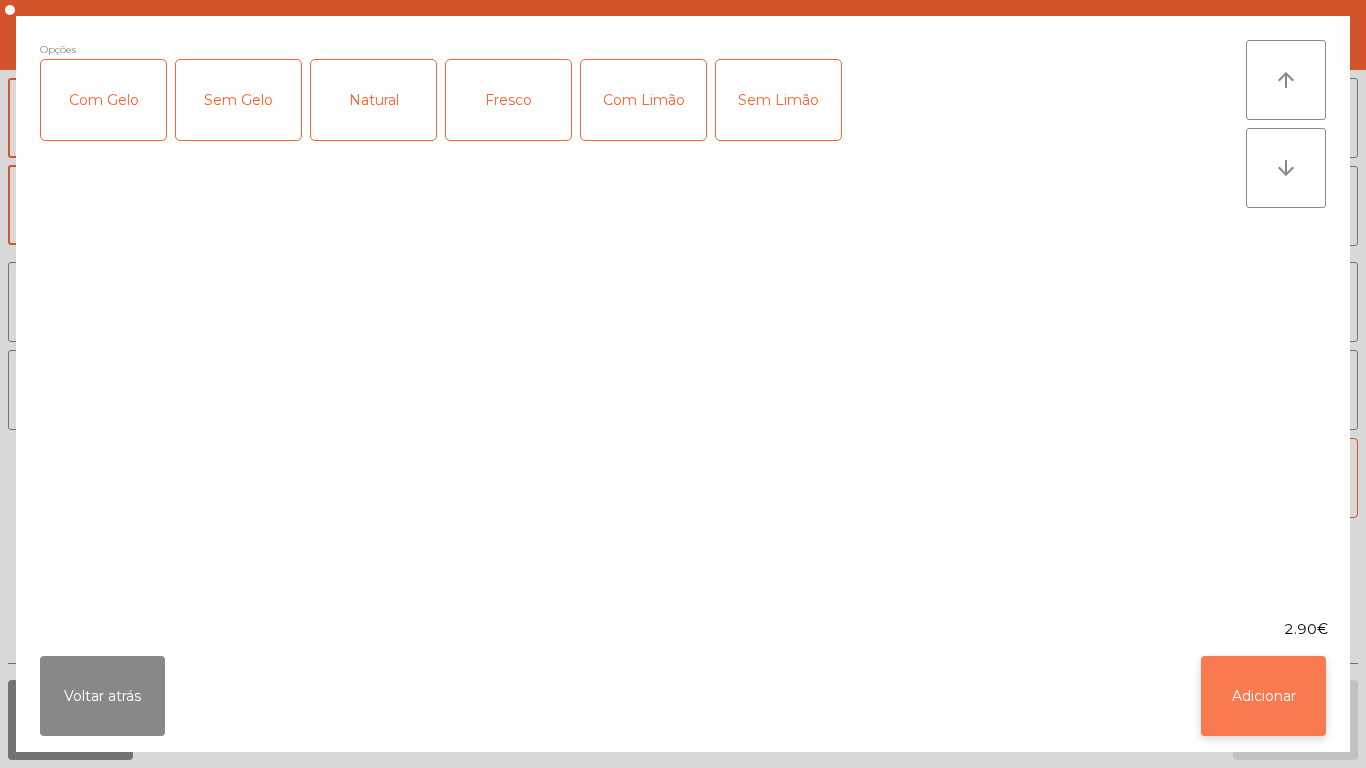 click on "Adicionar" 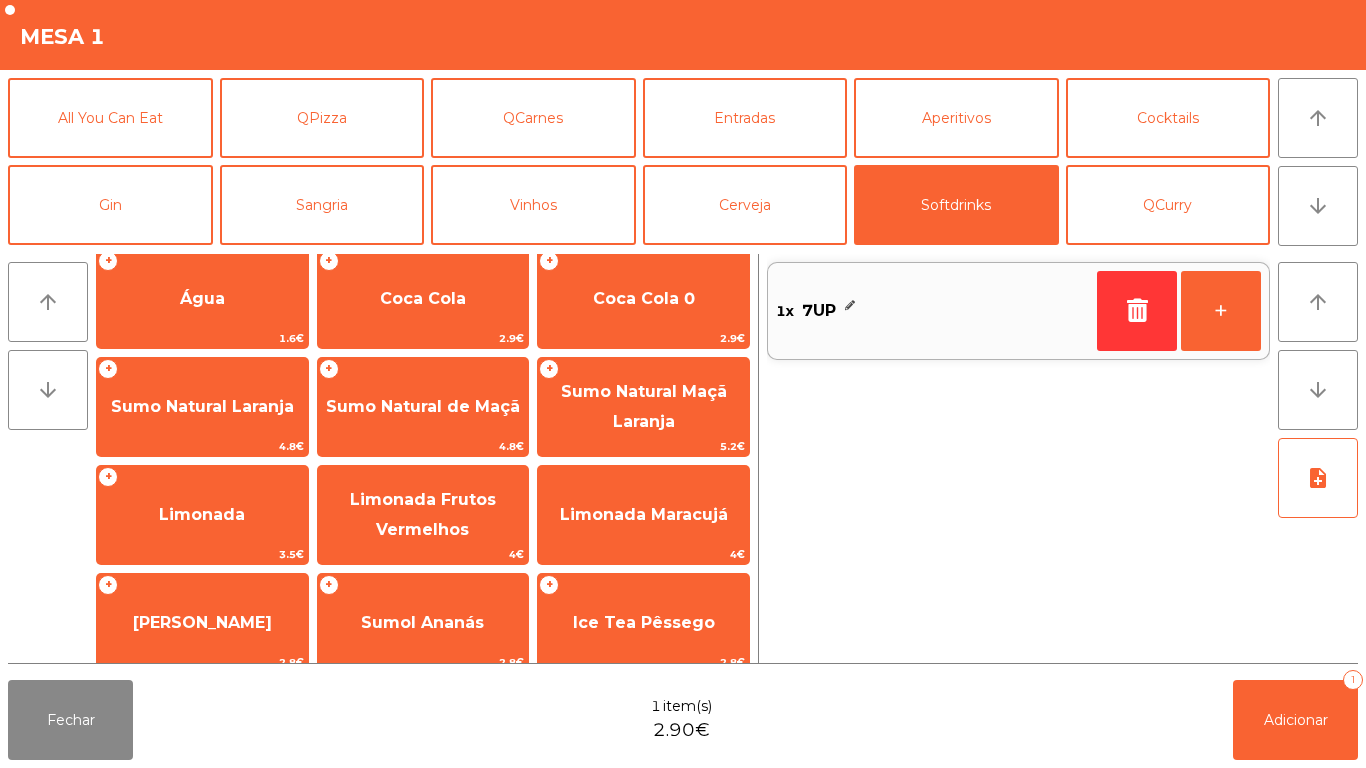 scroll, scrollTop: 0, scrollLeft: 0, axis: both 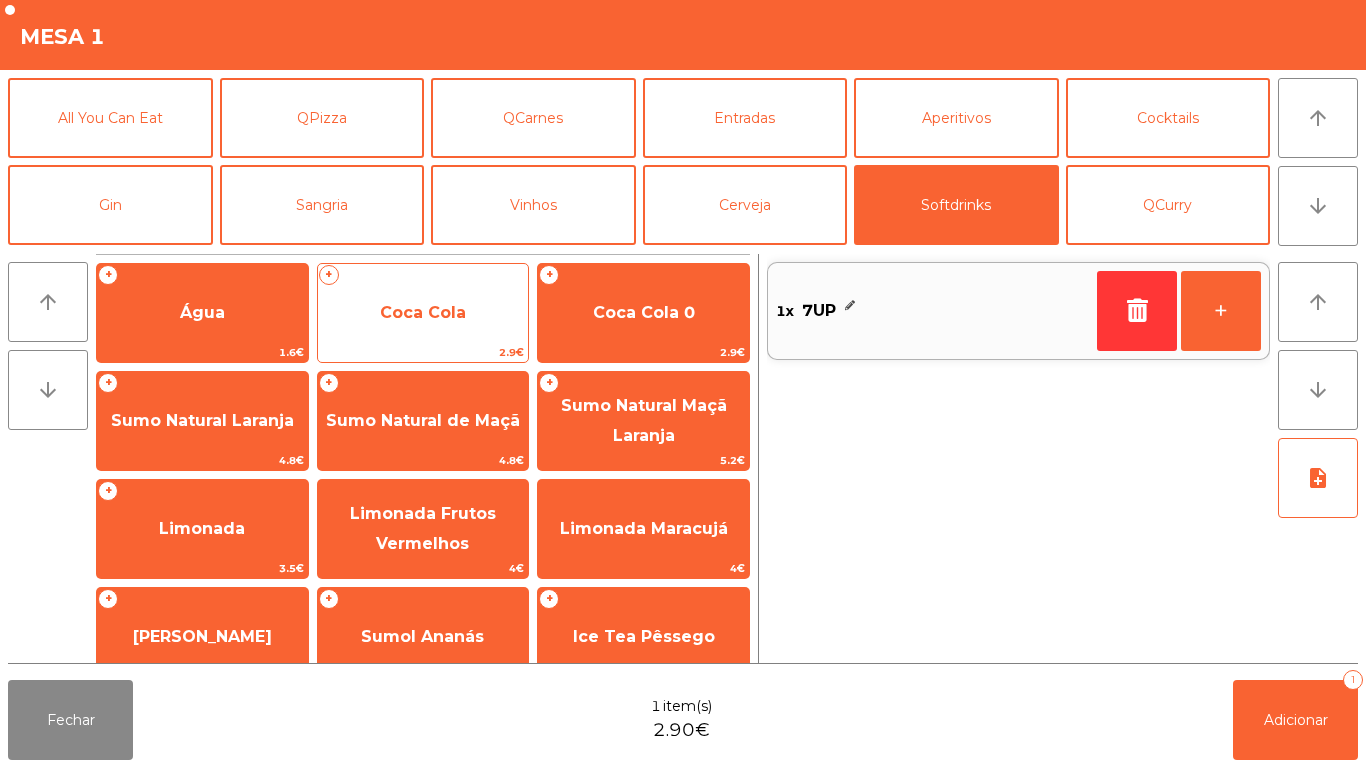 click on "Coca Cola" 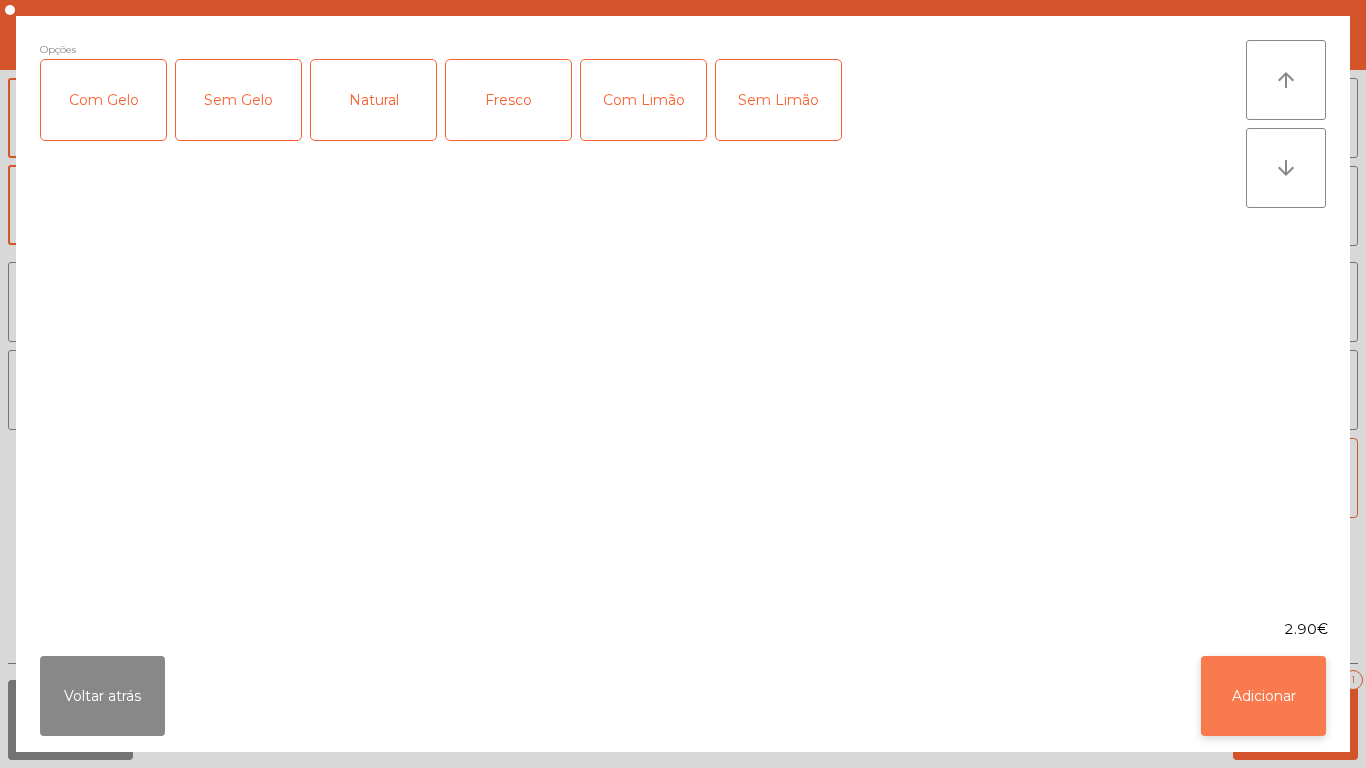 click on "Adicionar" 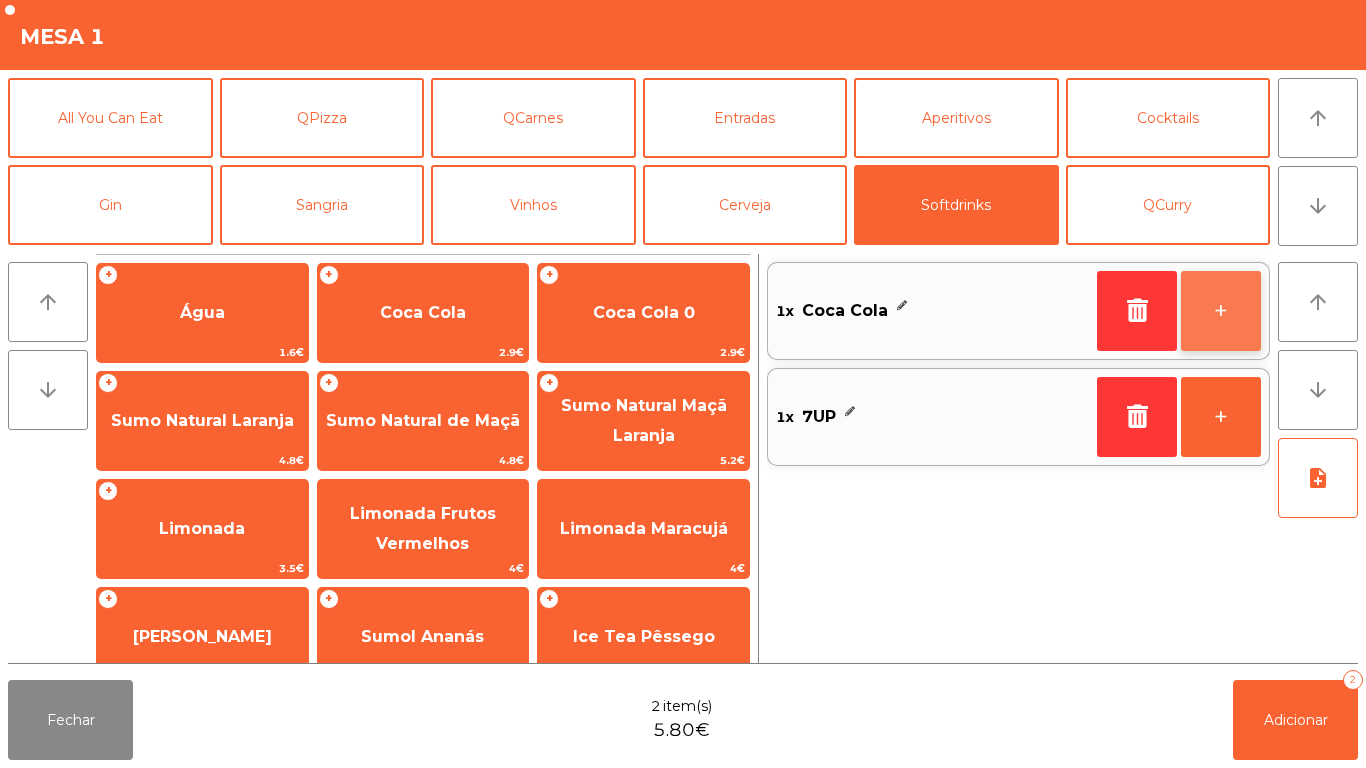 click on "+" 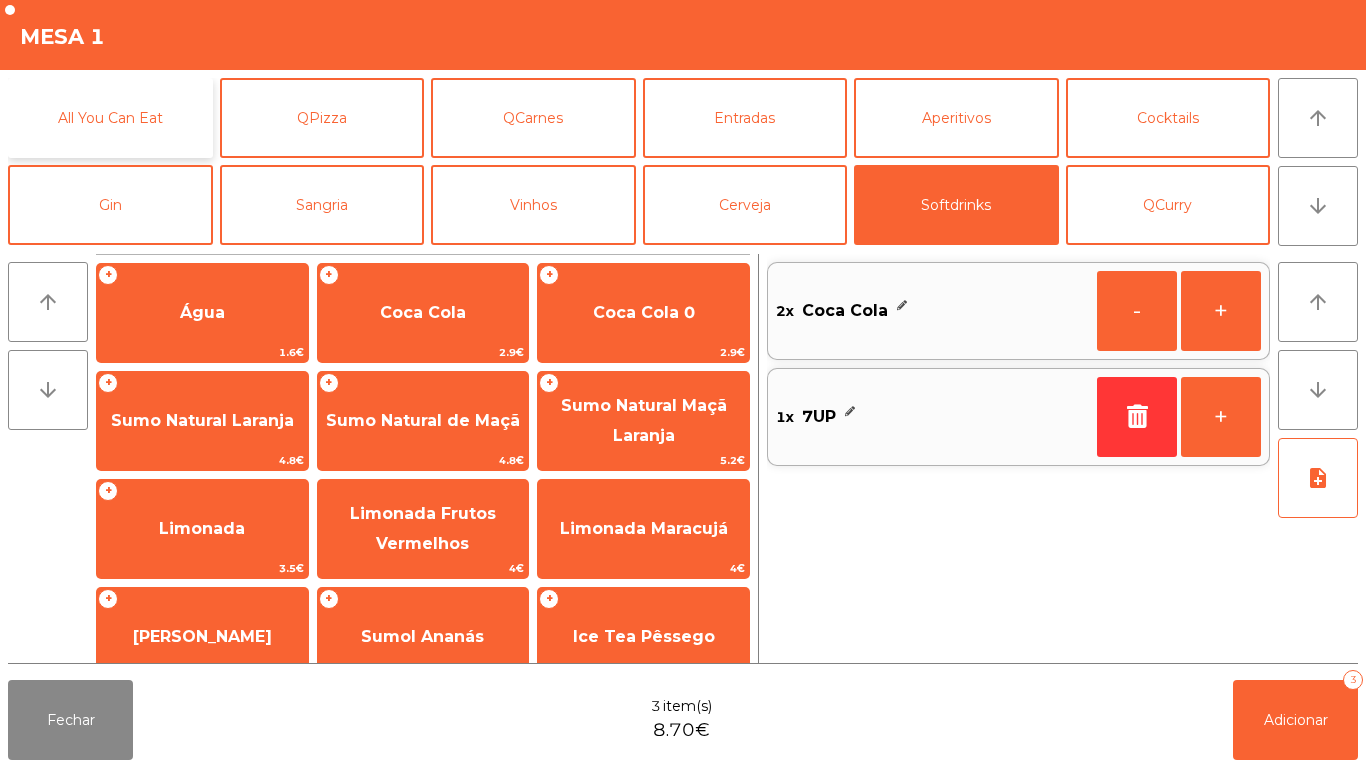 click on "All You Can Eat" 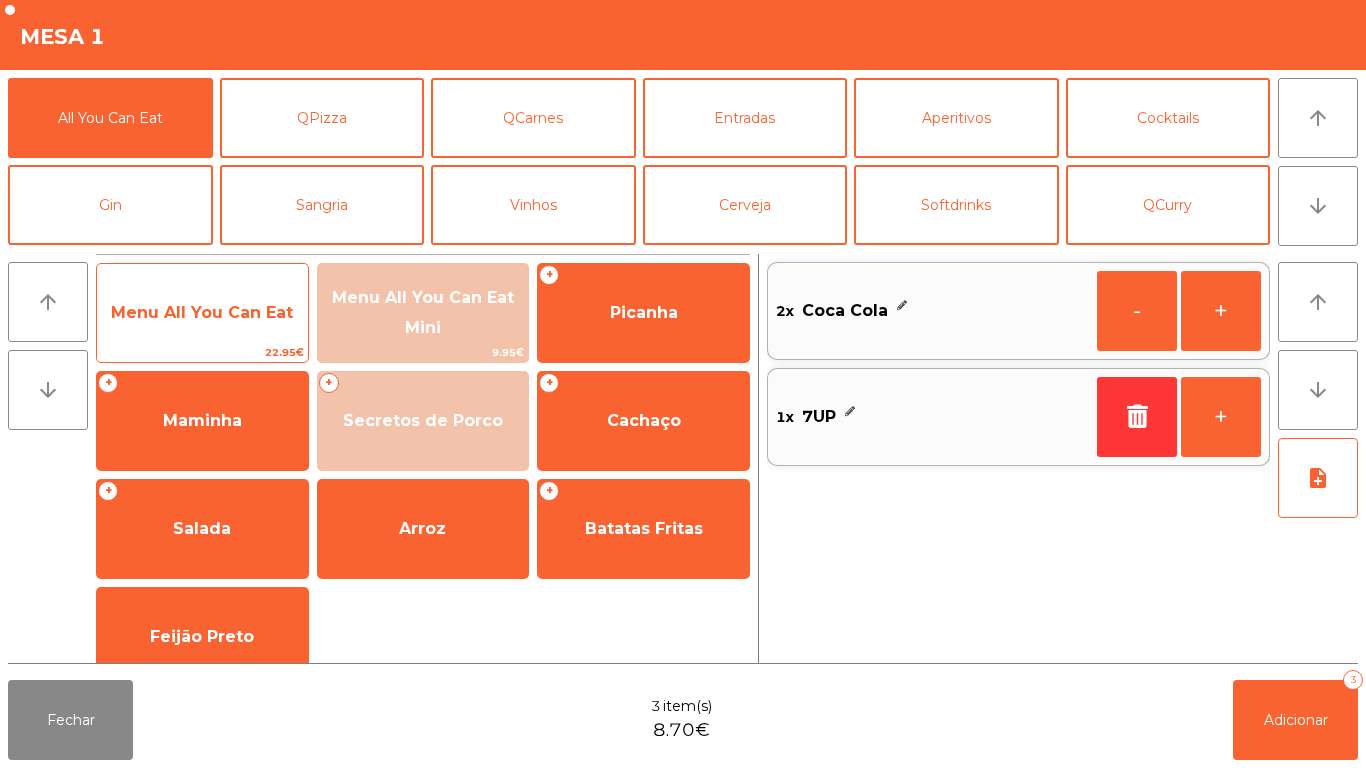click on "Menu All You Can Eat" 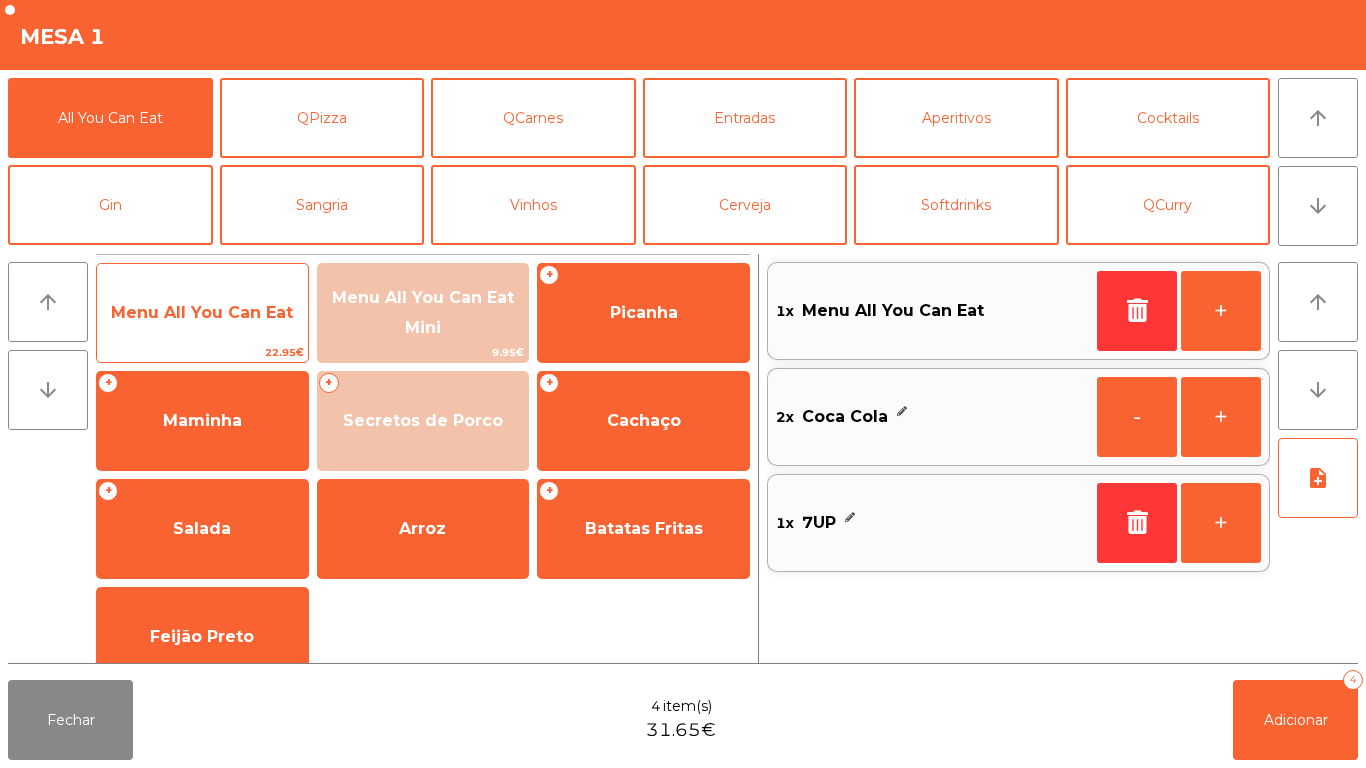 click on "Menu All You Can Eat" 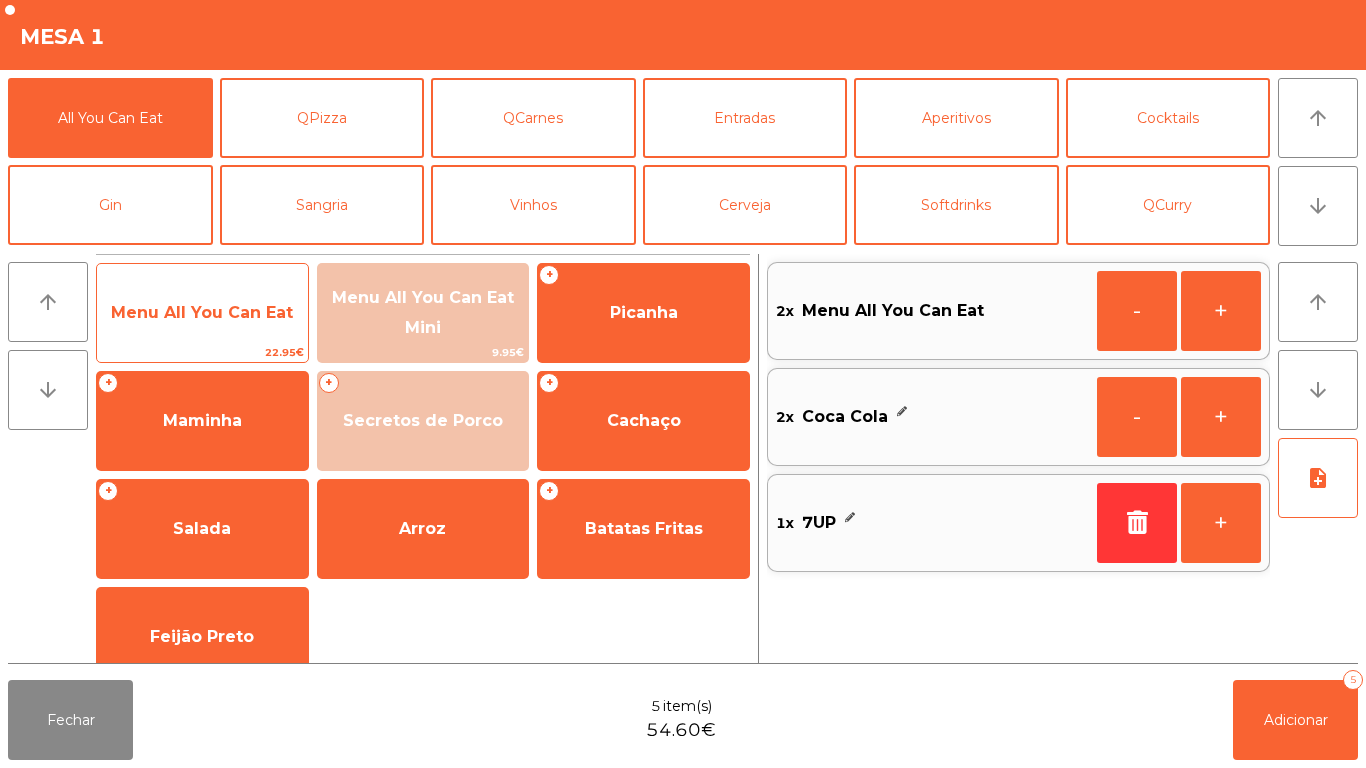click on "Menu All You Can Eat" 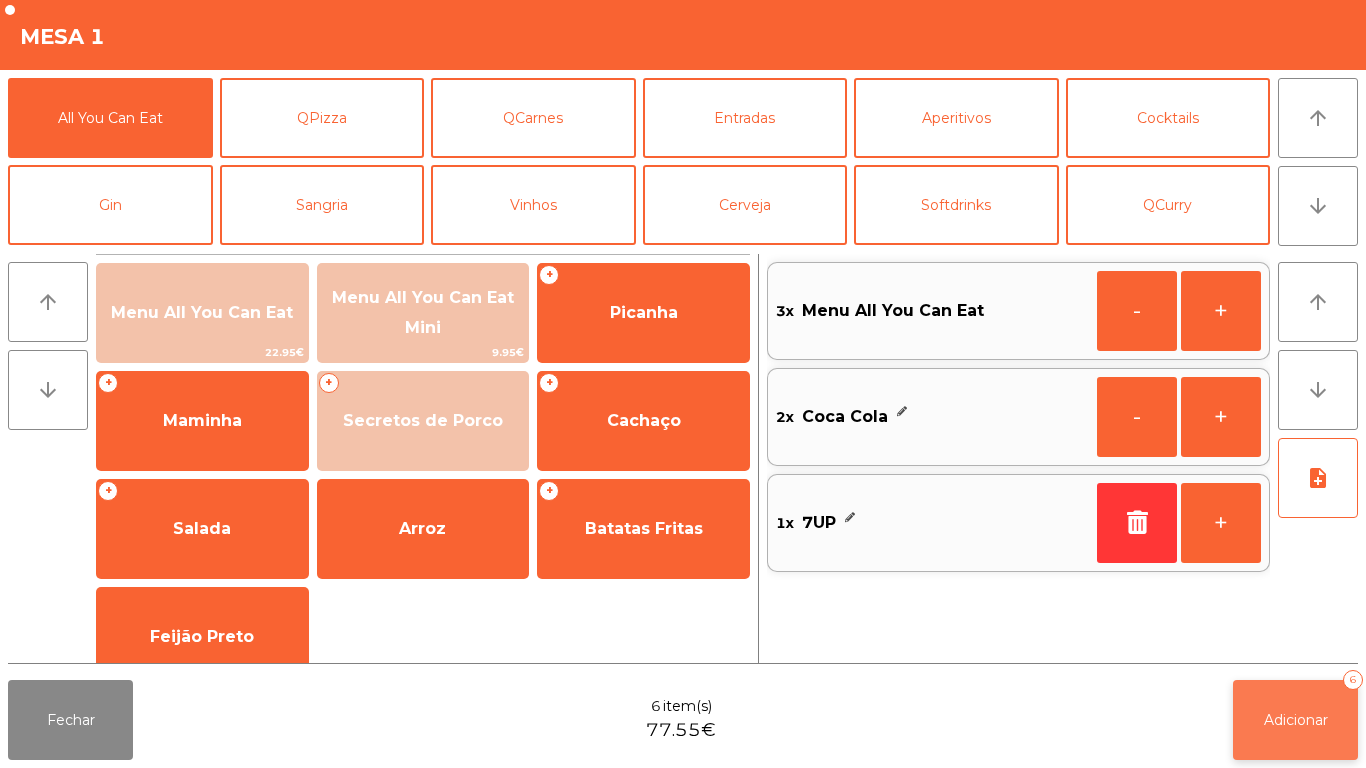 click on "Adicionar   6" 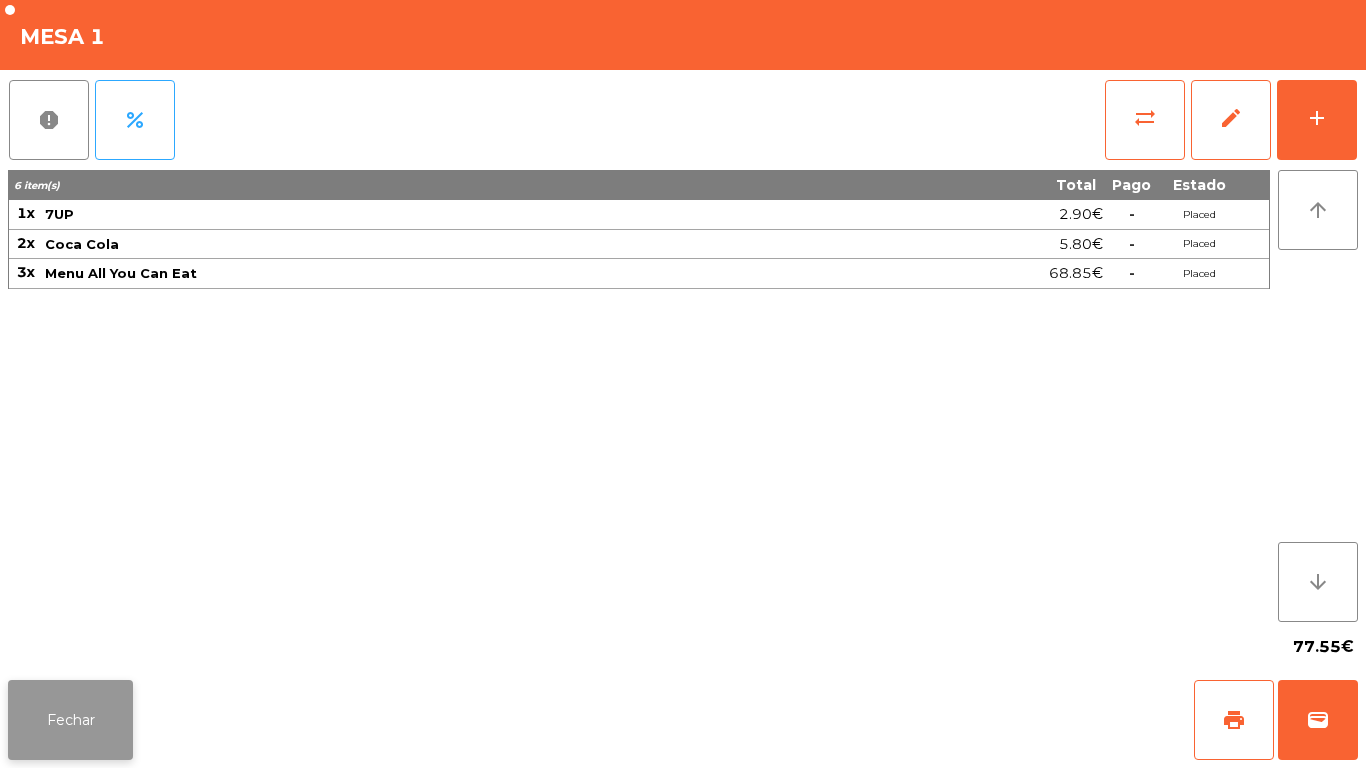 click on "Fechar" 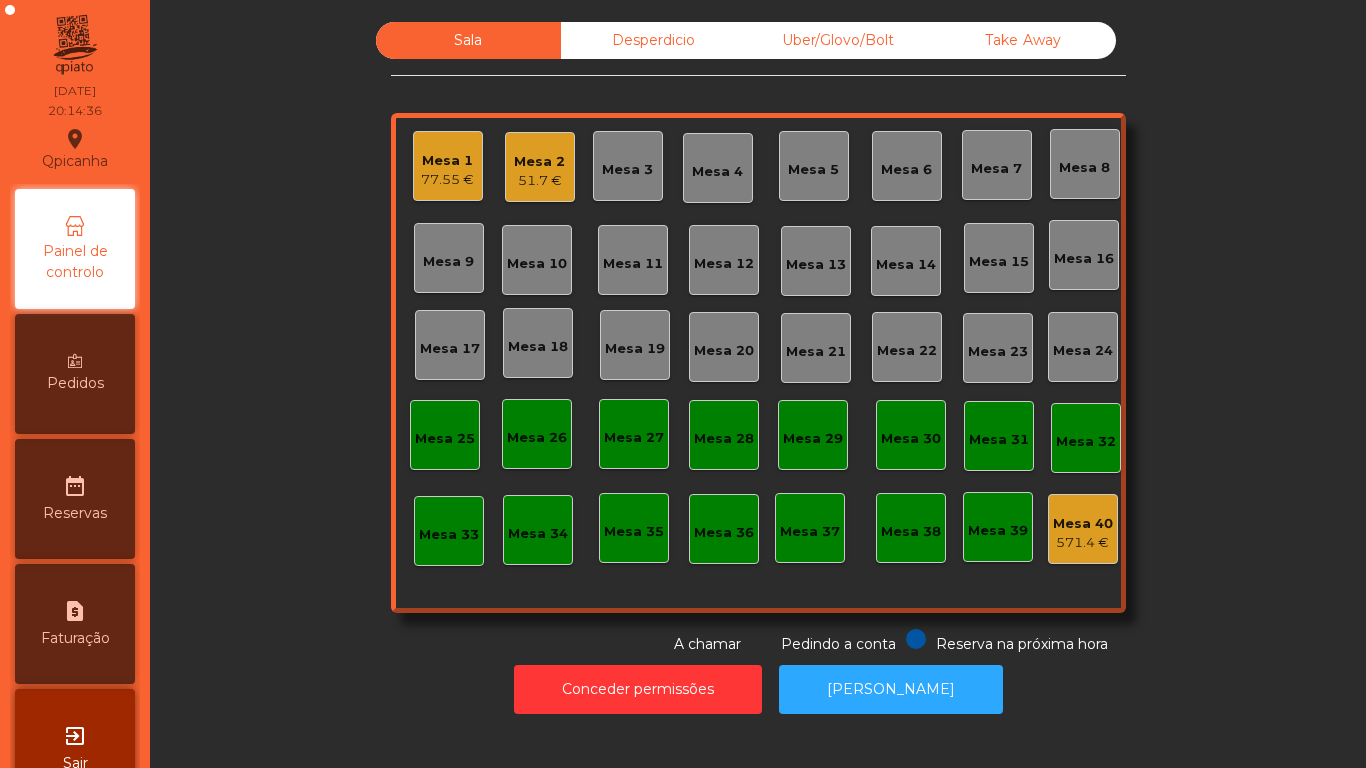 click on "51.7 €" 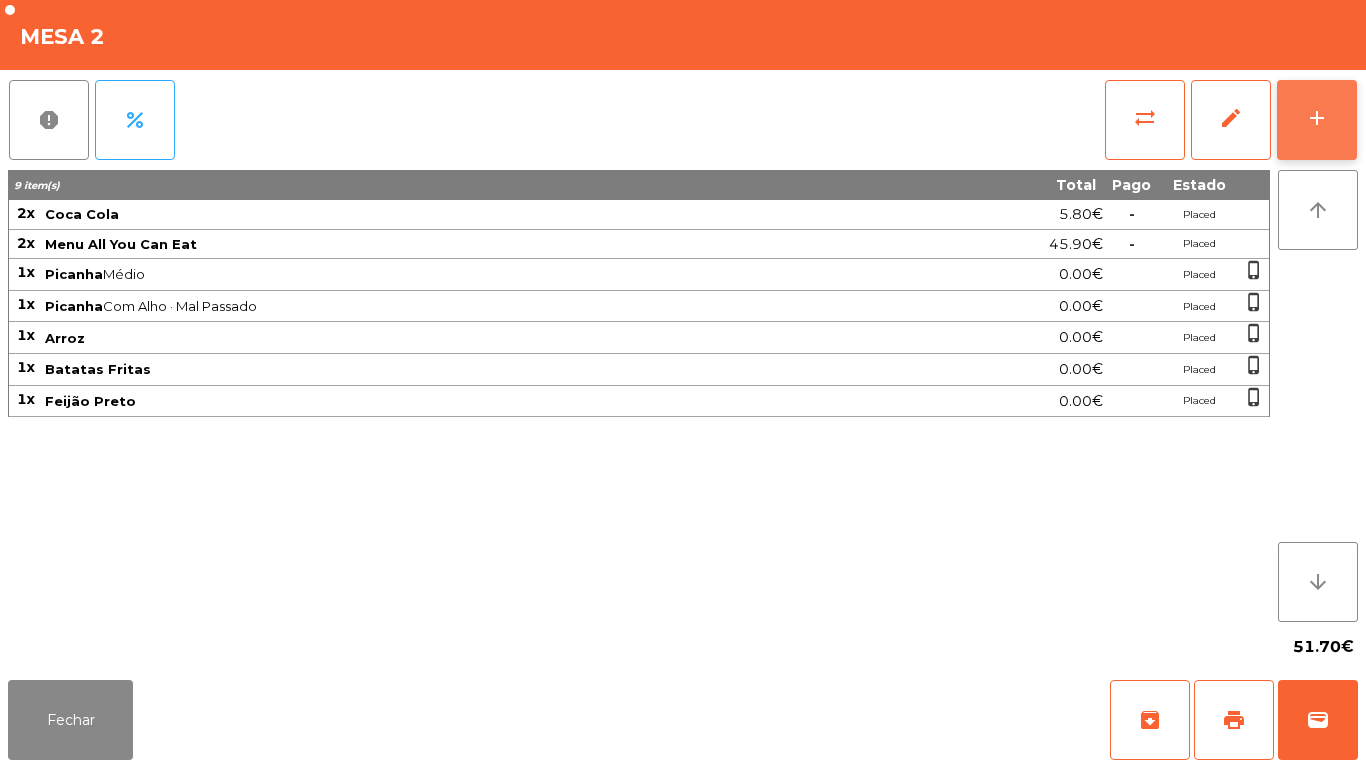 click on "add" 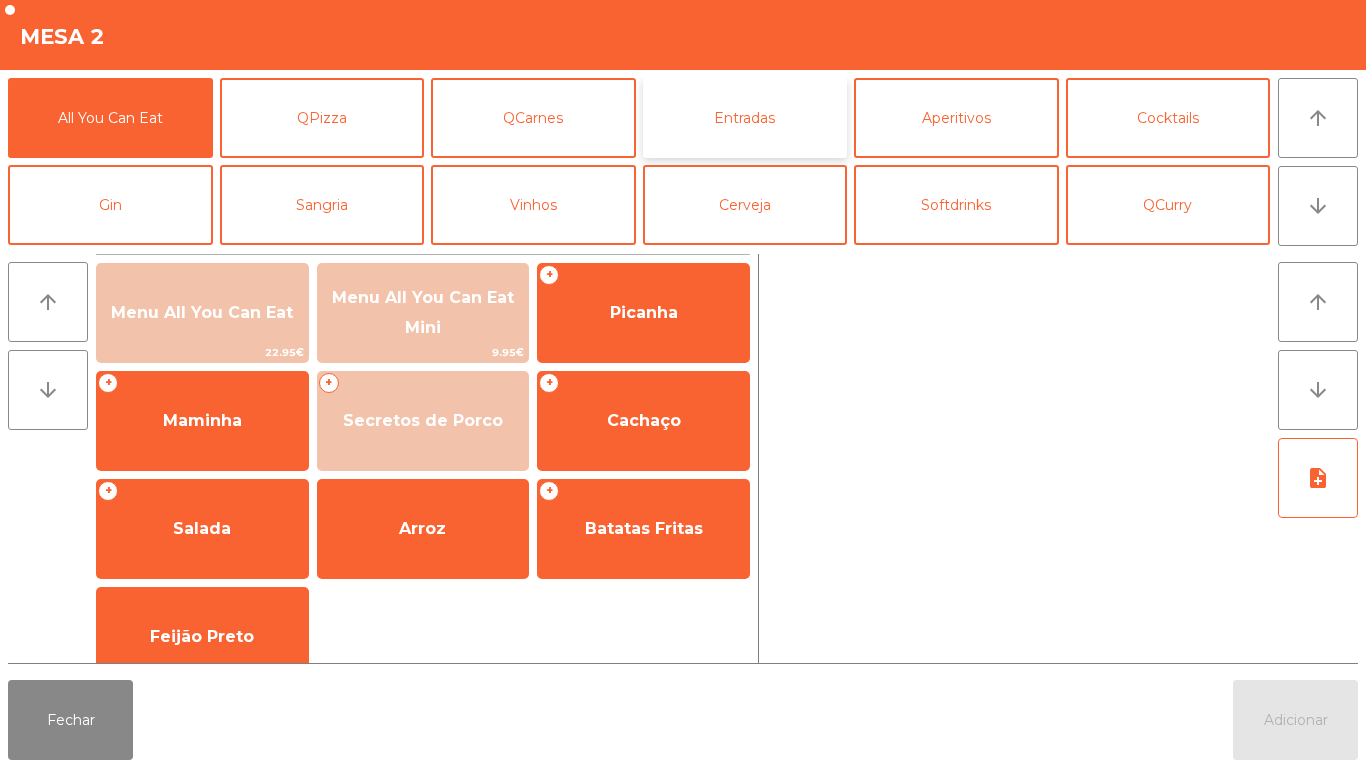 click on "Entradas" 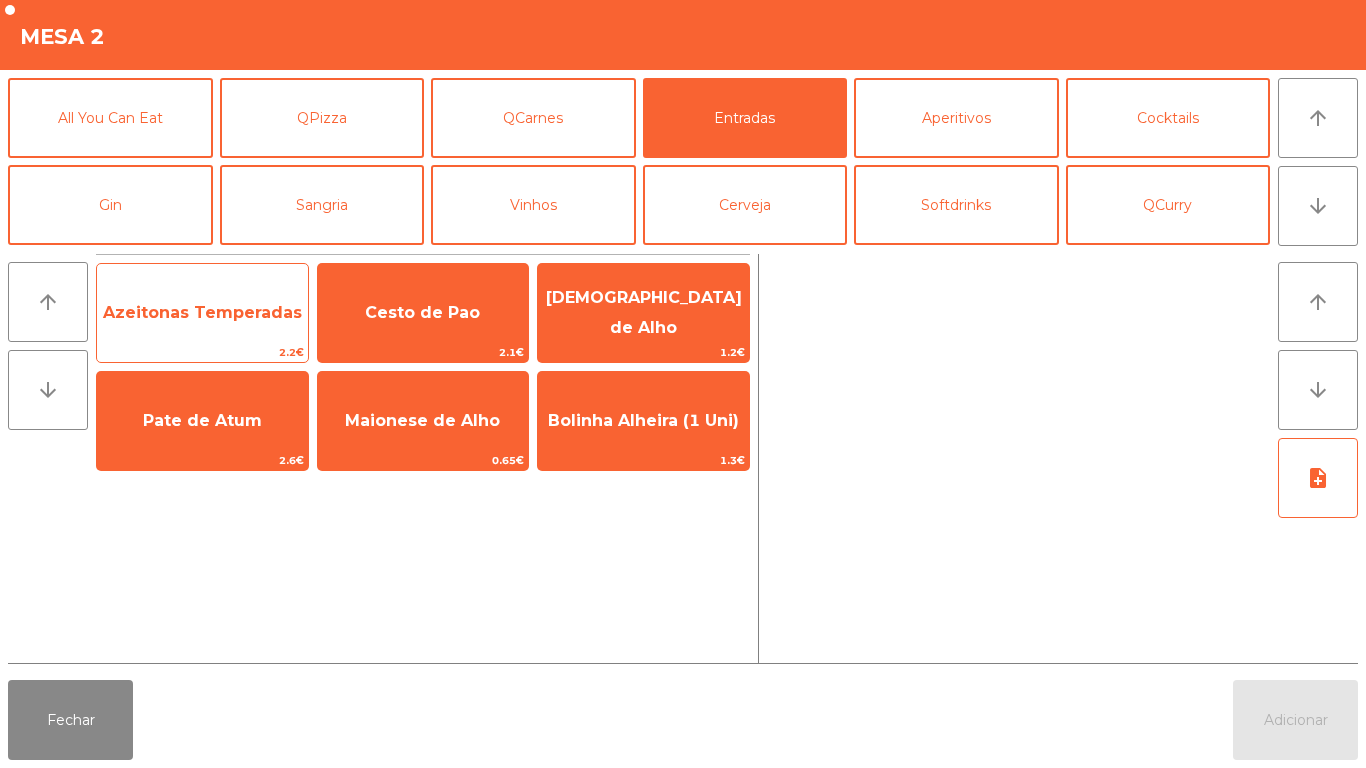 click on "Azeitonas Temperadas" 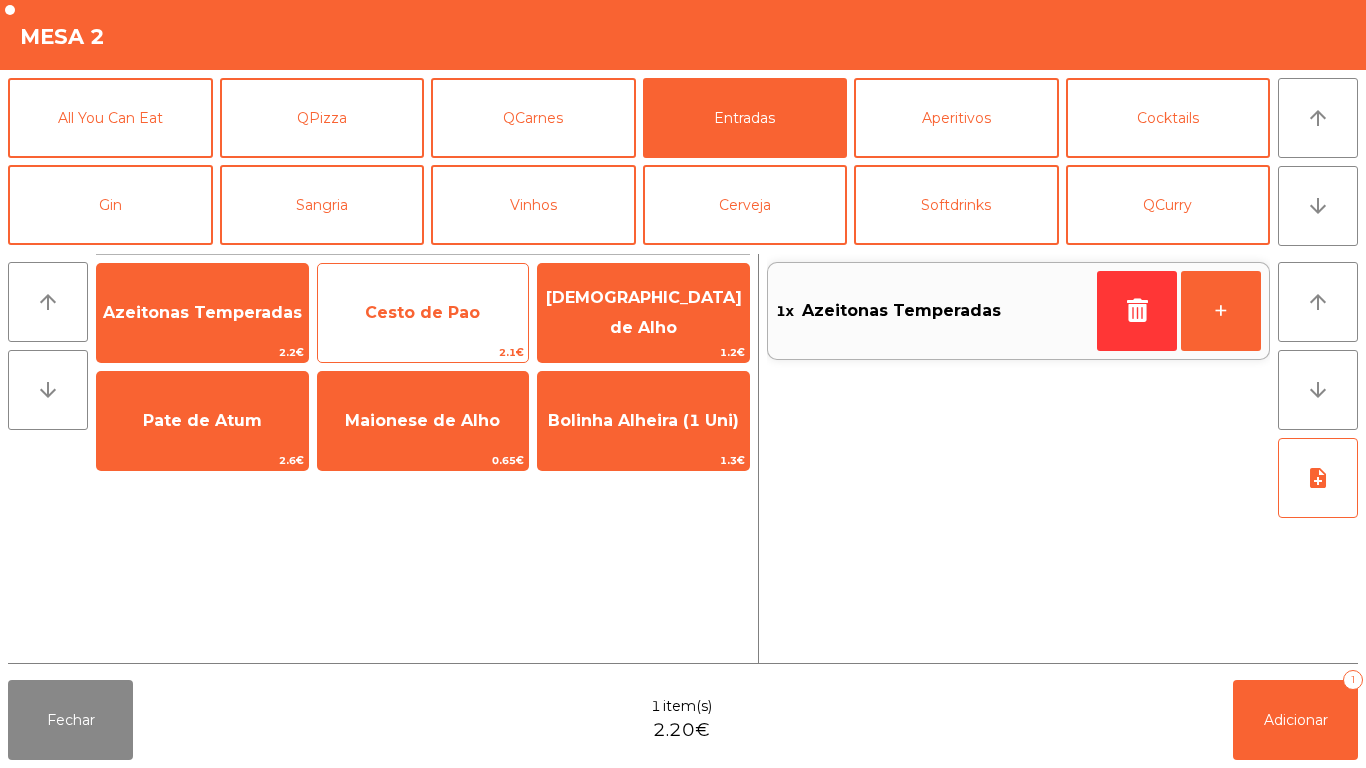 click on "Cesto de Pao" 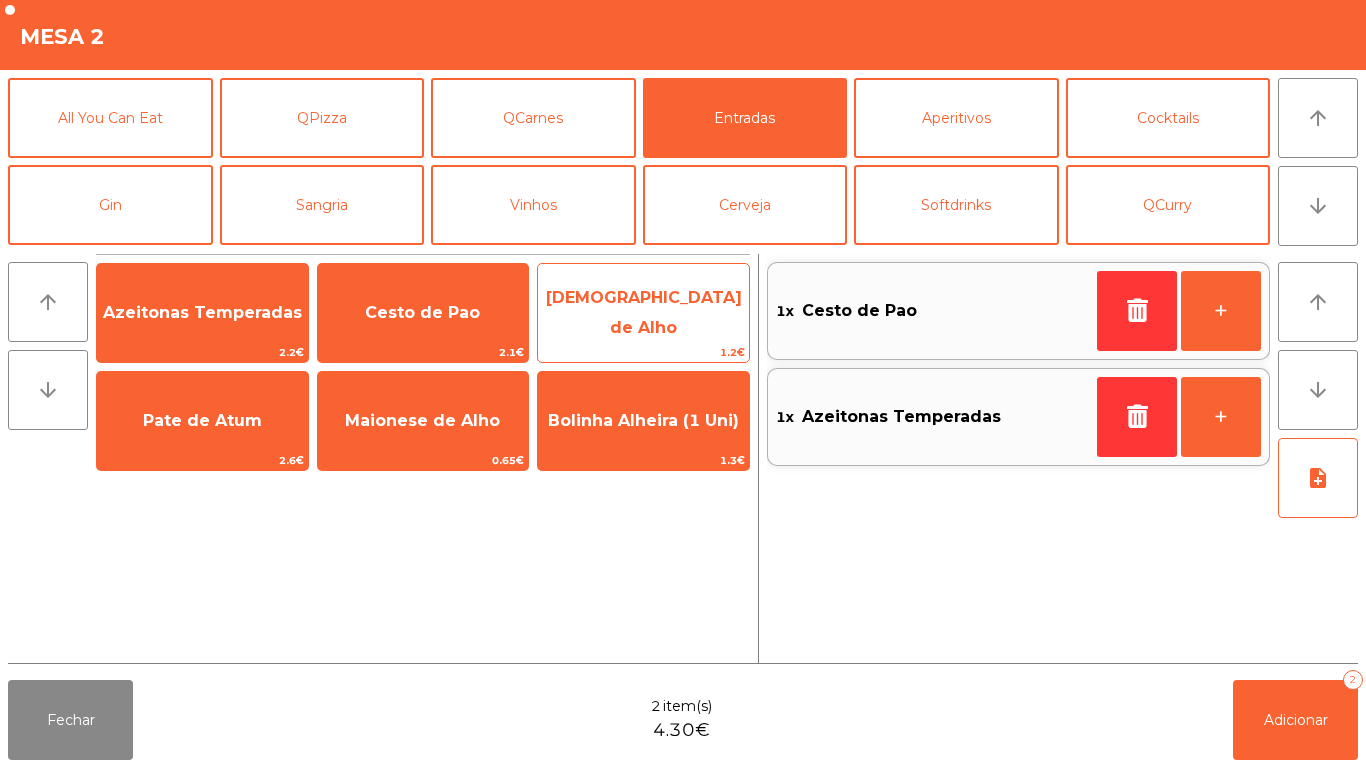 click on "[DEMOGRAPHIC_DATA] de Alho" 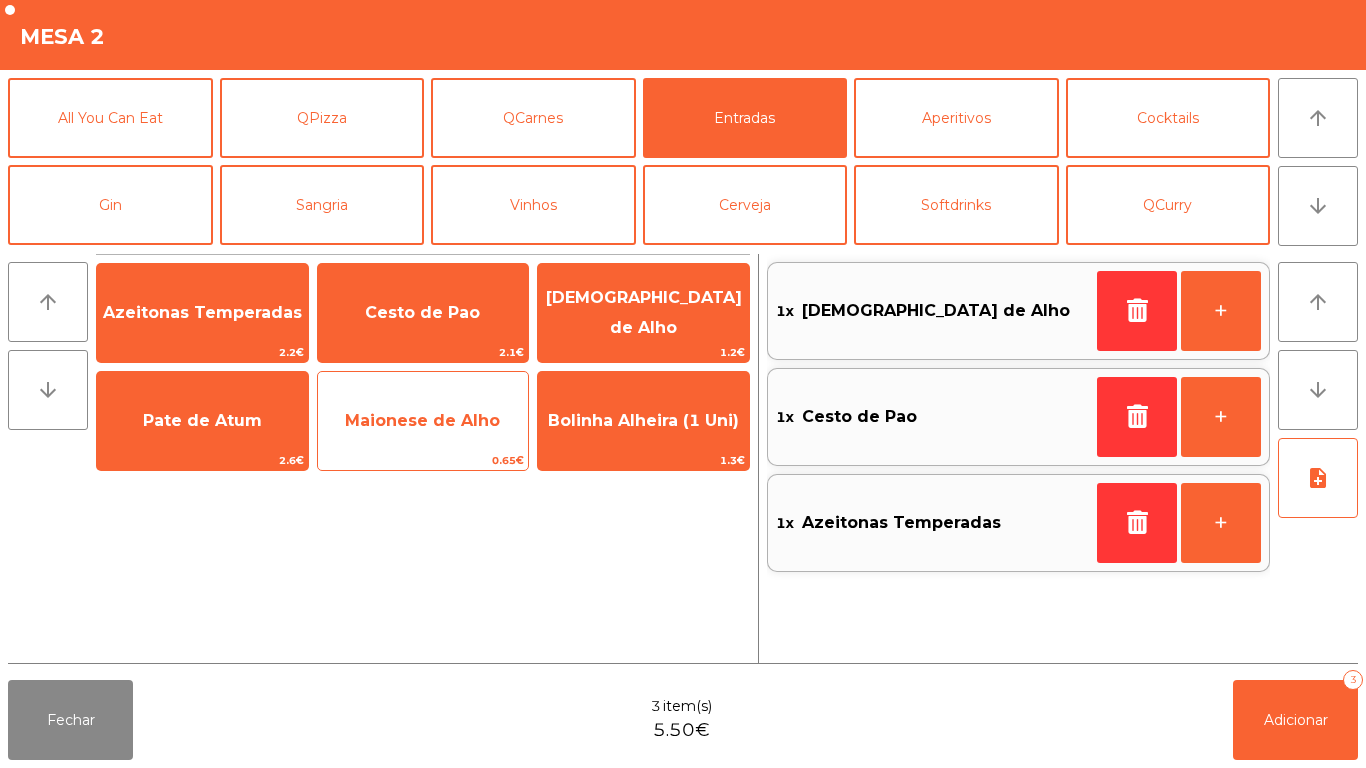 click on "Pate de Atum" 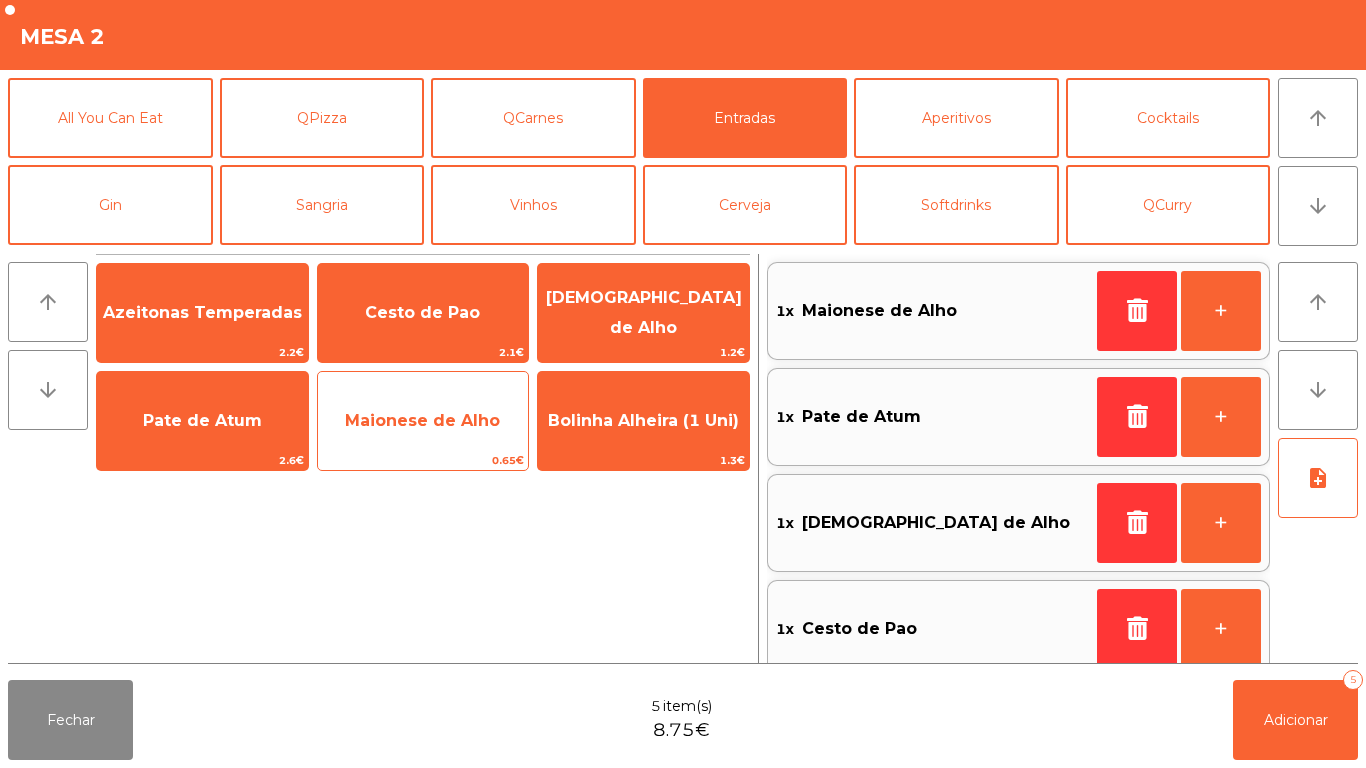 scroll, scrollTop: 8, scrollLeft: 0, axis: vertical 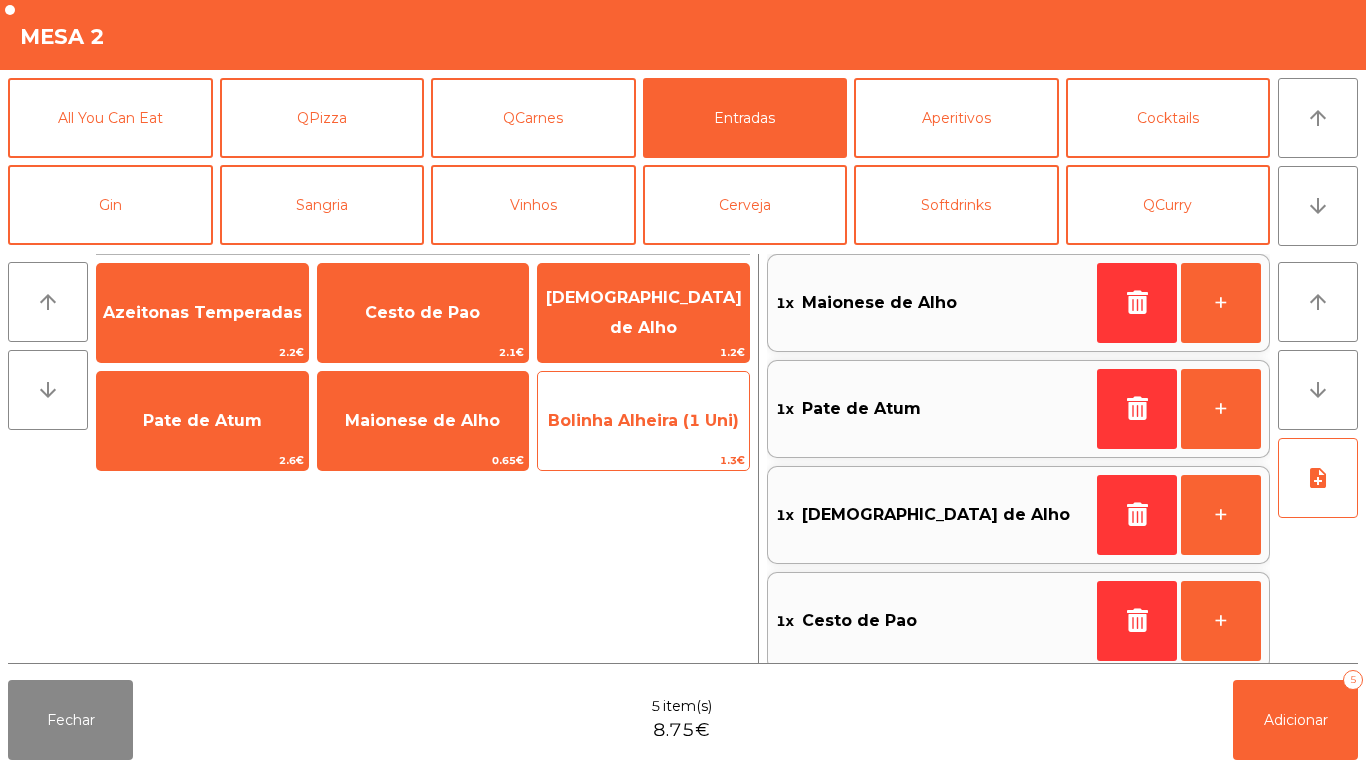 click on "Bolinha Alheira (1 Uni)" 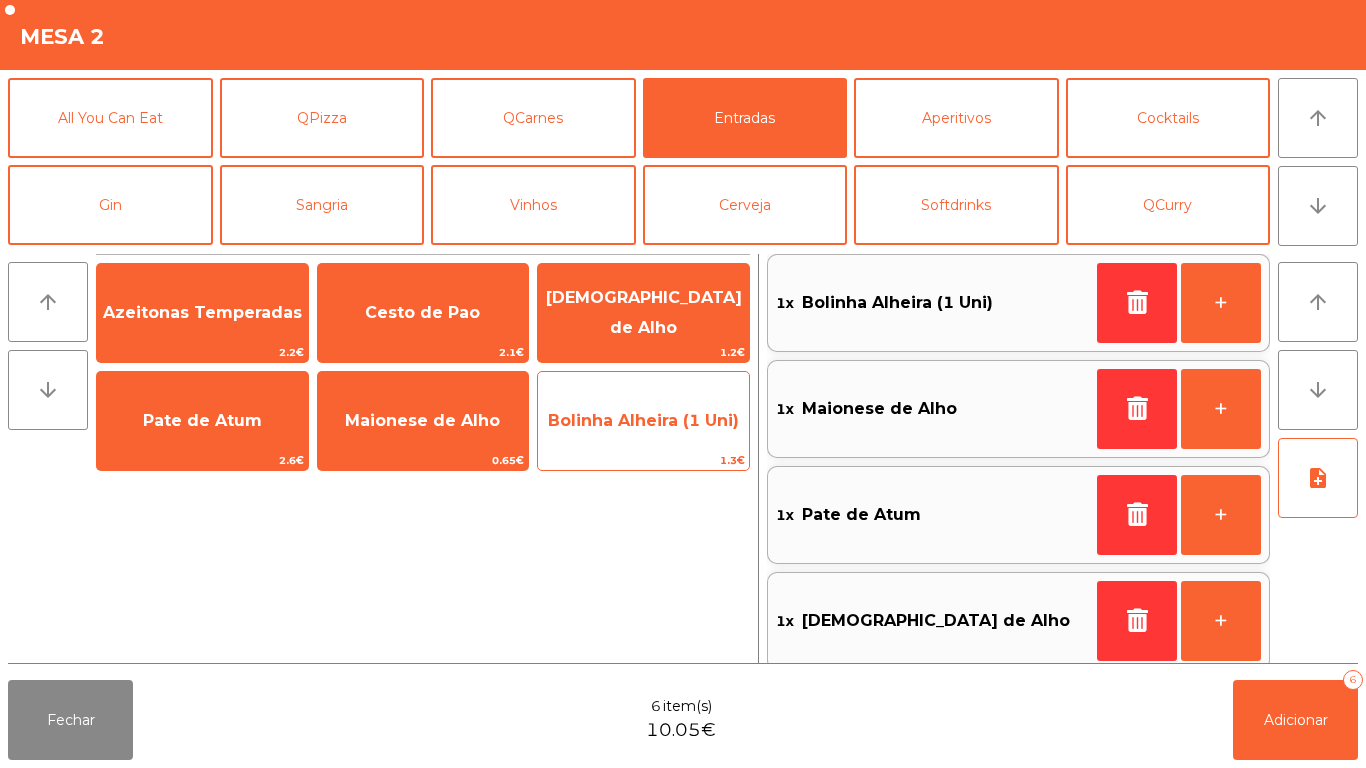 click on "Bolinha Alheira (1 Uni)" 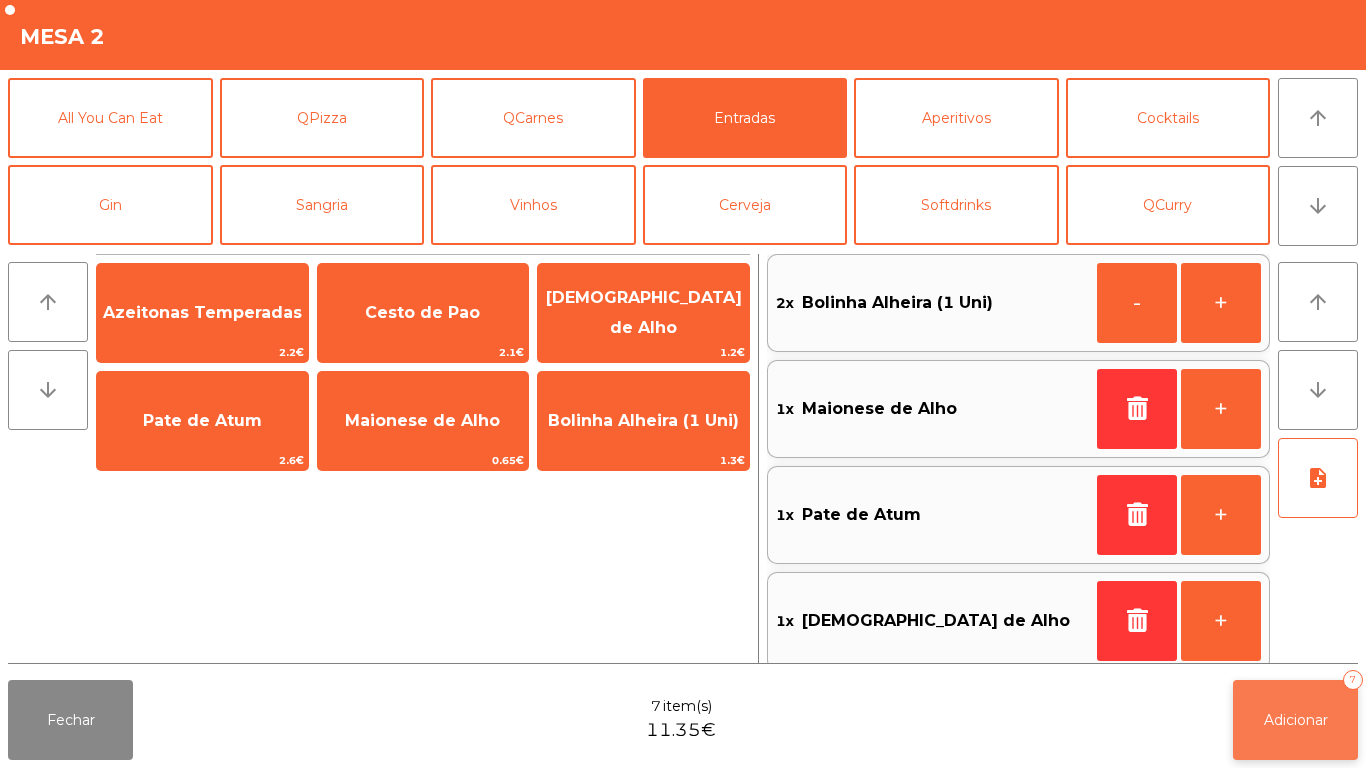 click on "Adicionar" 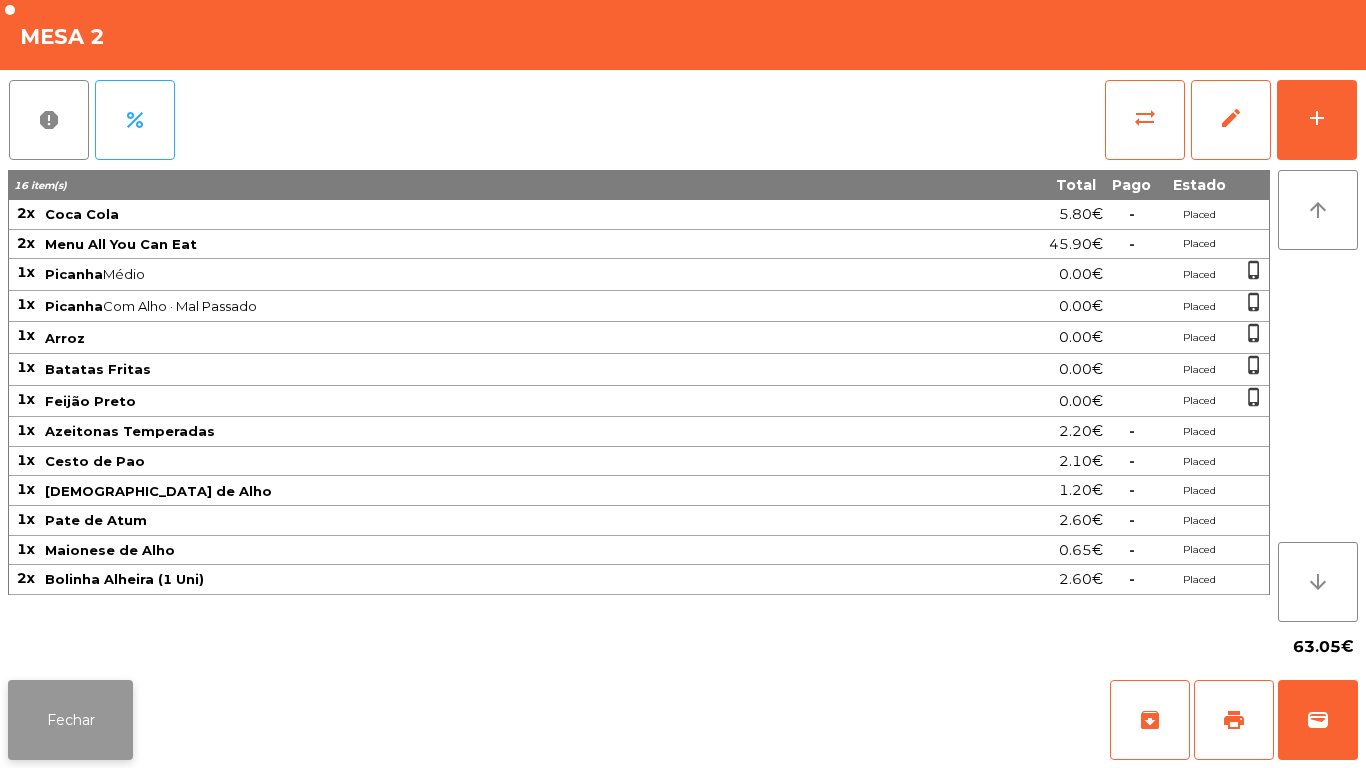 click on "Fechar" 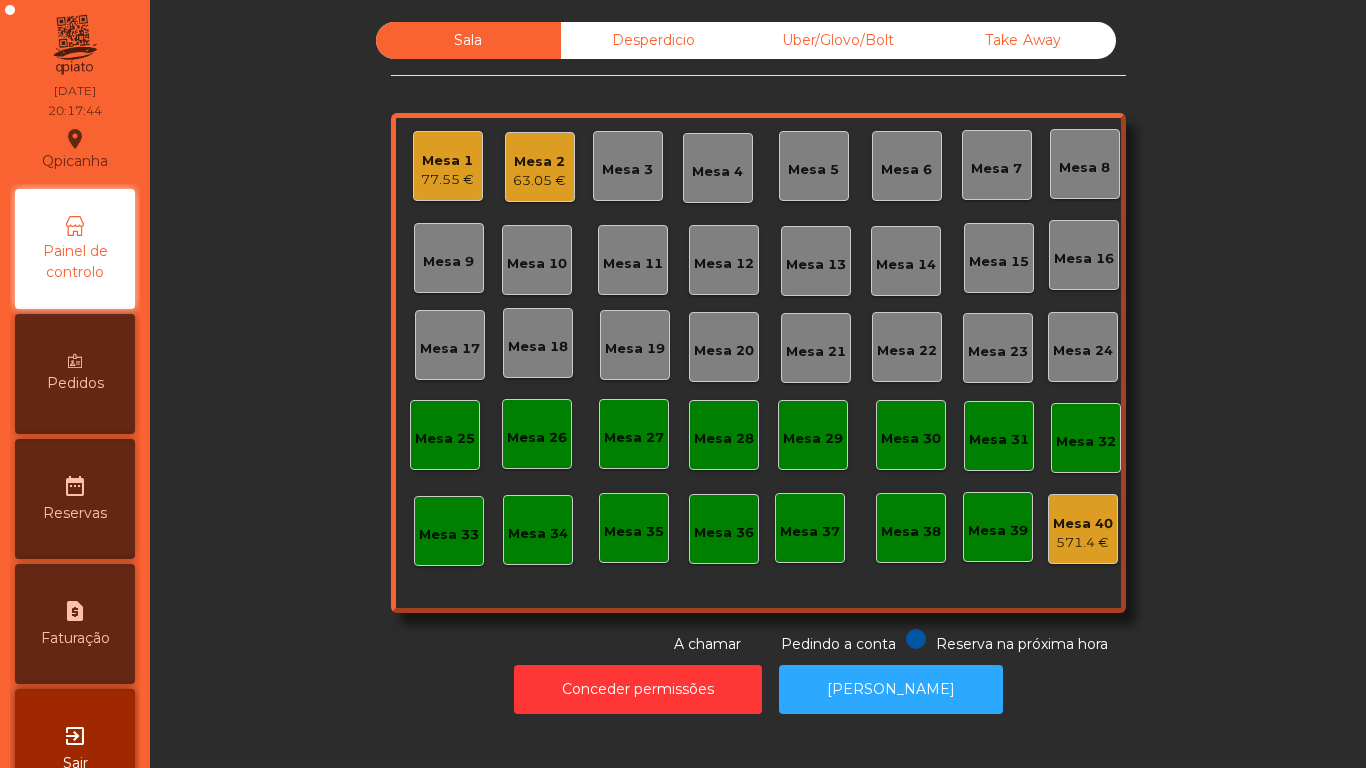 click on "Mesa 1   77.55 €" 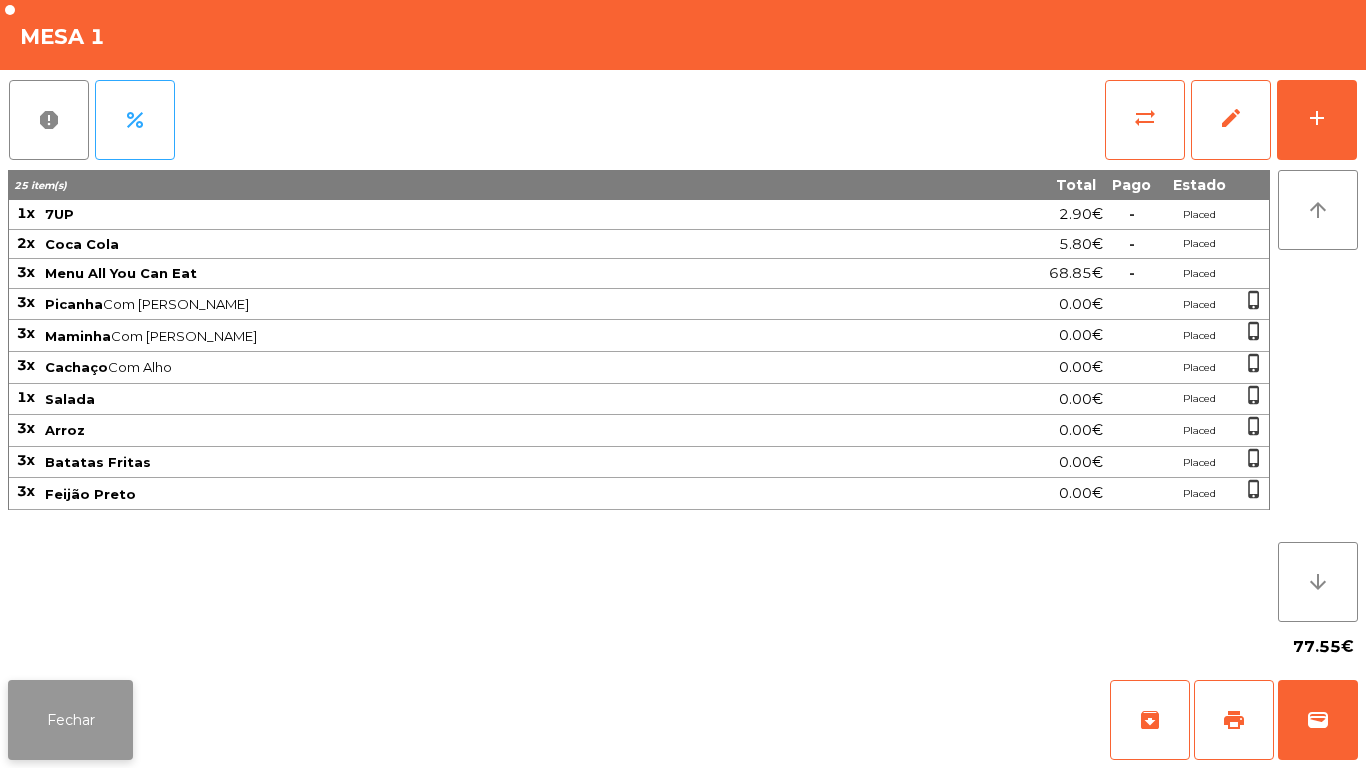 click on "Fechar" 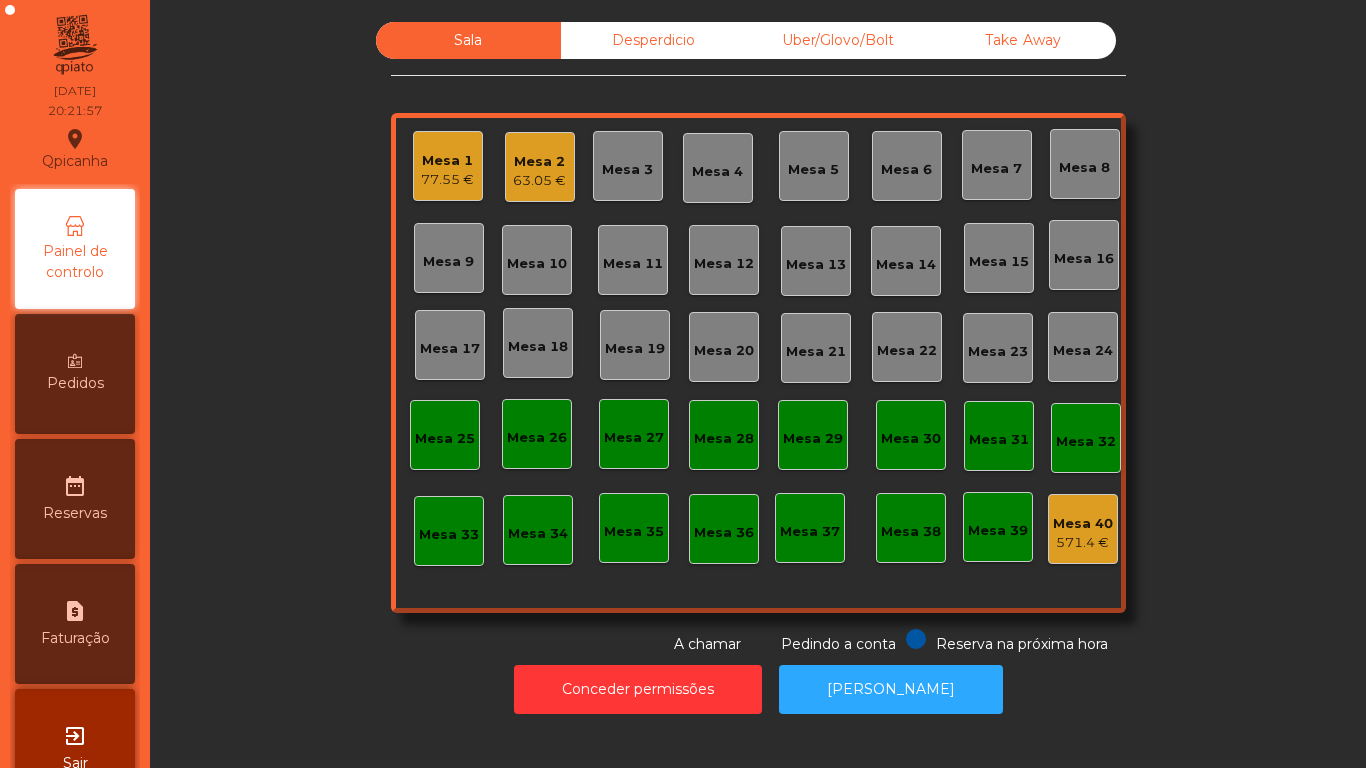 click on "Mesa 1" 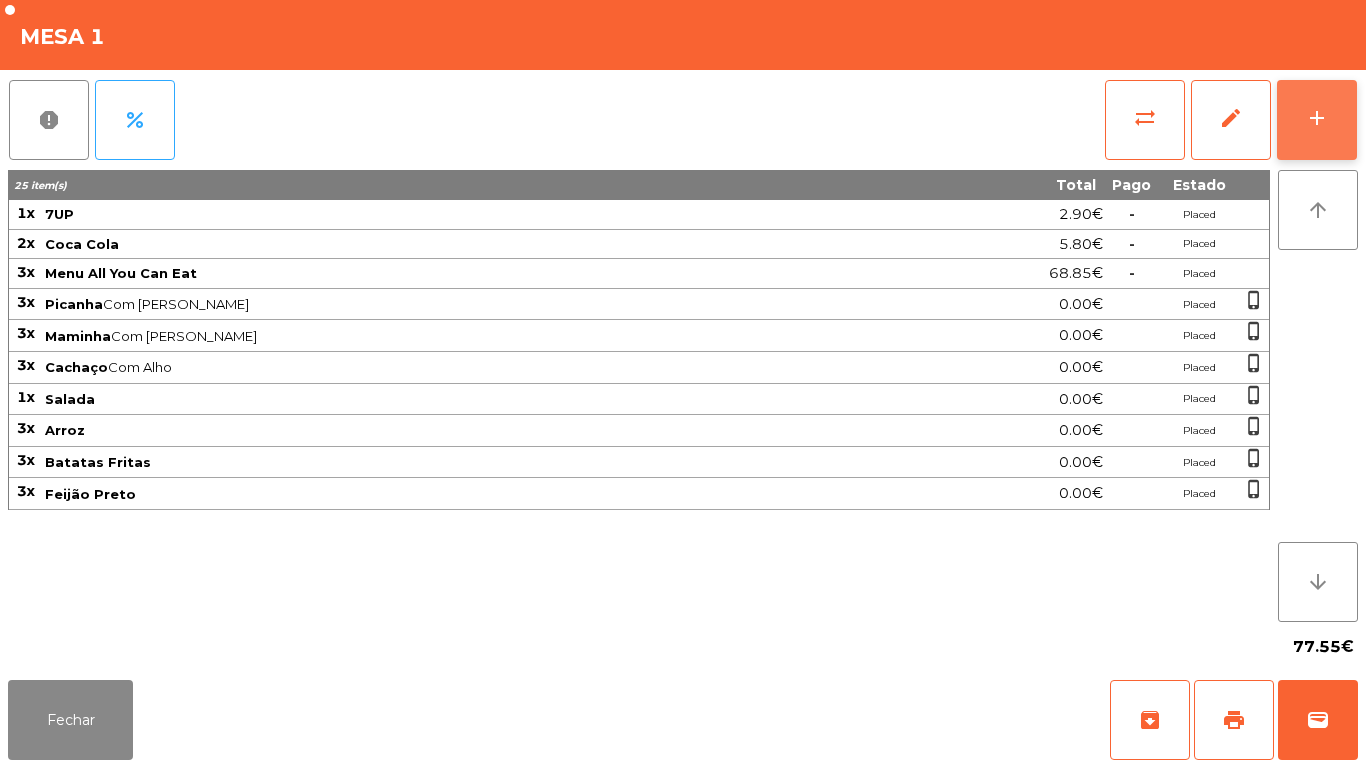 click on "add" 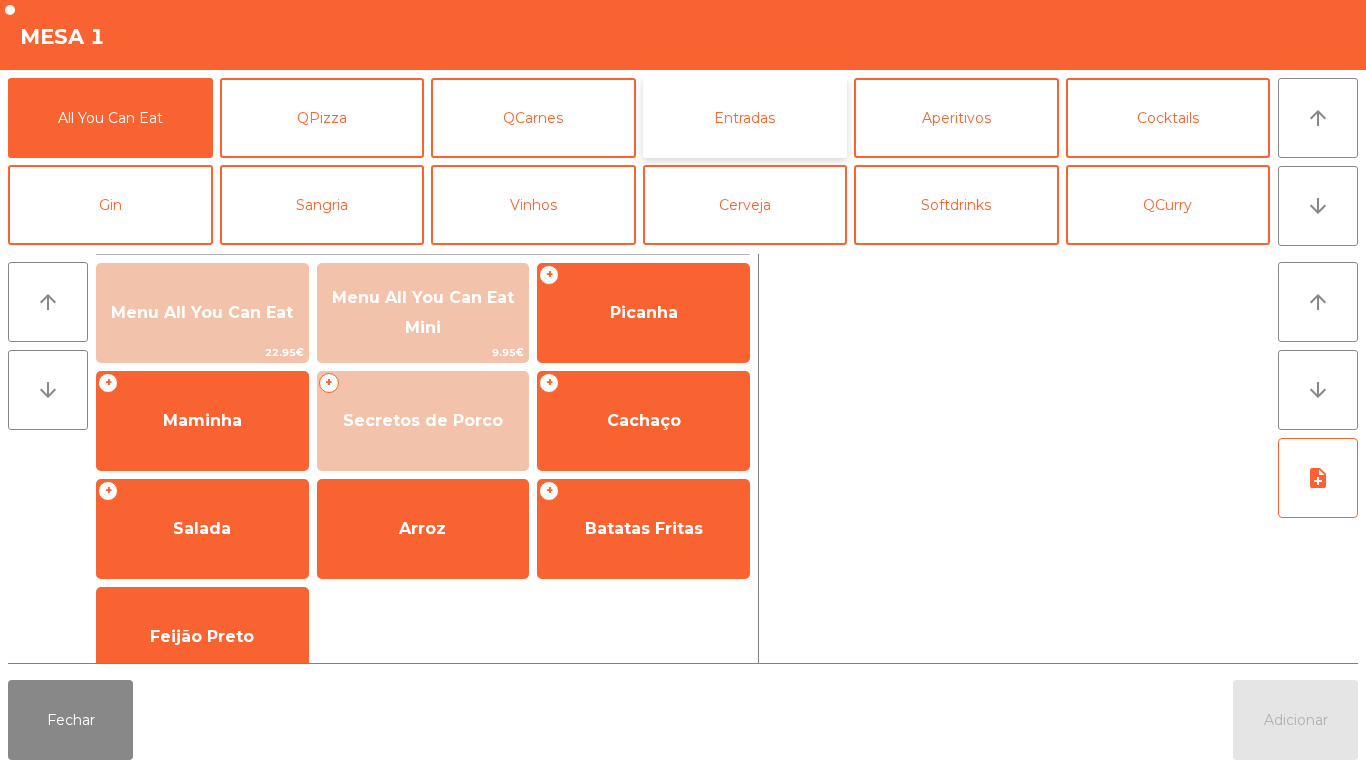 click on "Entradas" 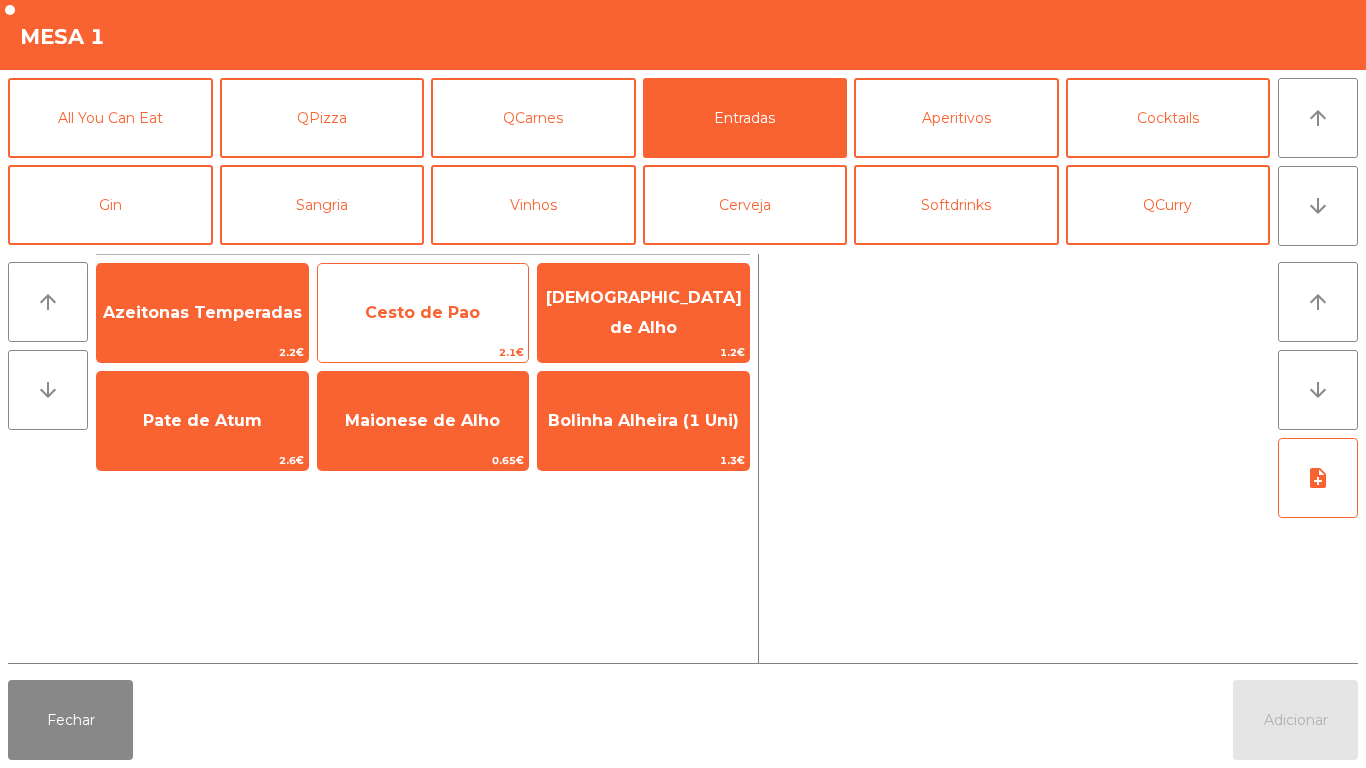 click on "Cesto de Pao" 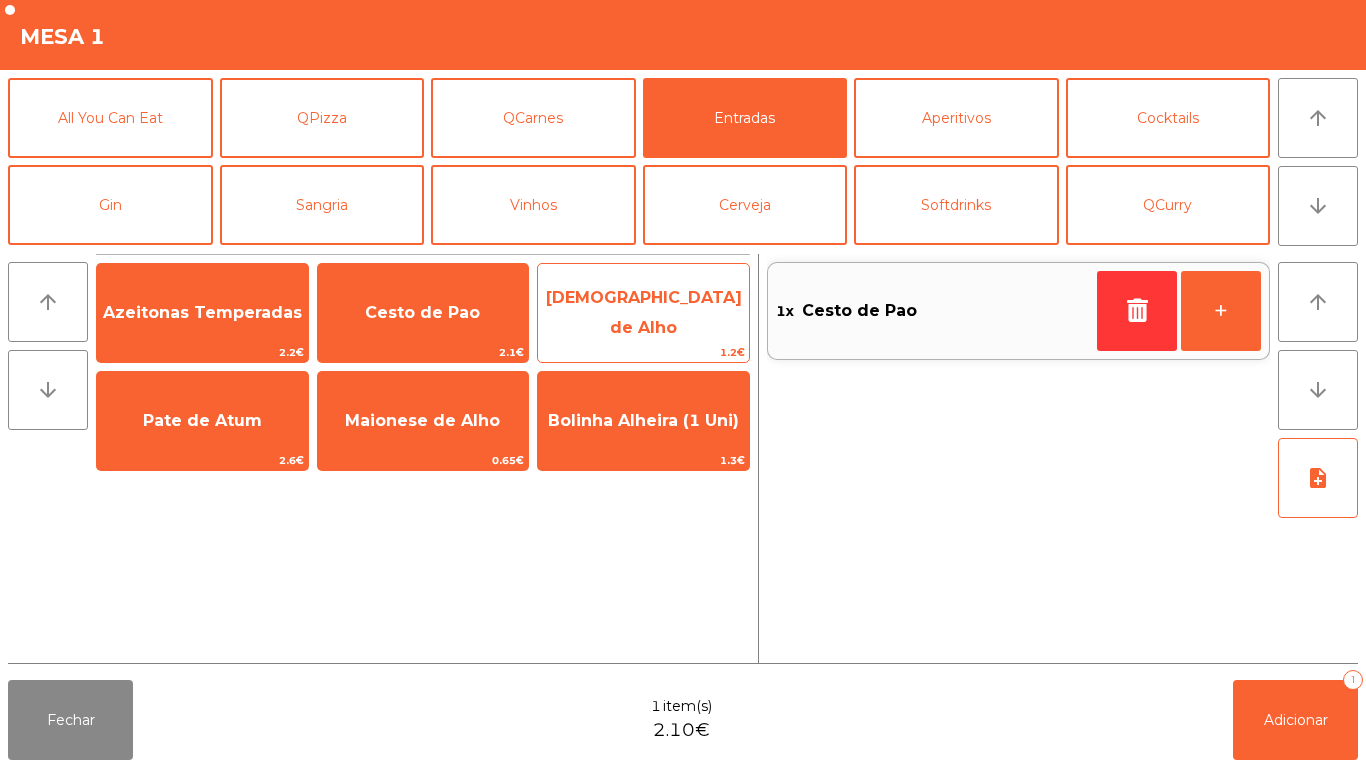 click on "[DEMOGRAPHIC_DATA] de Alho" 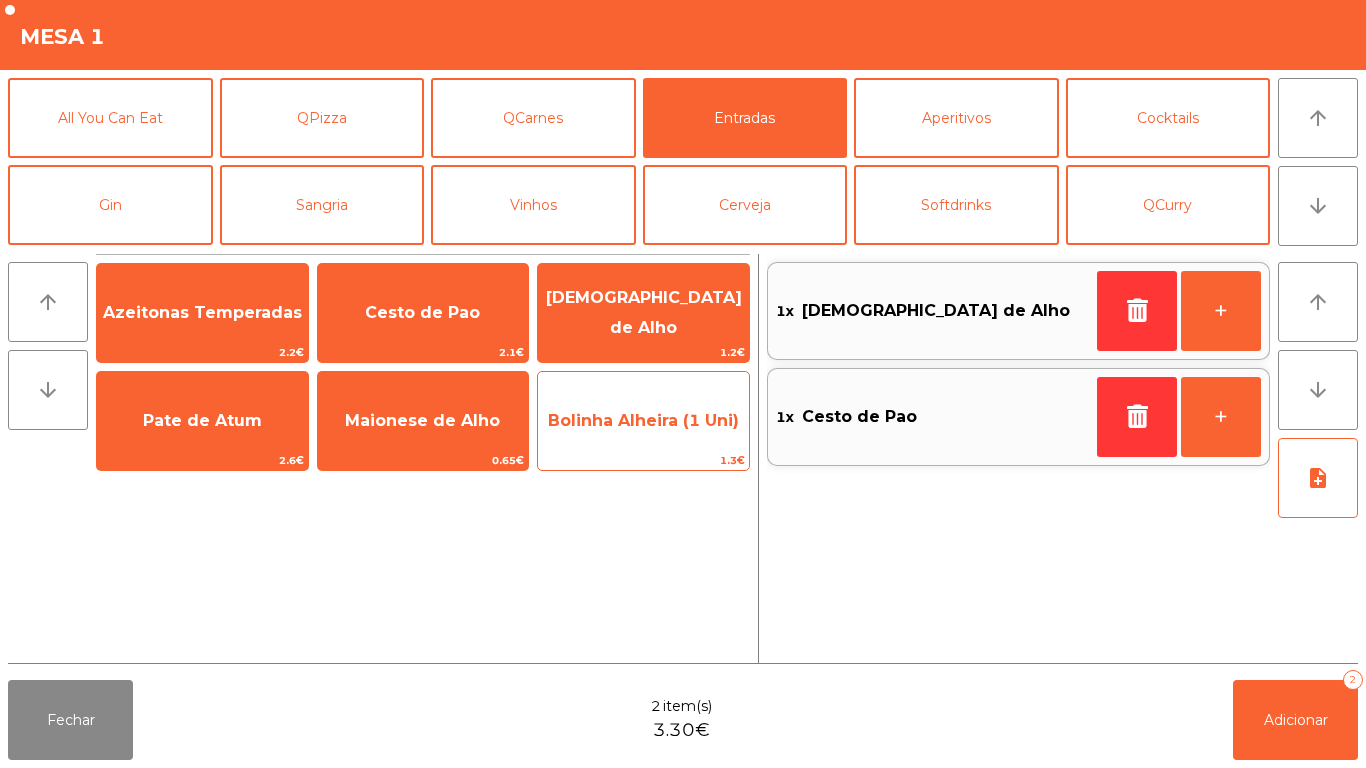 click on "Bolinha Alheira (1 Uni)" 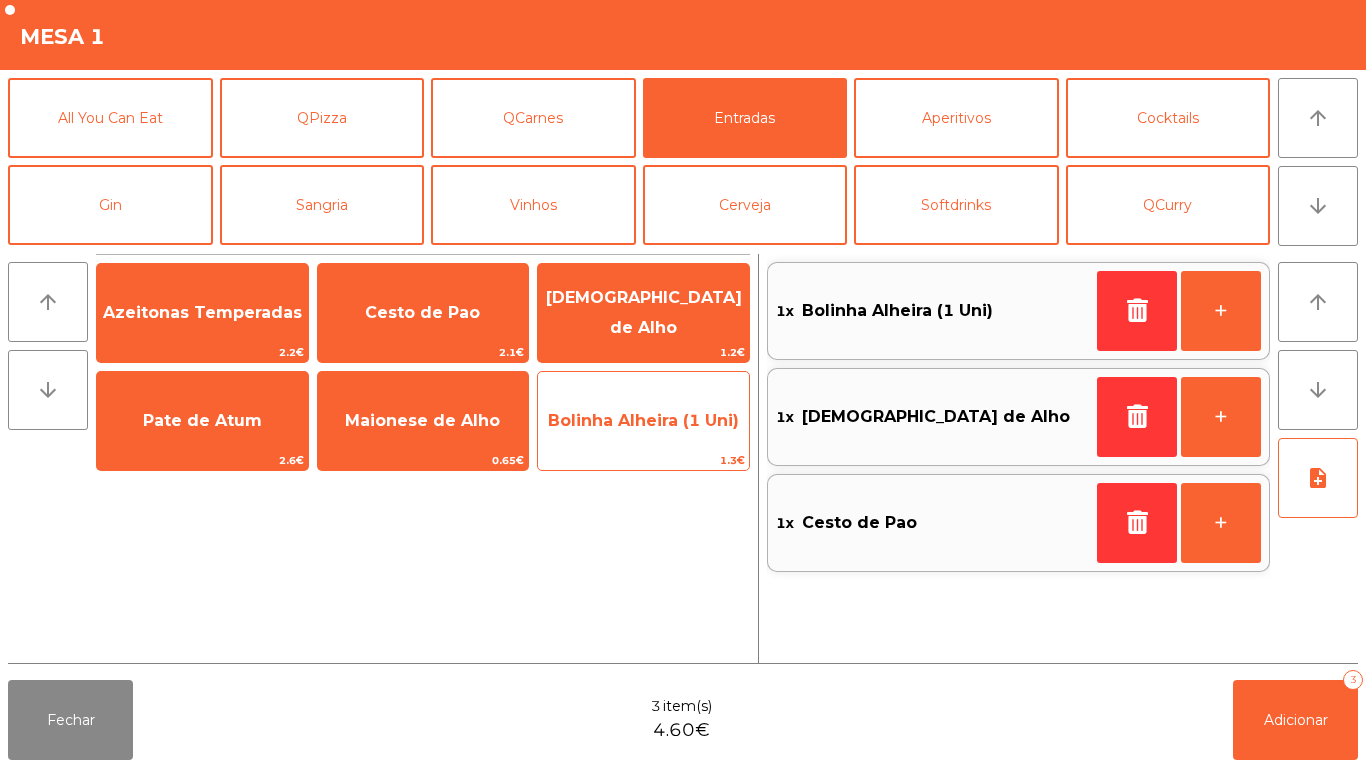 click on "Bolinha Alheira (1 Uni)" 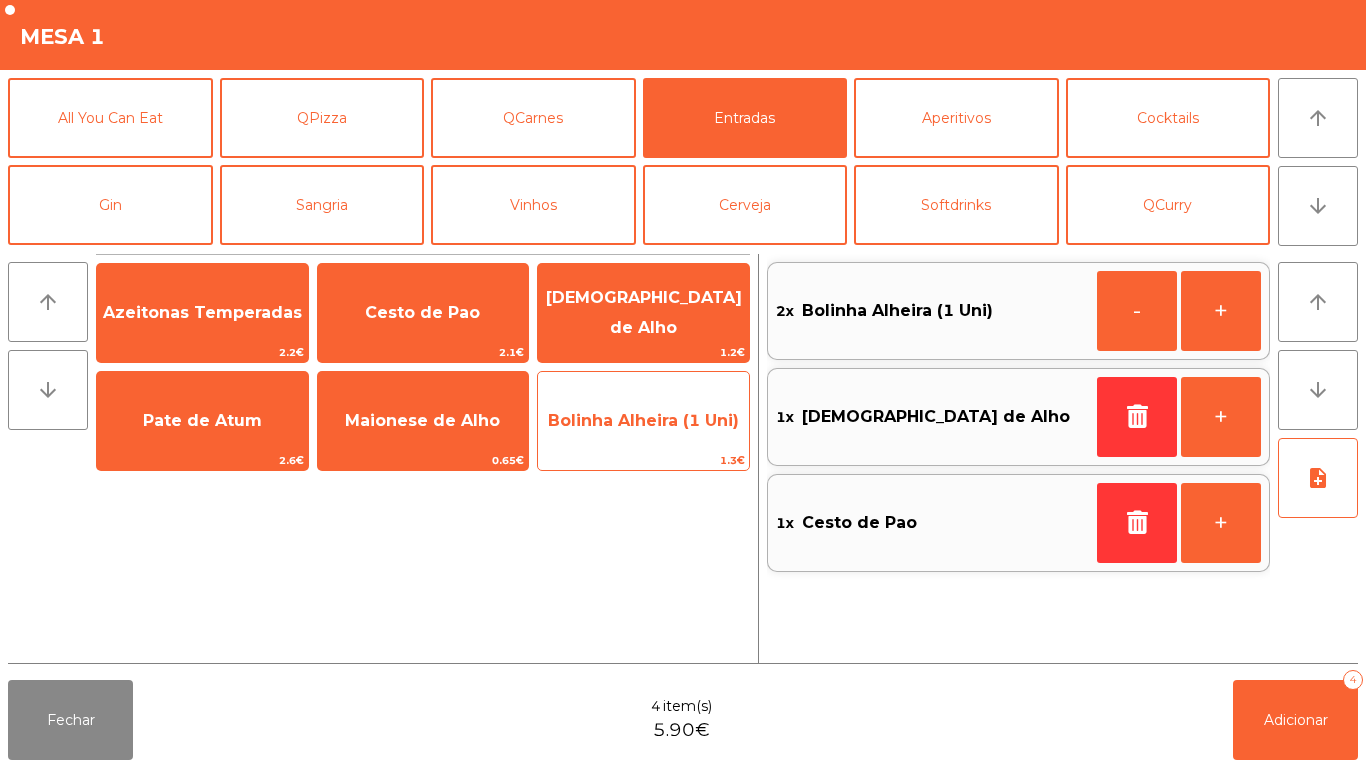 click on "Bolinha Alheira (1 Uni)" 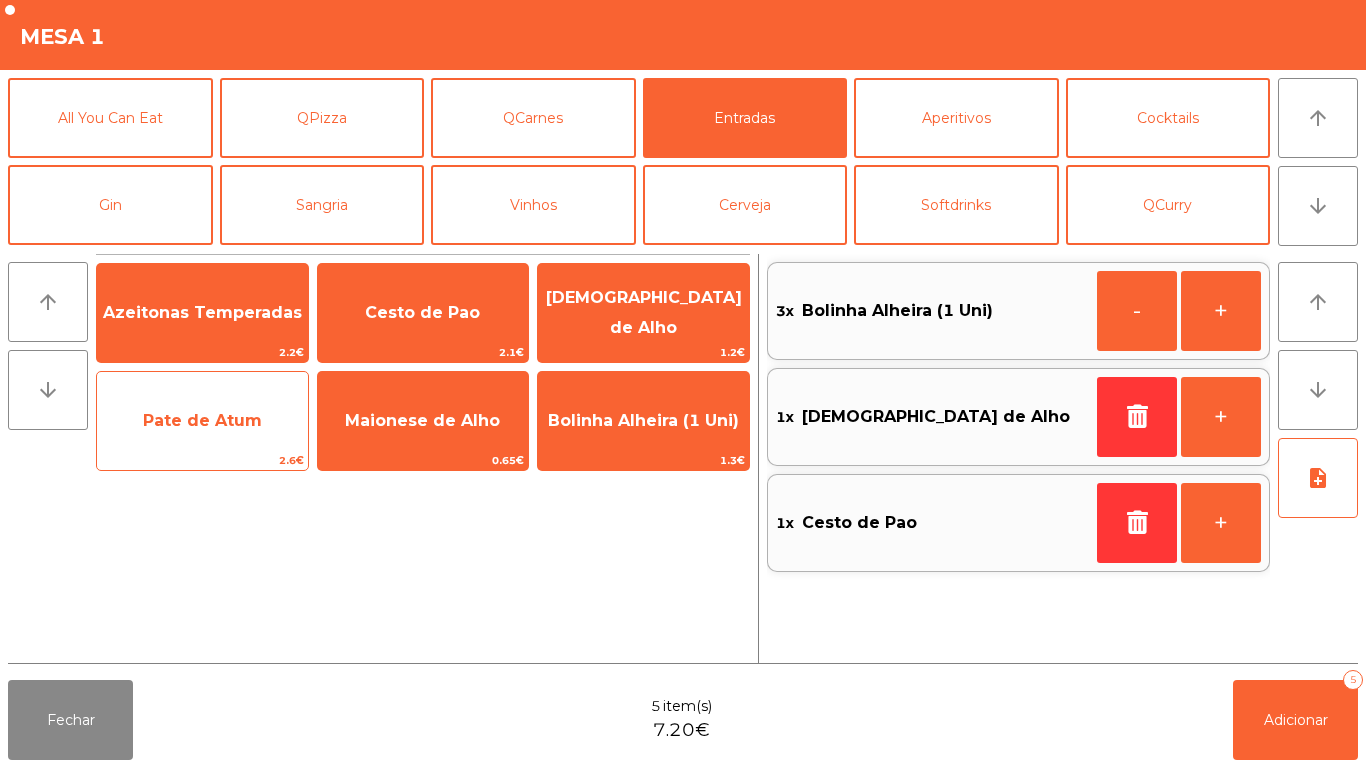 click on "Pate de Atum" 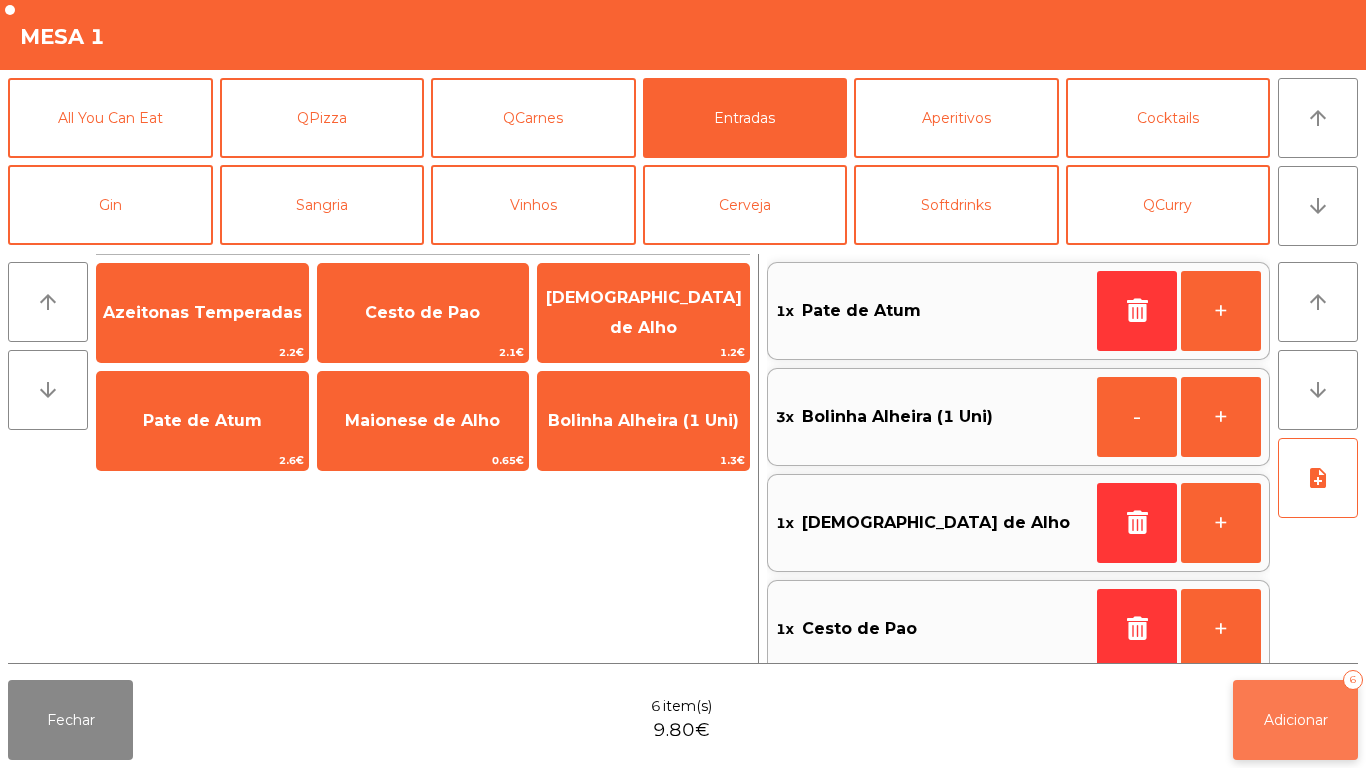 click on "Adicionar" 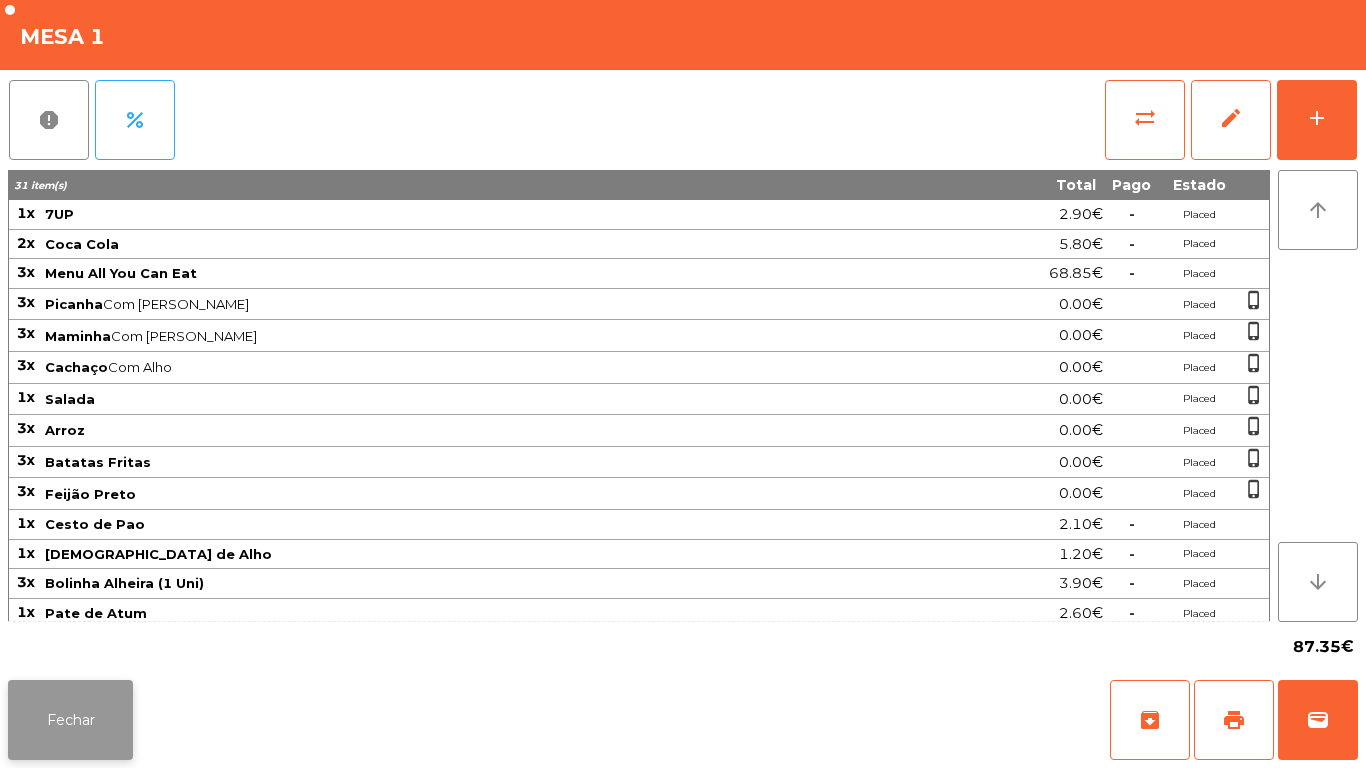 click on "Fechar" 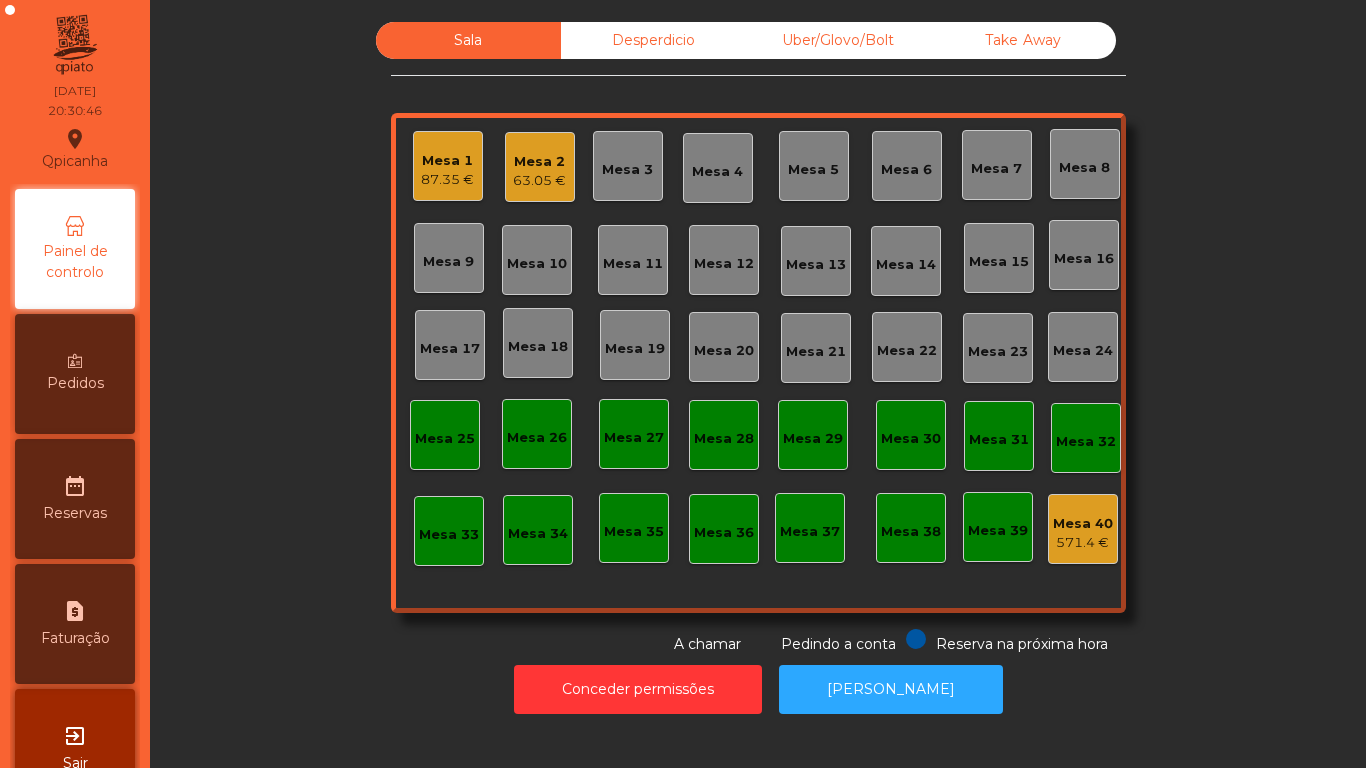 click on "Mesa 2   63.05 €" 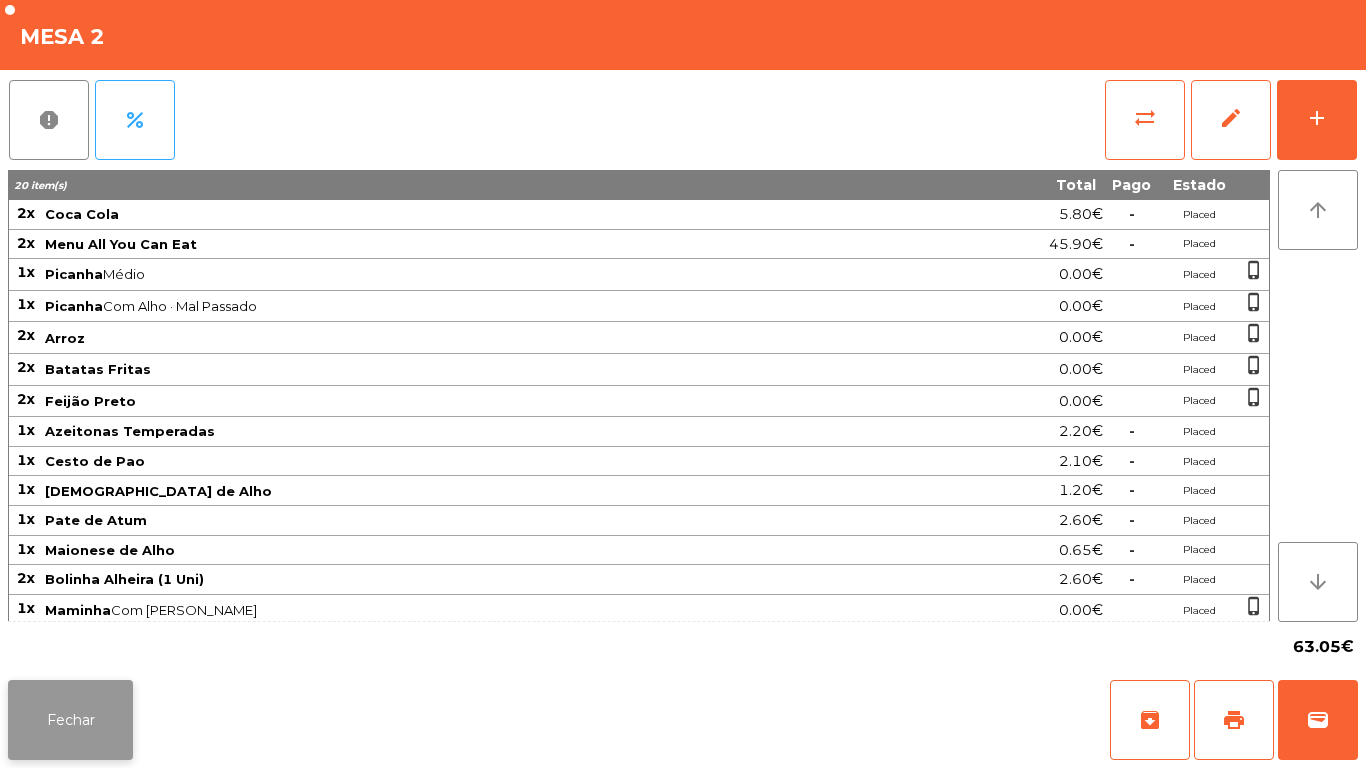 click on "Fechar" 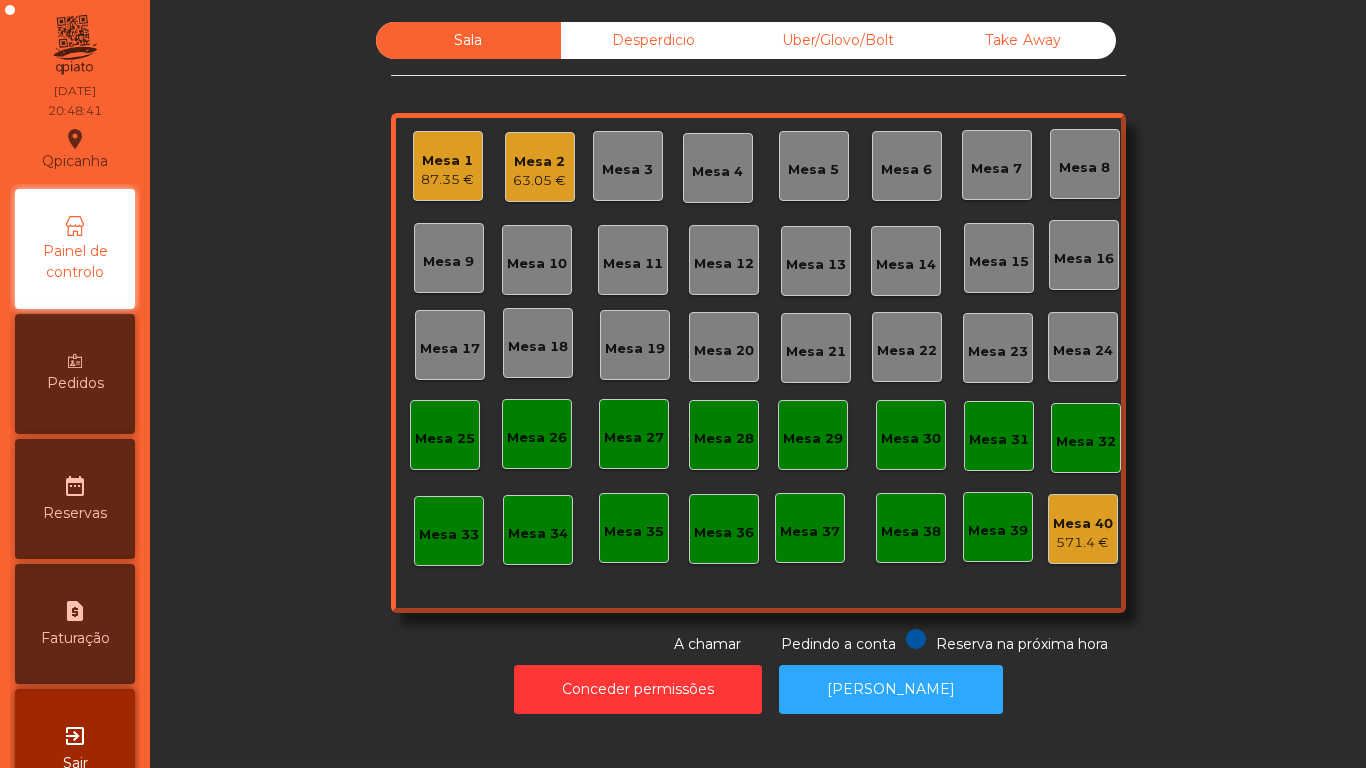 click on "63.05 €" 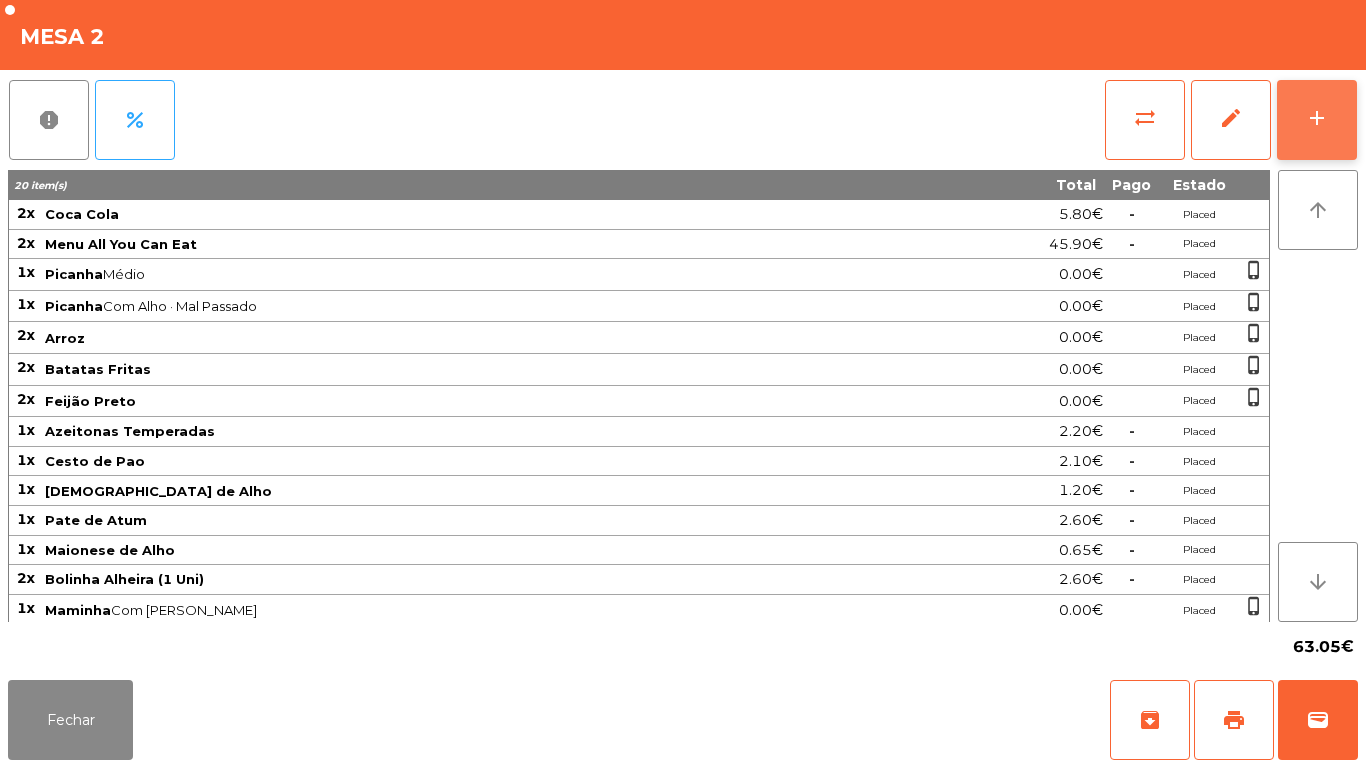 click on "add" 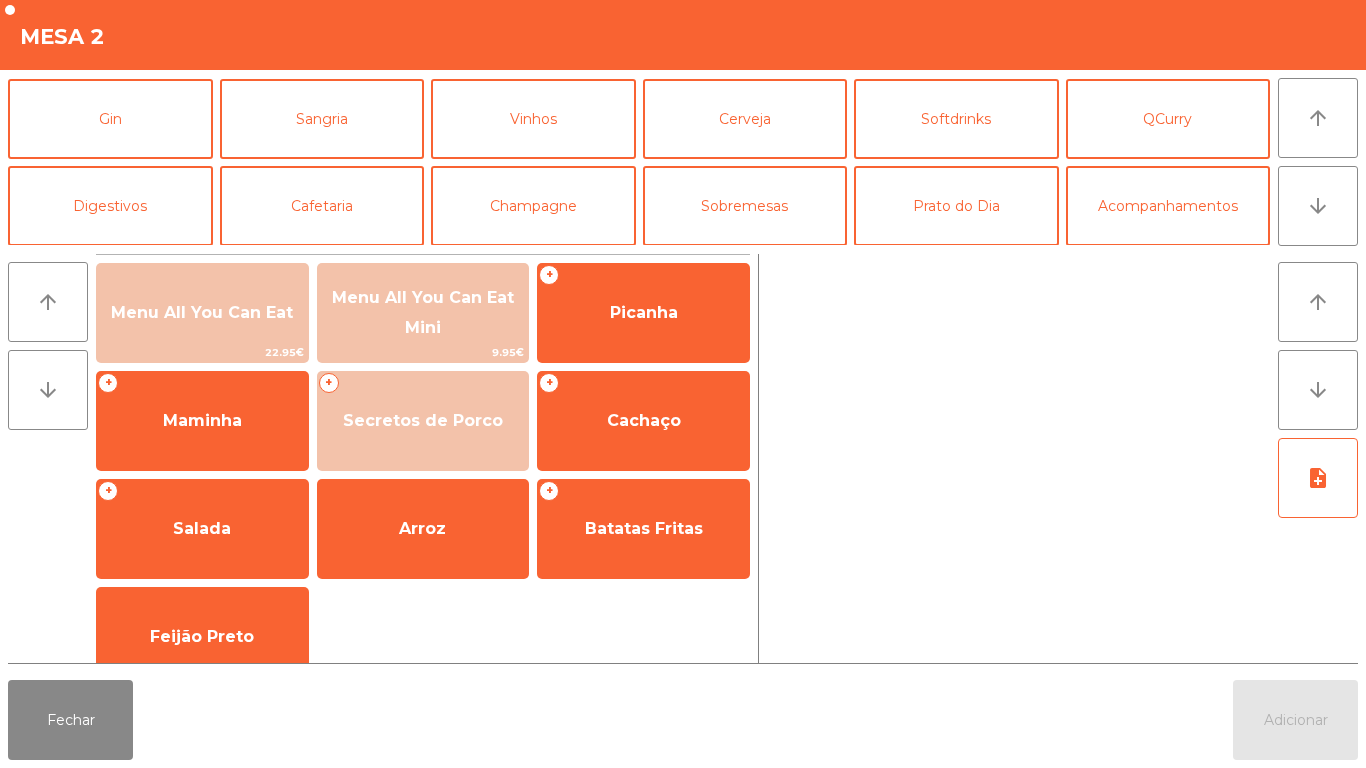 scroll, scrollTop: 75, scrollLeft: 0, axis: vertical 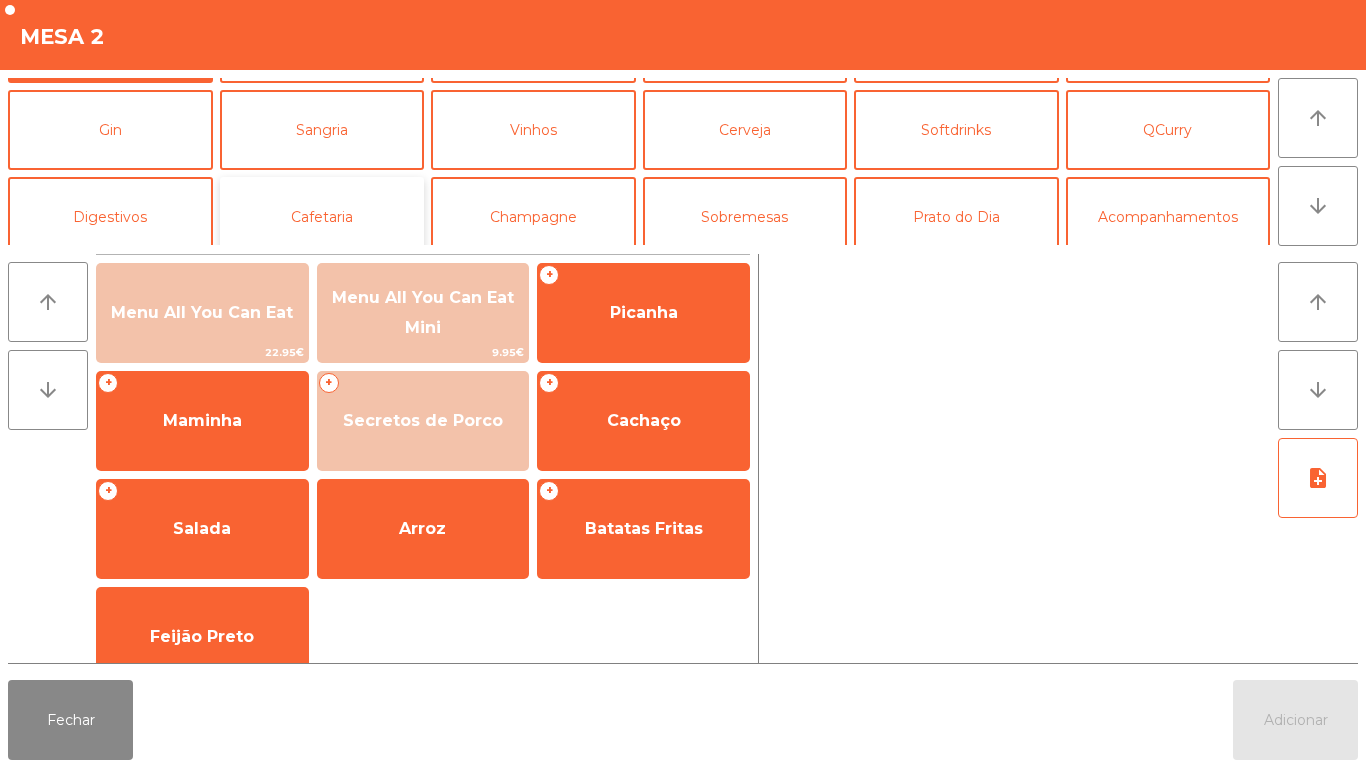 click on "Cafetaria" 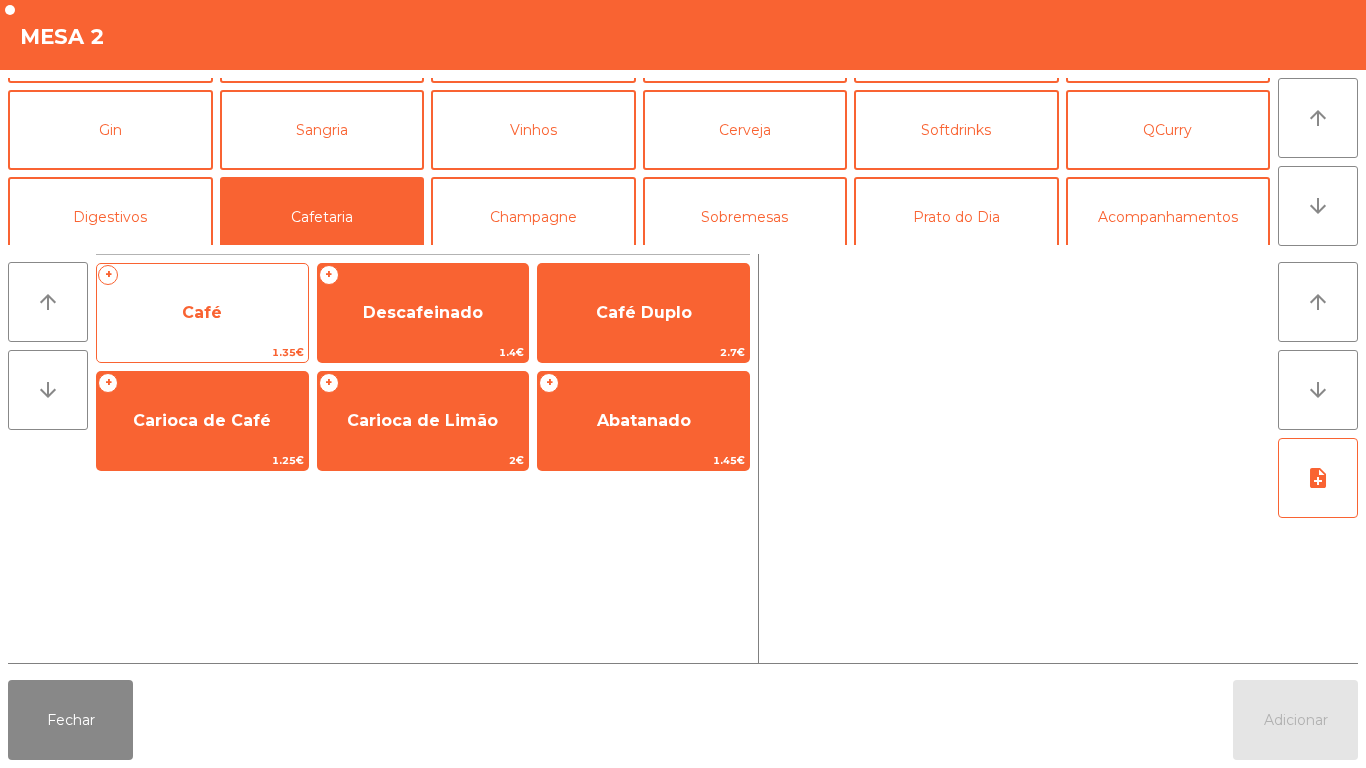 click on "Café" 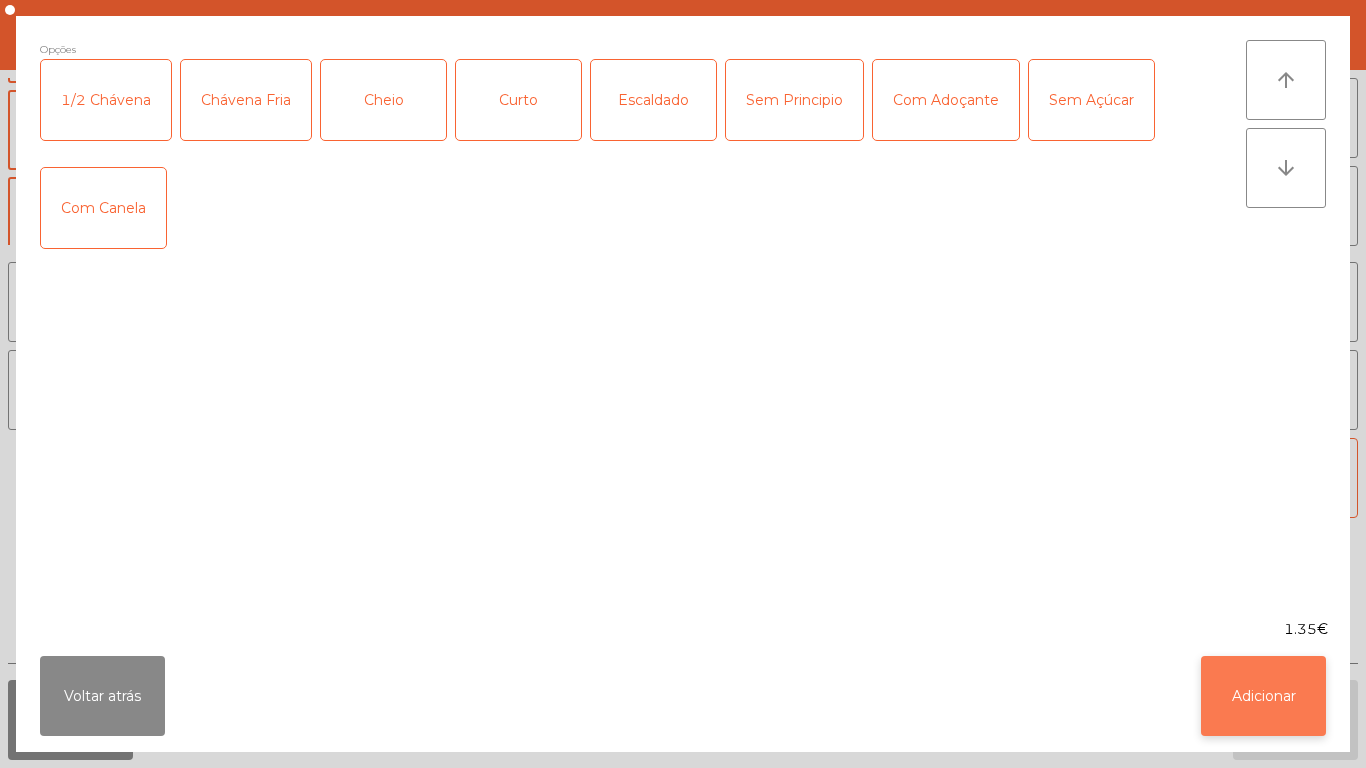 click on "Adicionar" 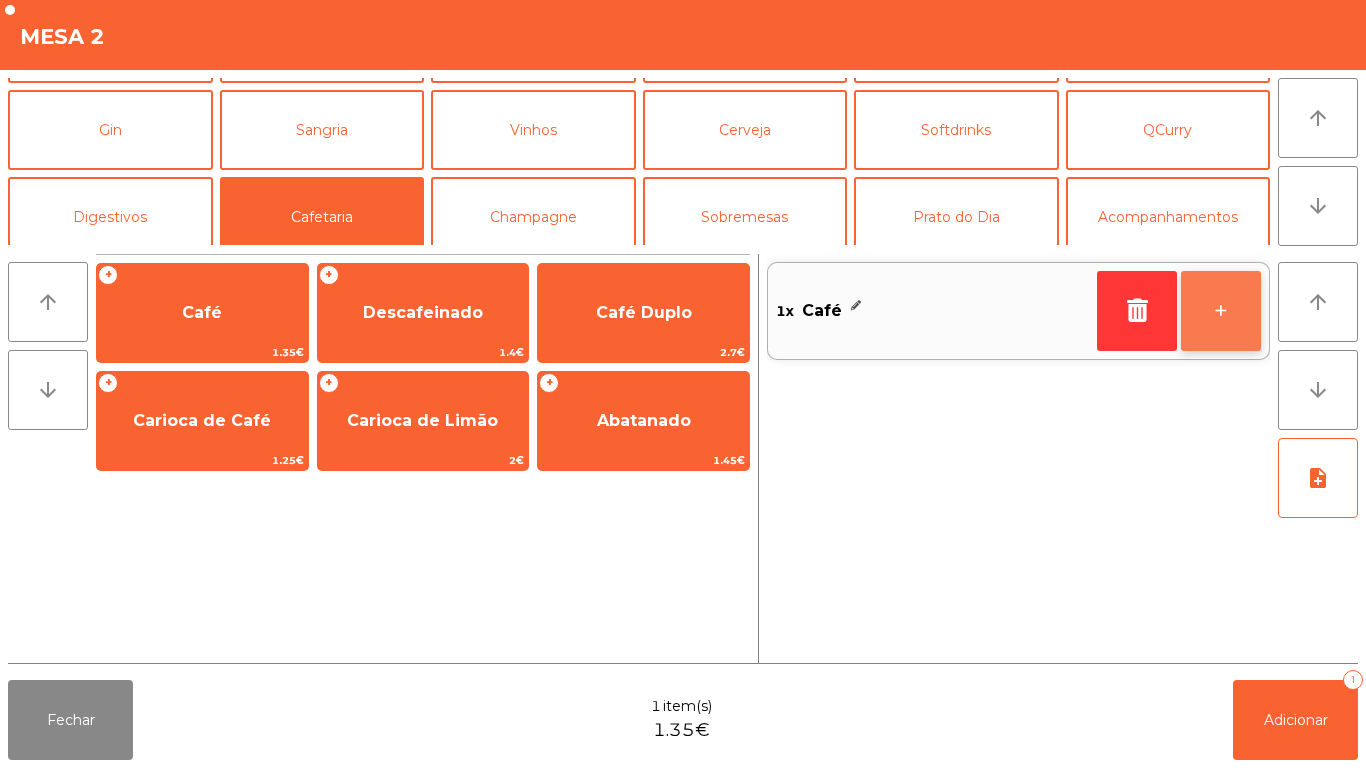 click on "+" 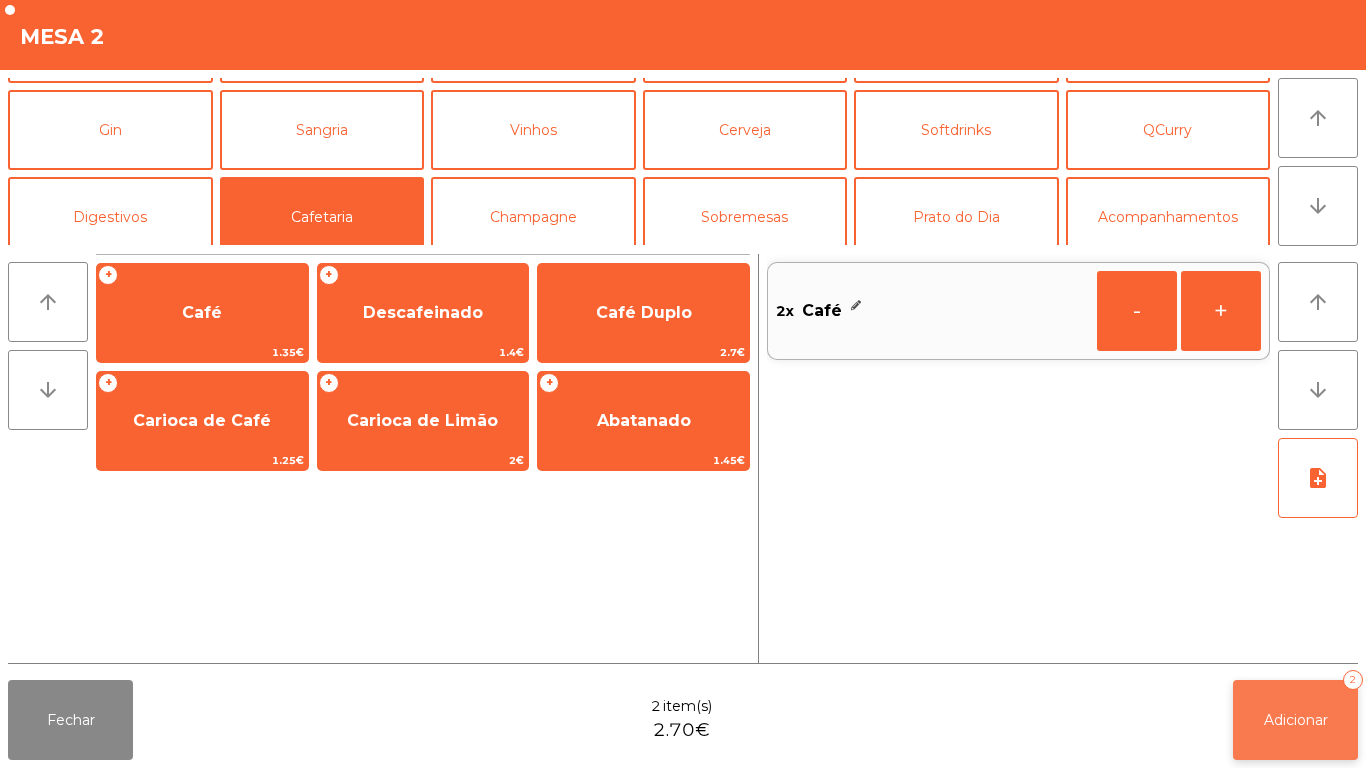 click on "Adicionar   2" 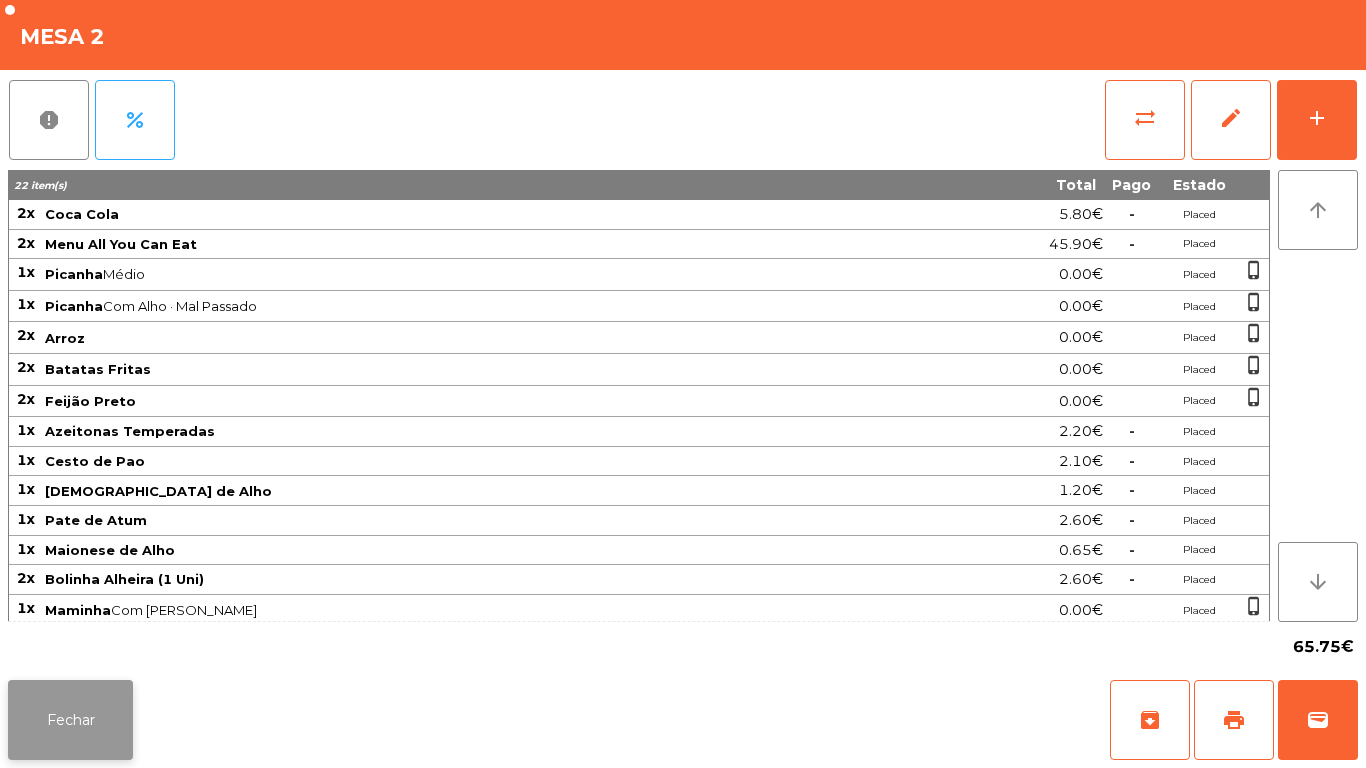 click on "Fechar" 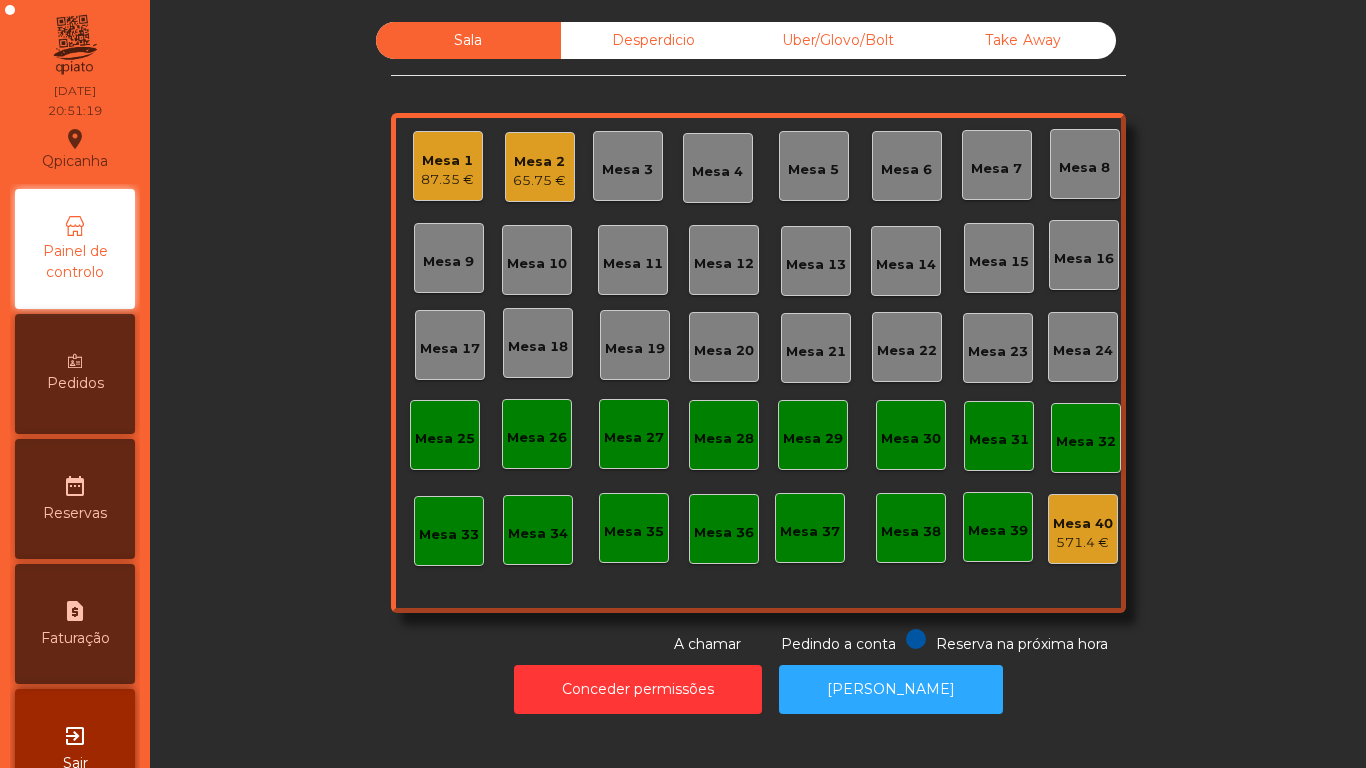 click on "Pedidos" at bounding box center (75, 374) 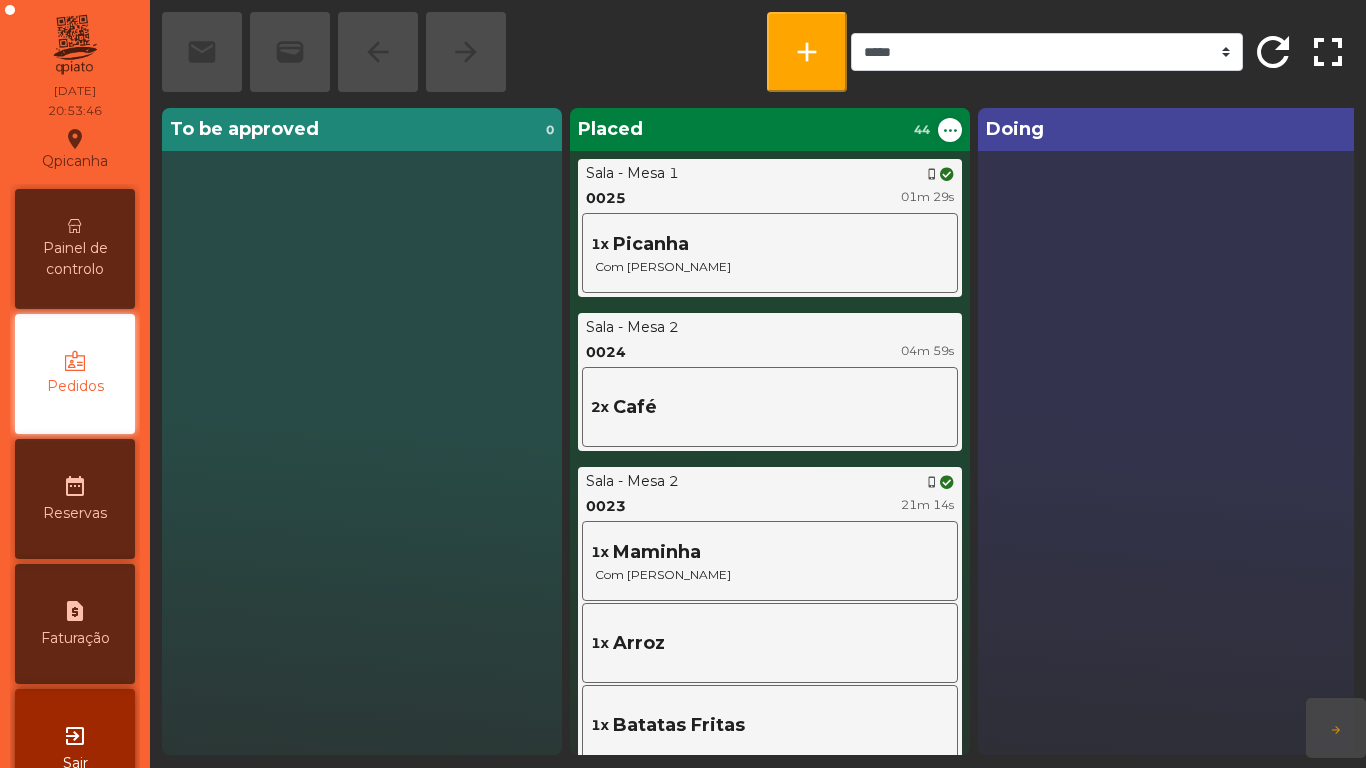 click on "Painel de controlo" at bounding box center [75, 259] 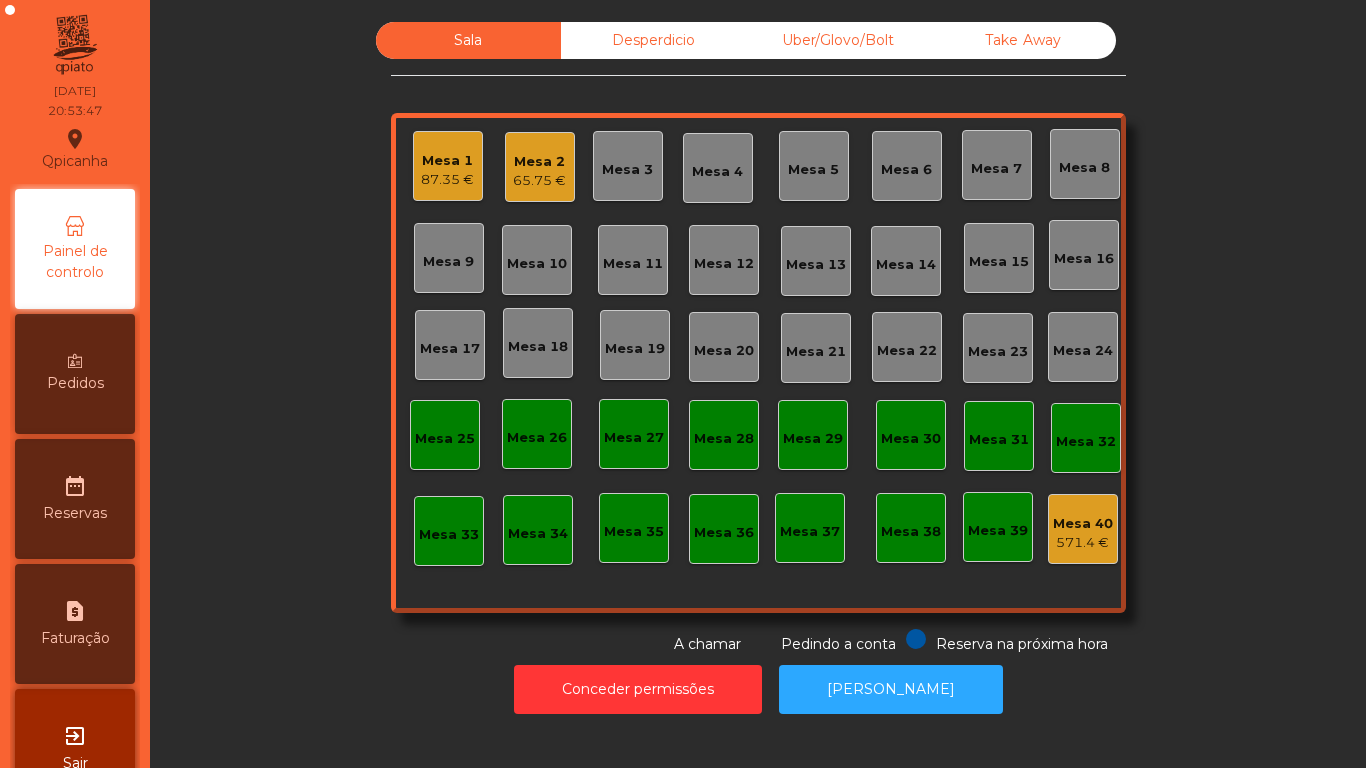 click on "Mesa 1" 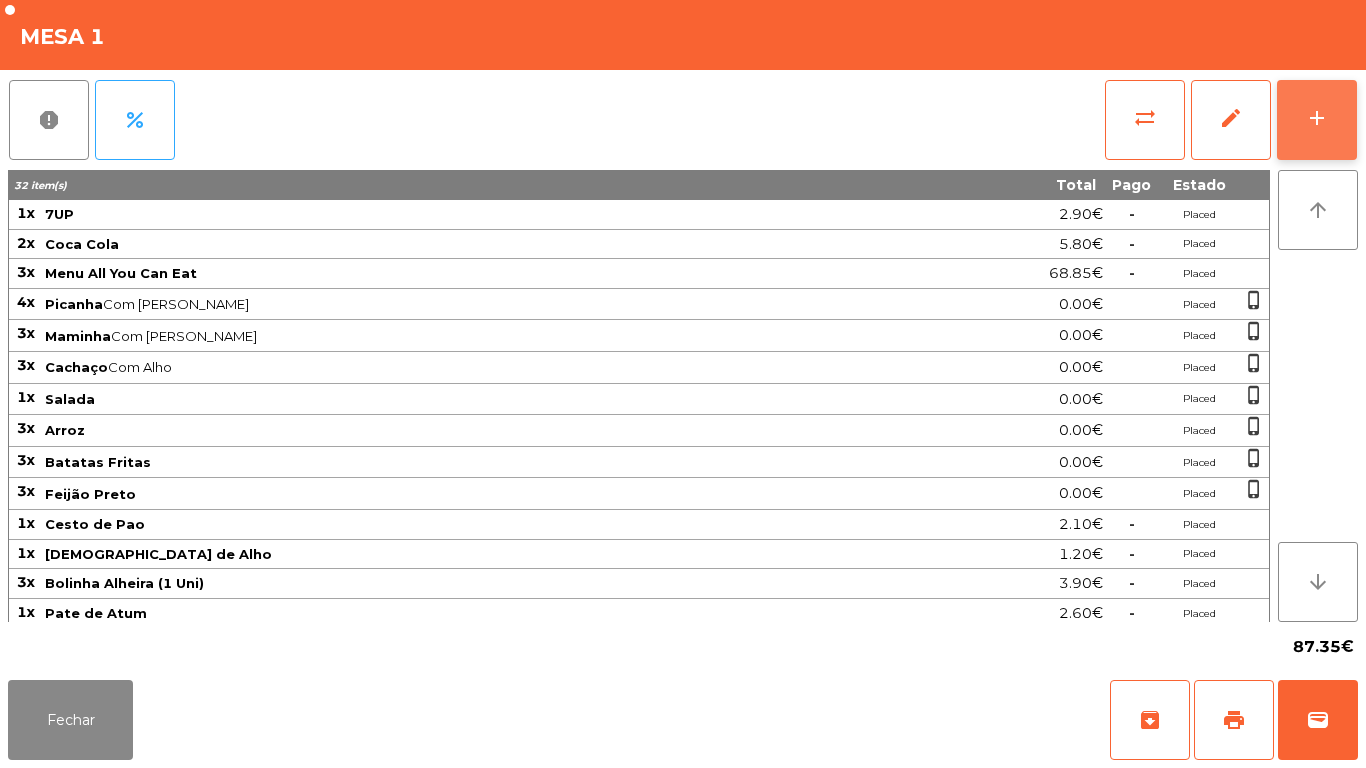 click on "add" 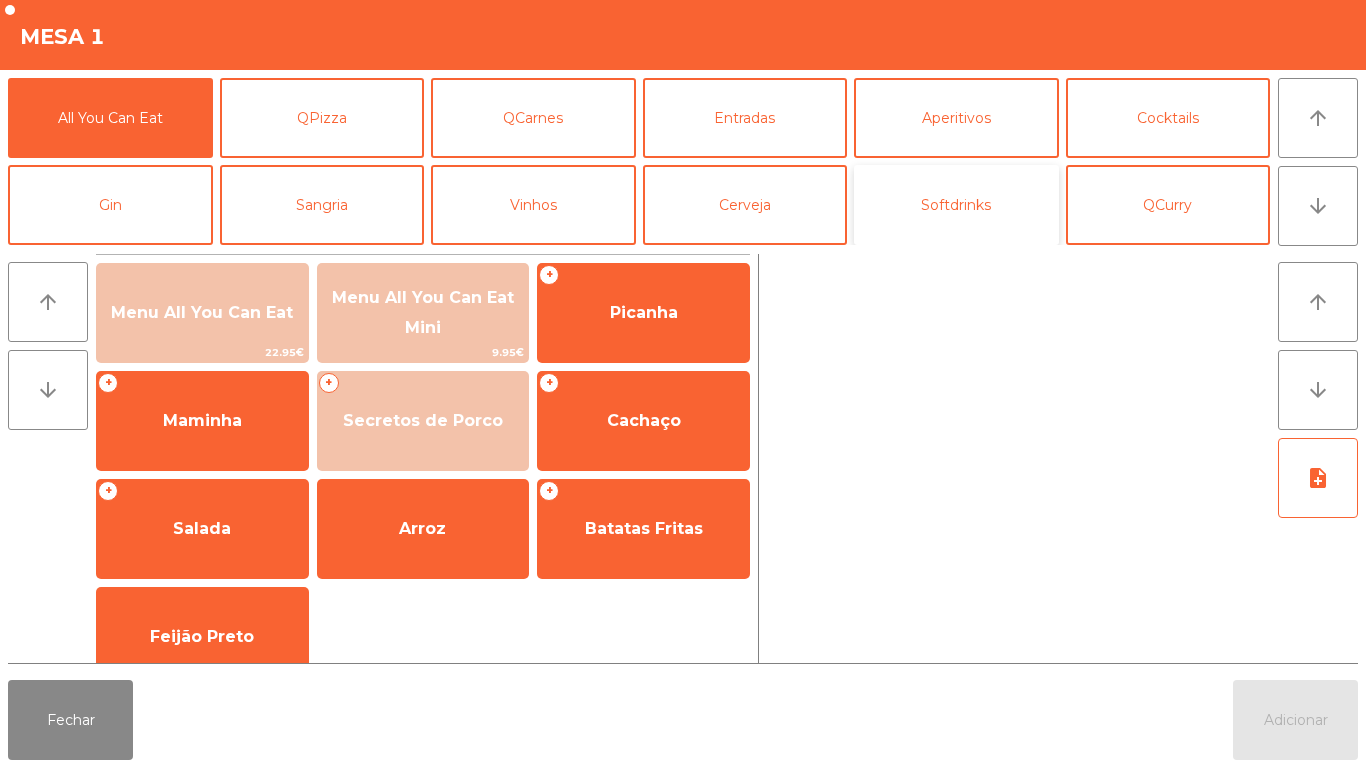click on "Softdrinks" 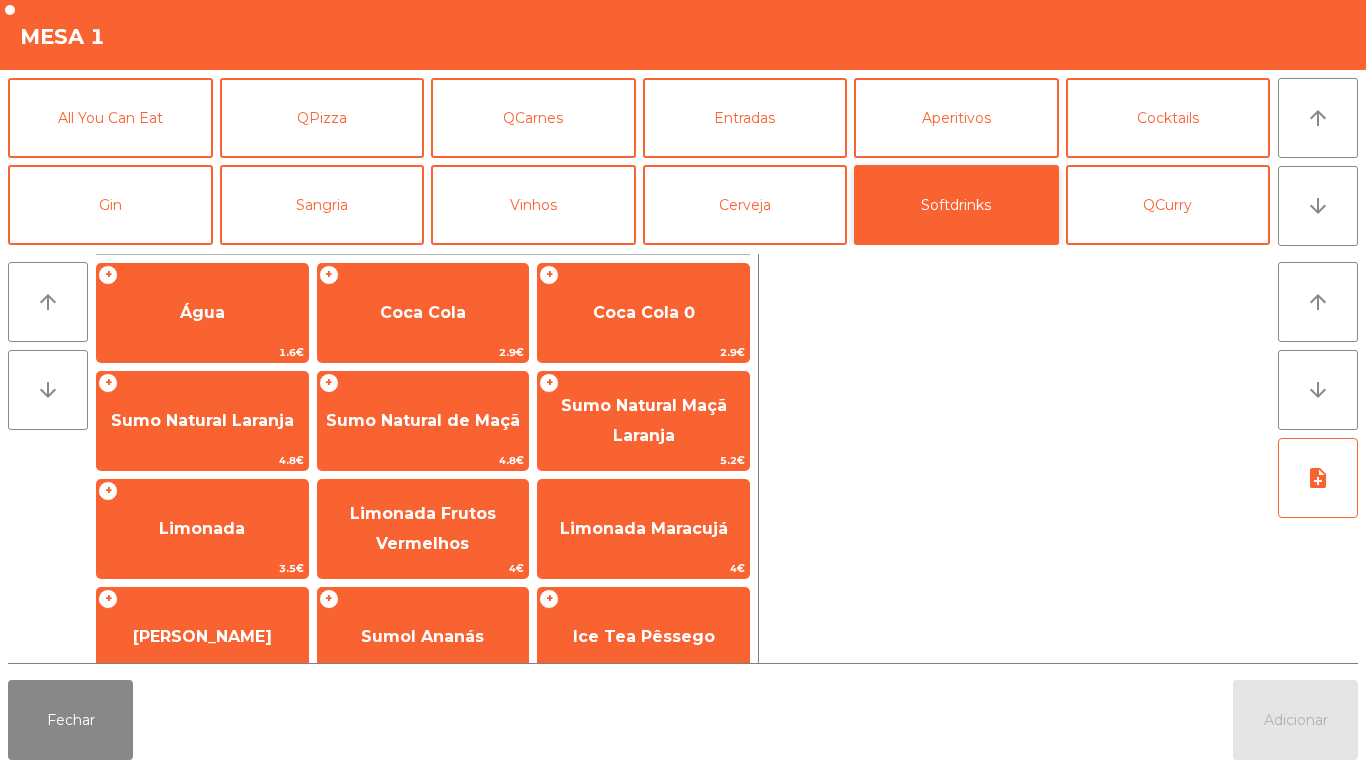 scroll, scrollTop: 356, scrollLeft: 0, axis: vertical 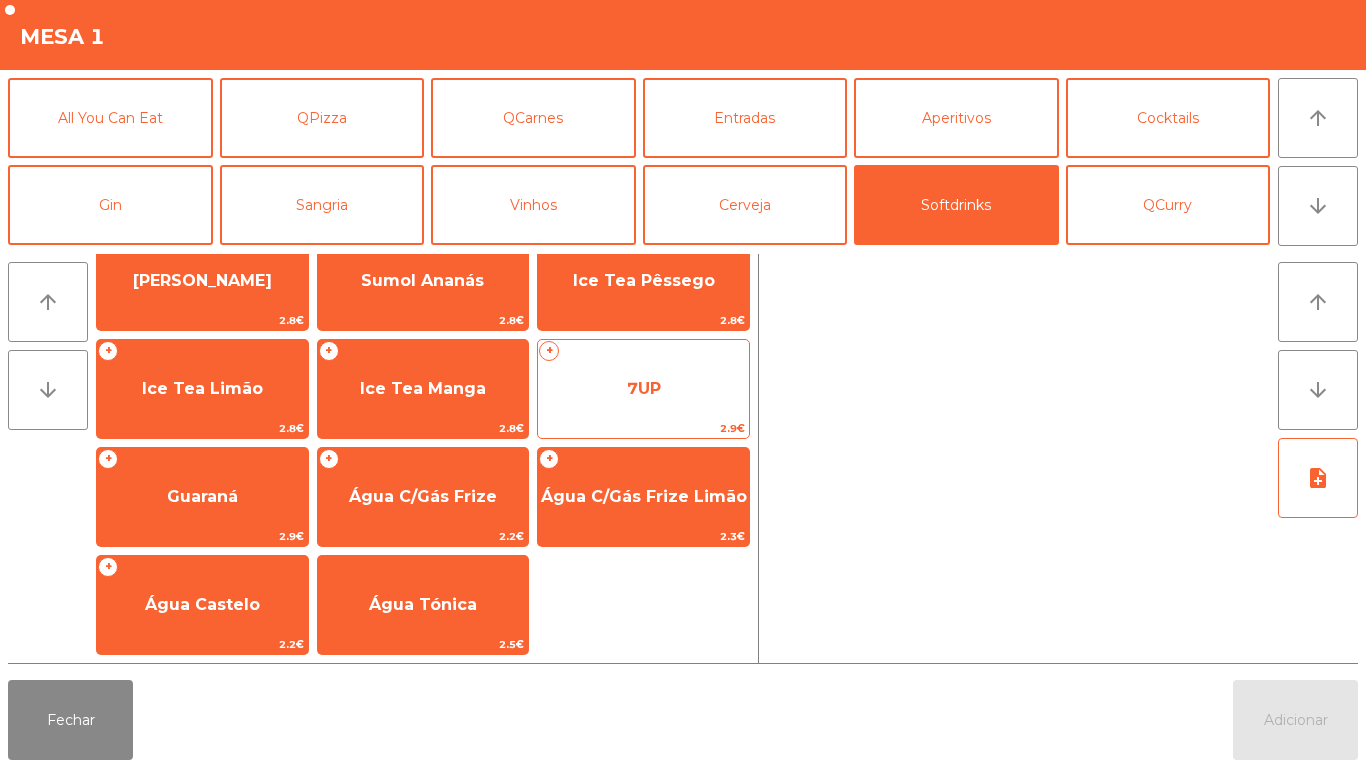 click on "7UP" 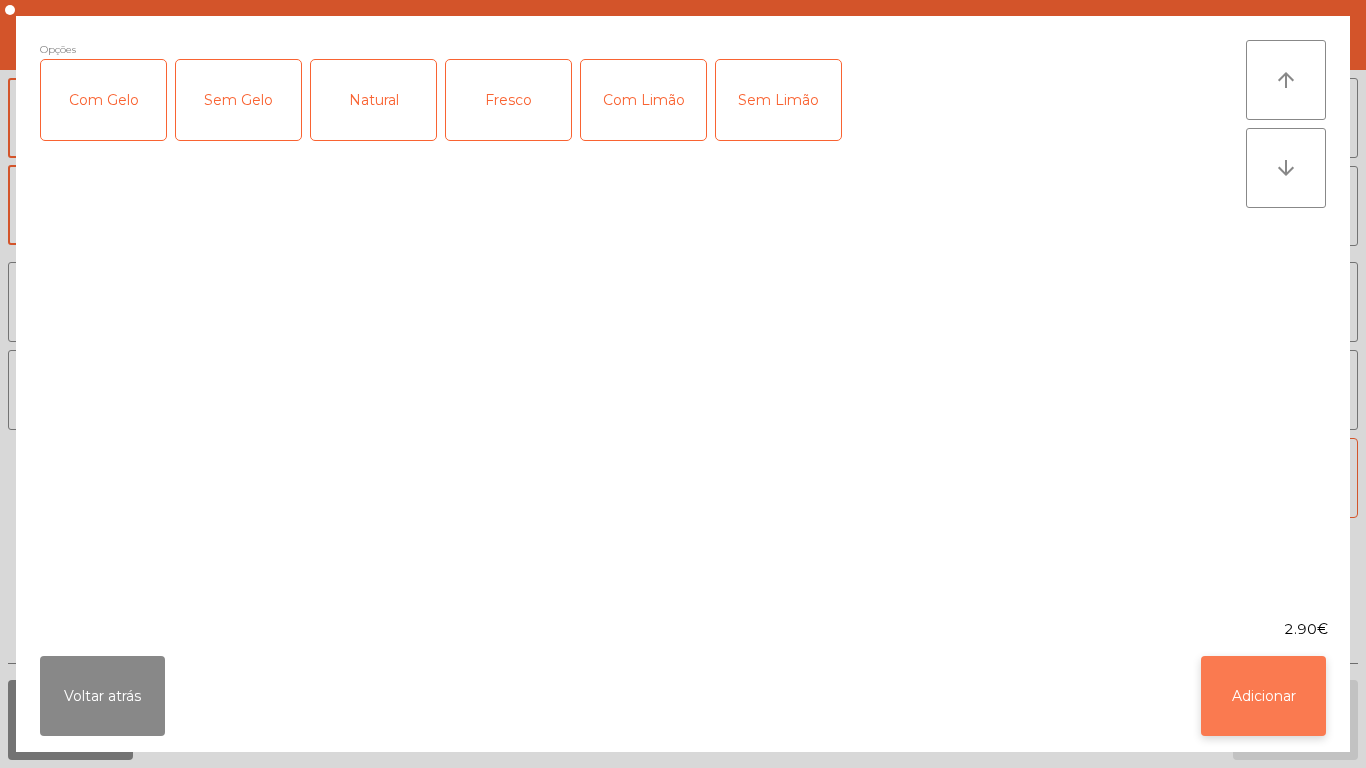 click on "Adicionar" 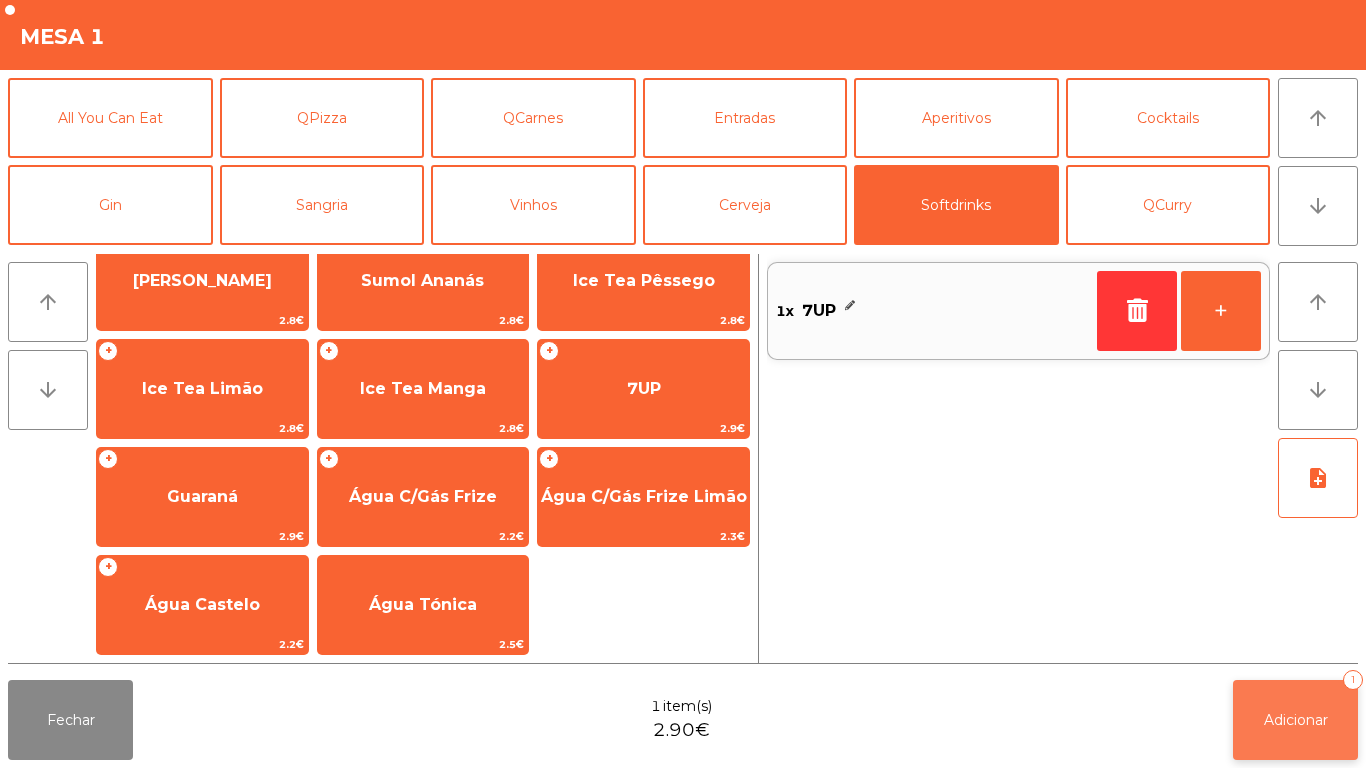 click on "Adicionar   1" 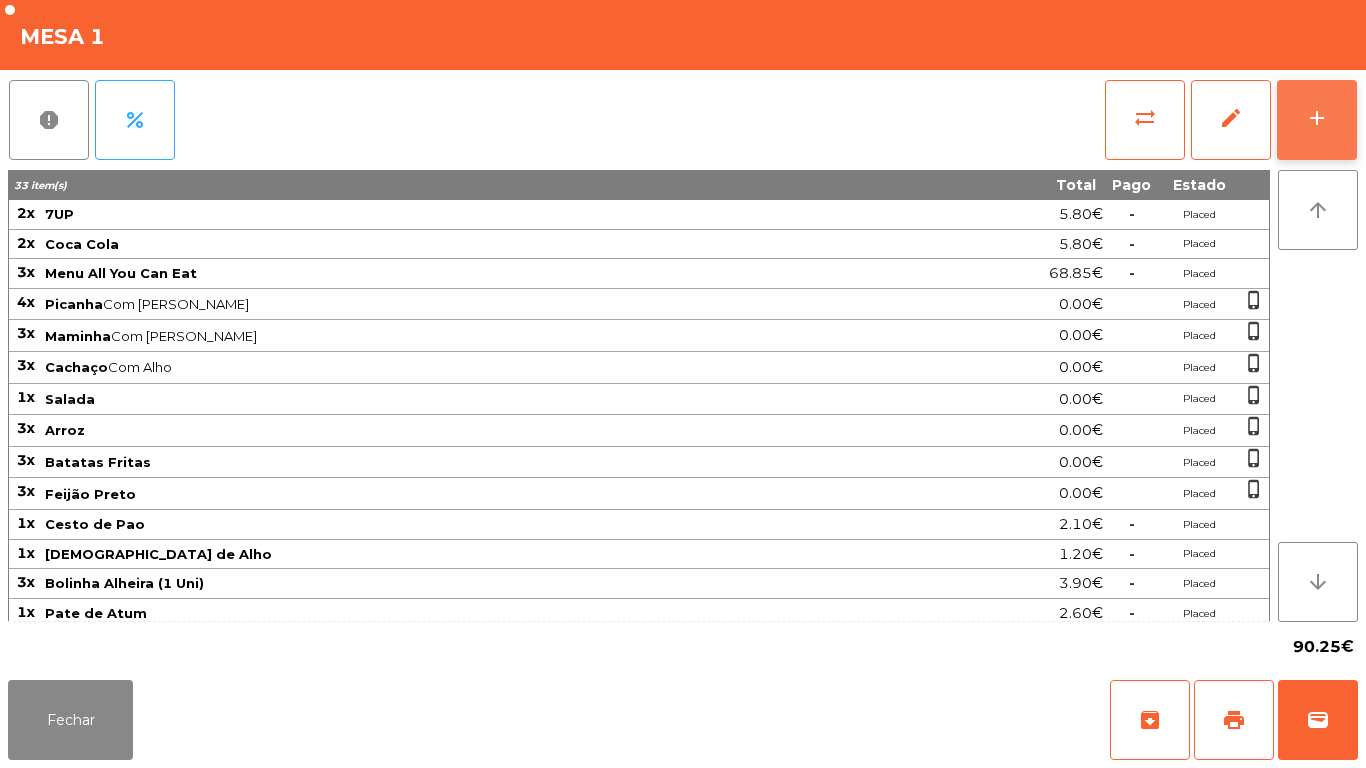 click on "add" 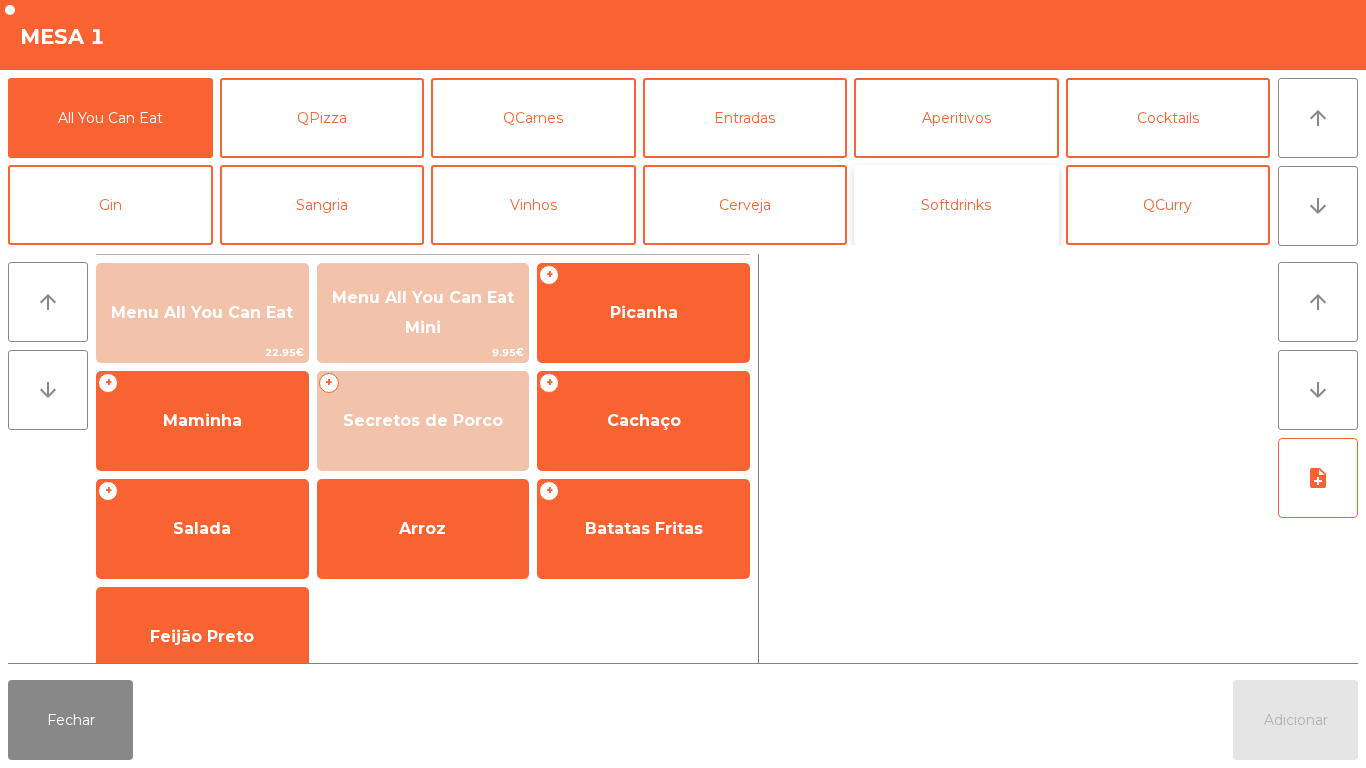 click on "Softdrinks" 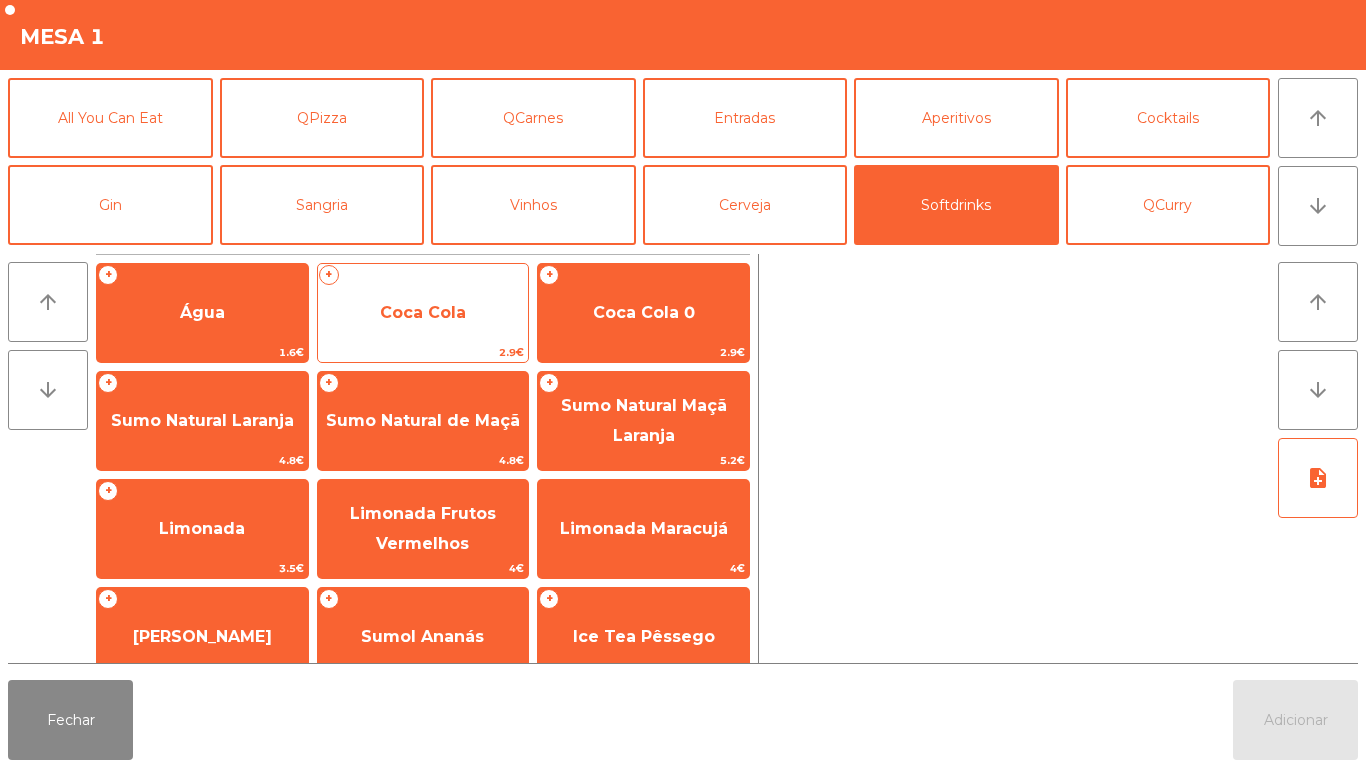 click on "Coca Cola" 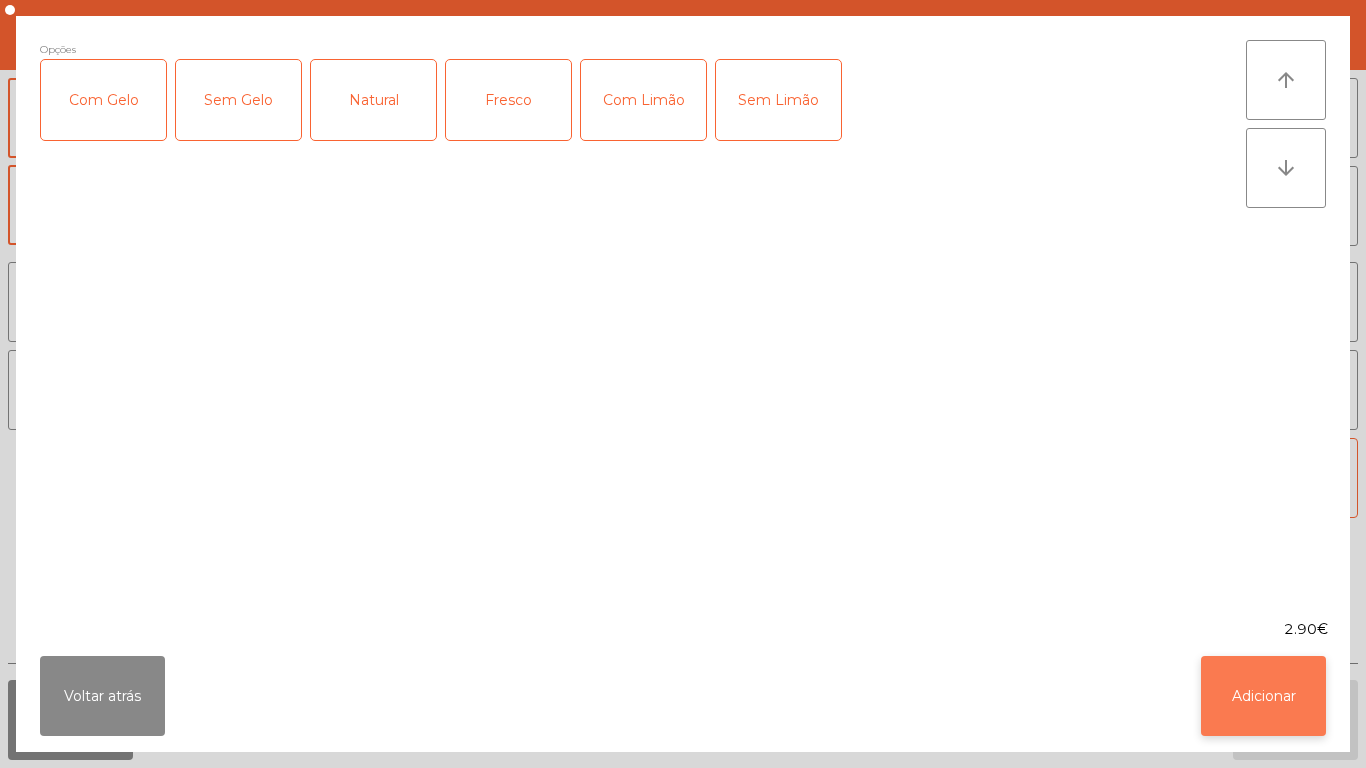 click on "Adicionar" 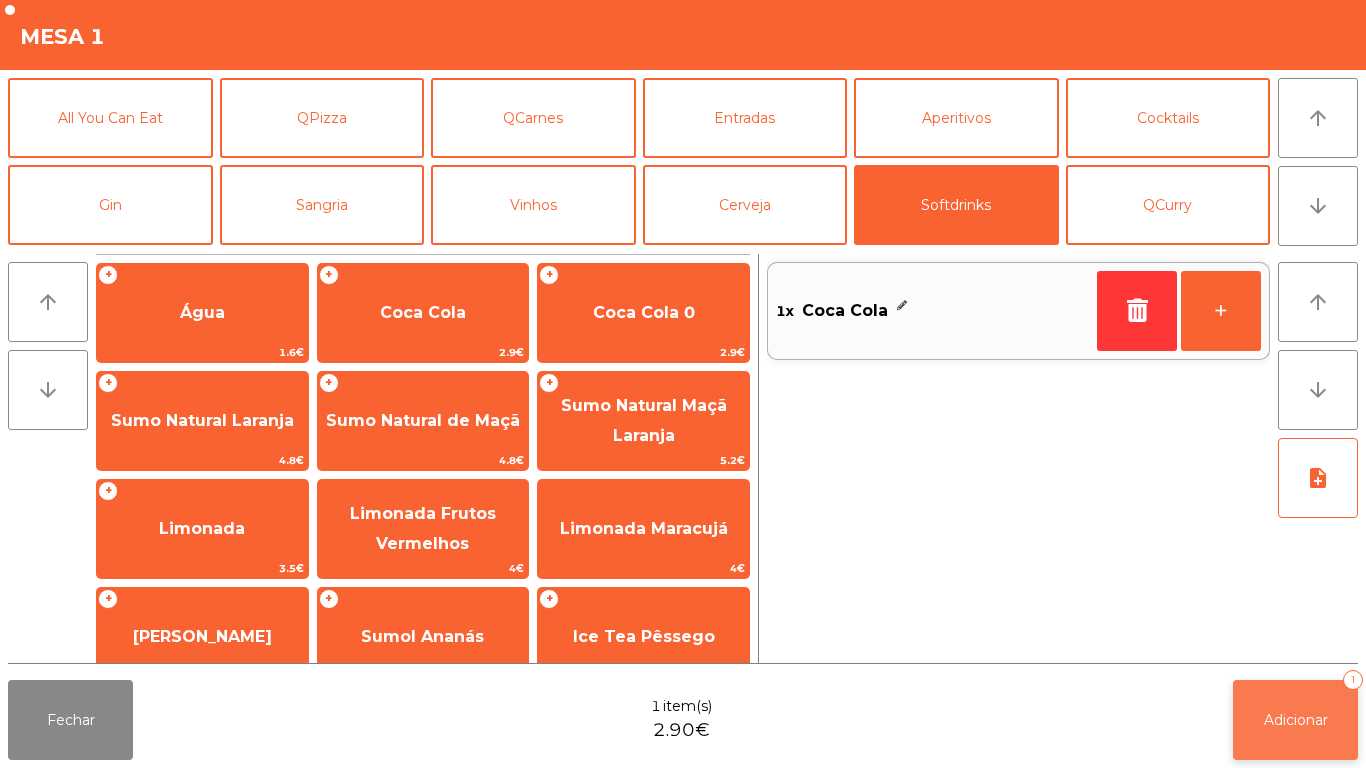 click on "Adicionar" 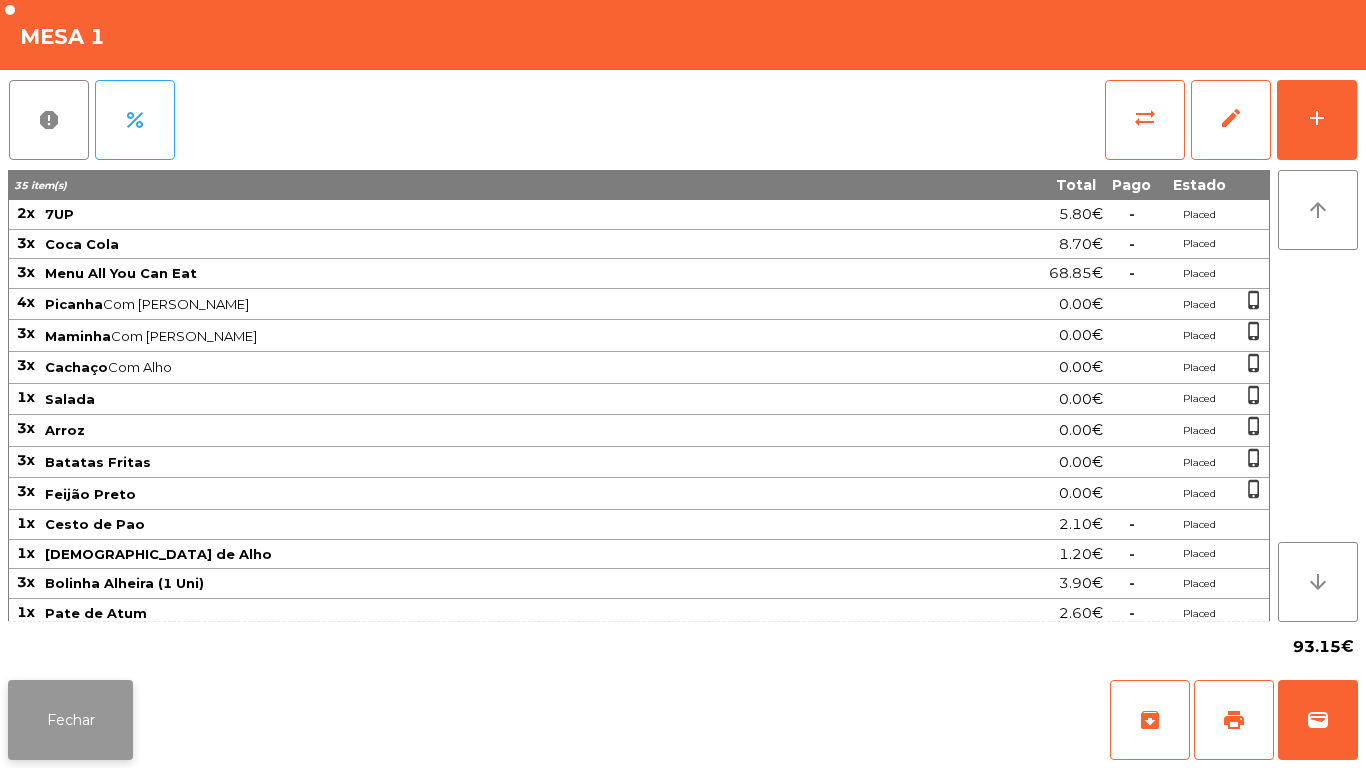click on "Fechar" 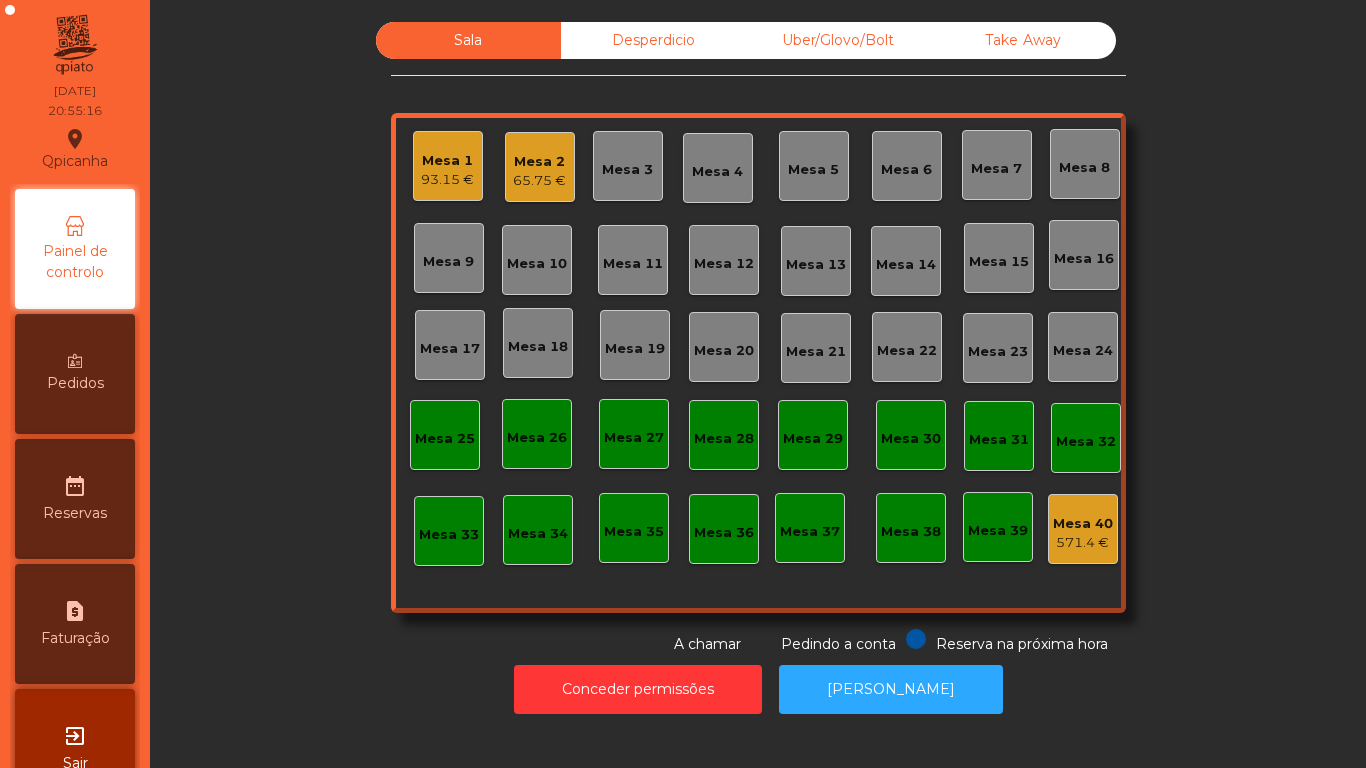 click on "65.75 €" 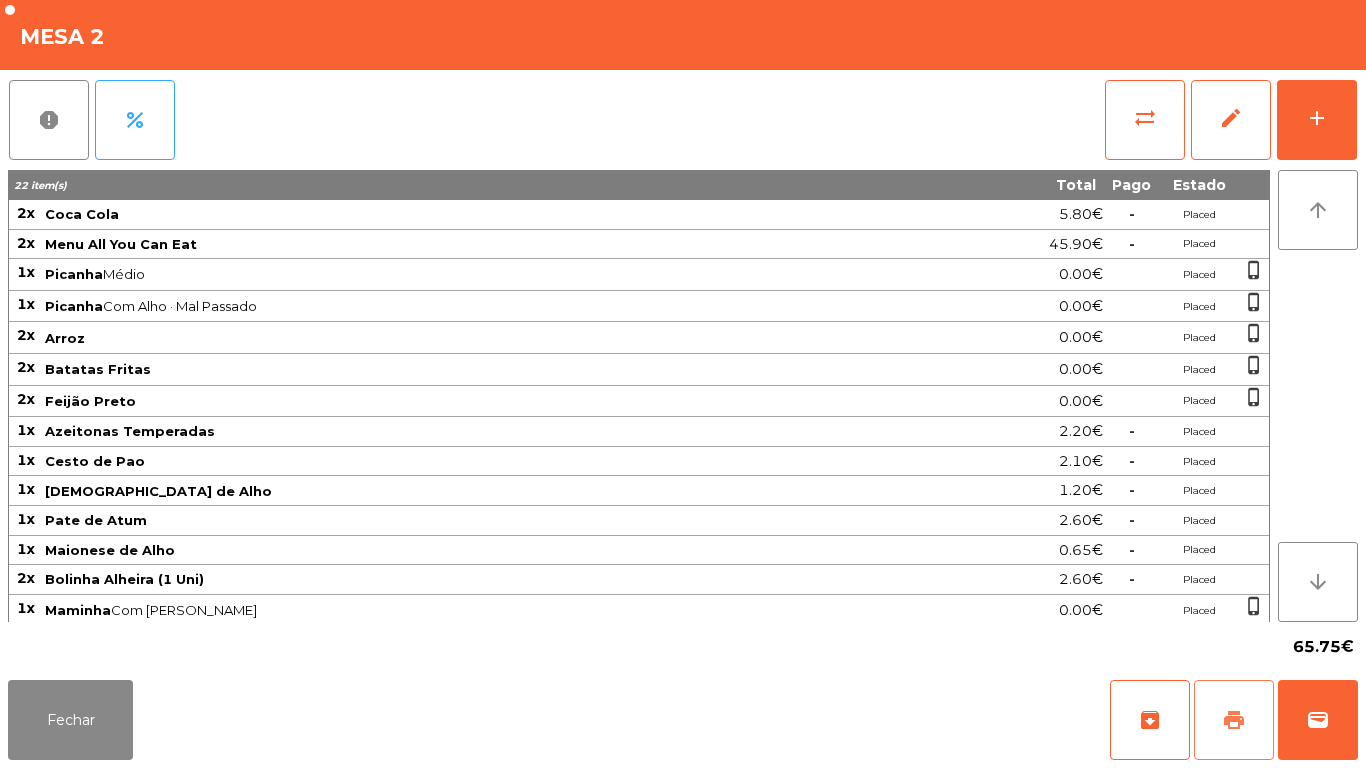 click on "print" 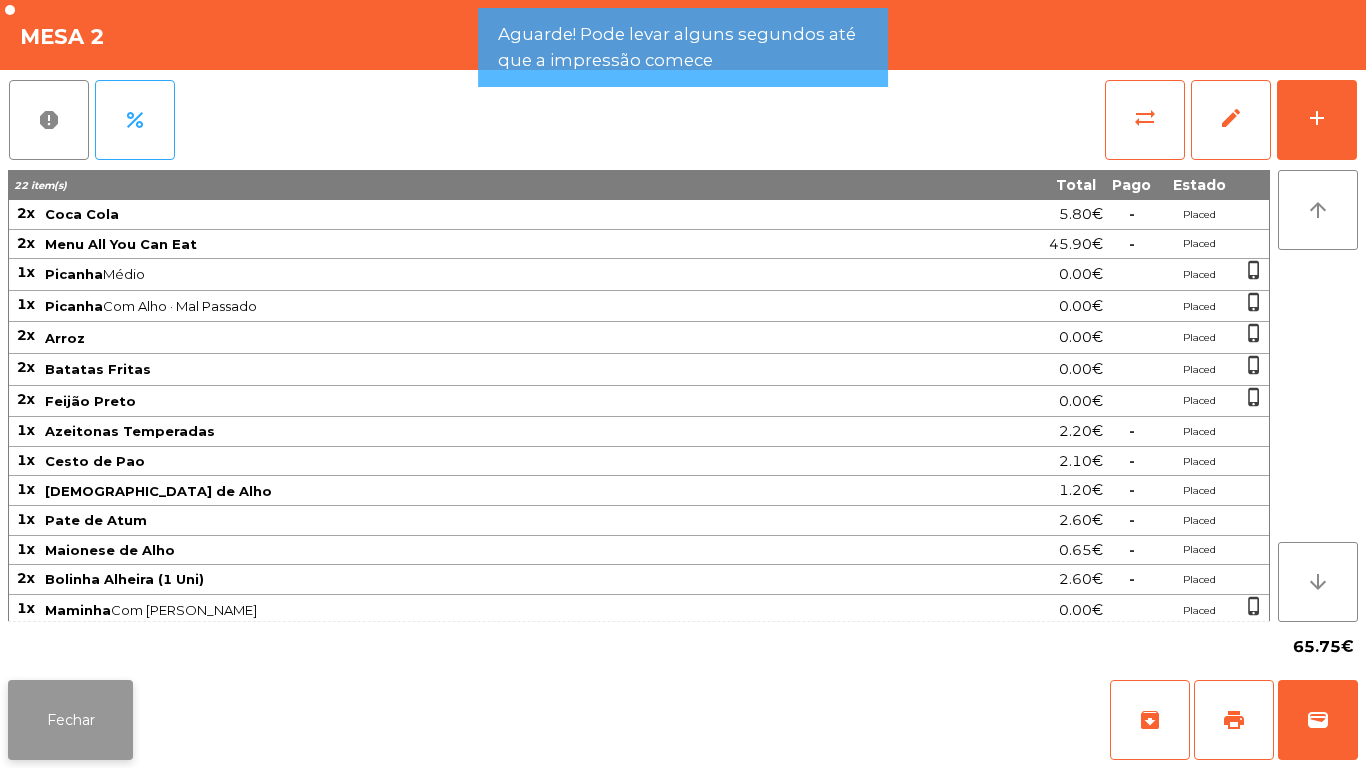 click on "Fechar" 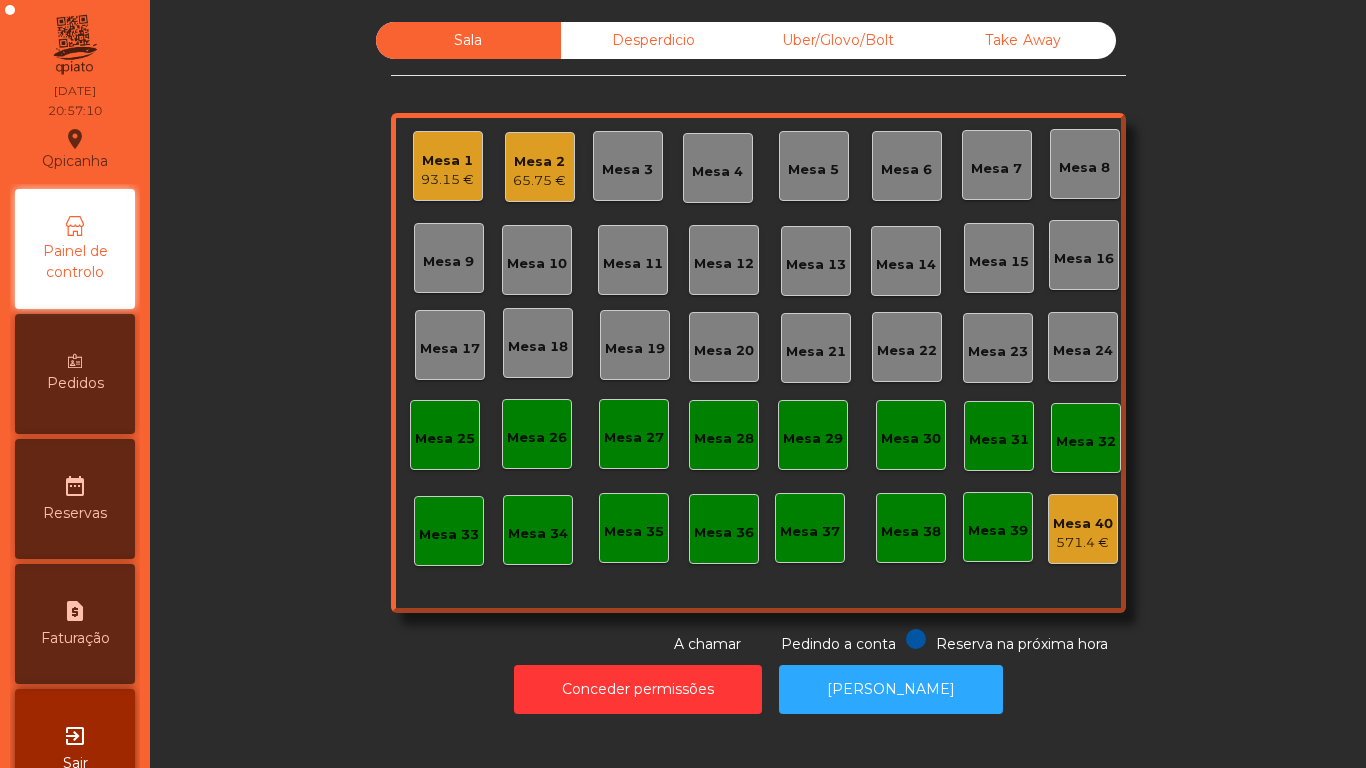 click on "Mesa 2   65.75 €" 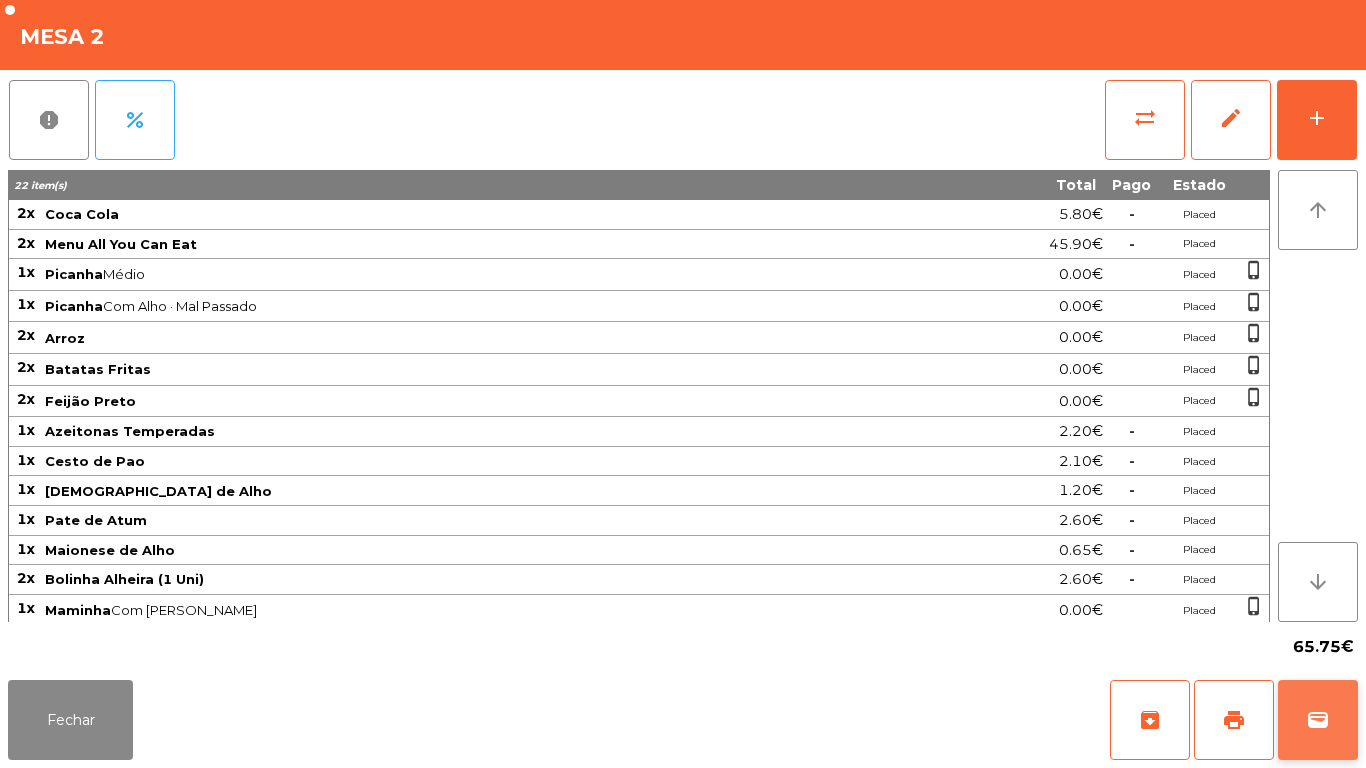 click on "wallet" 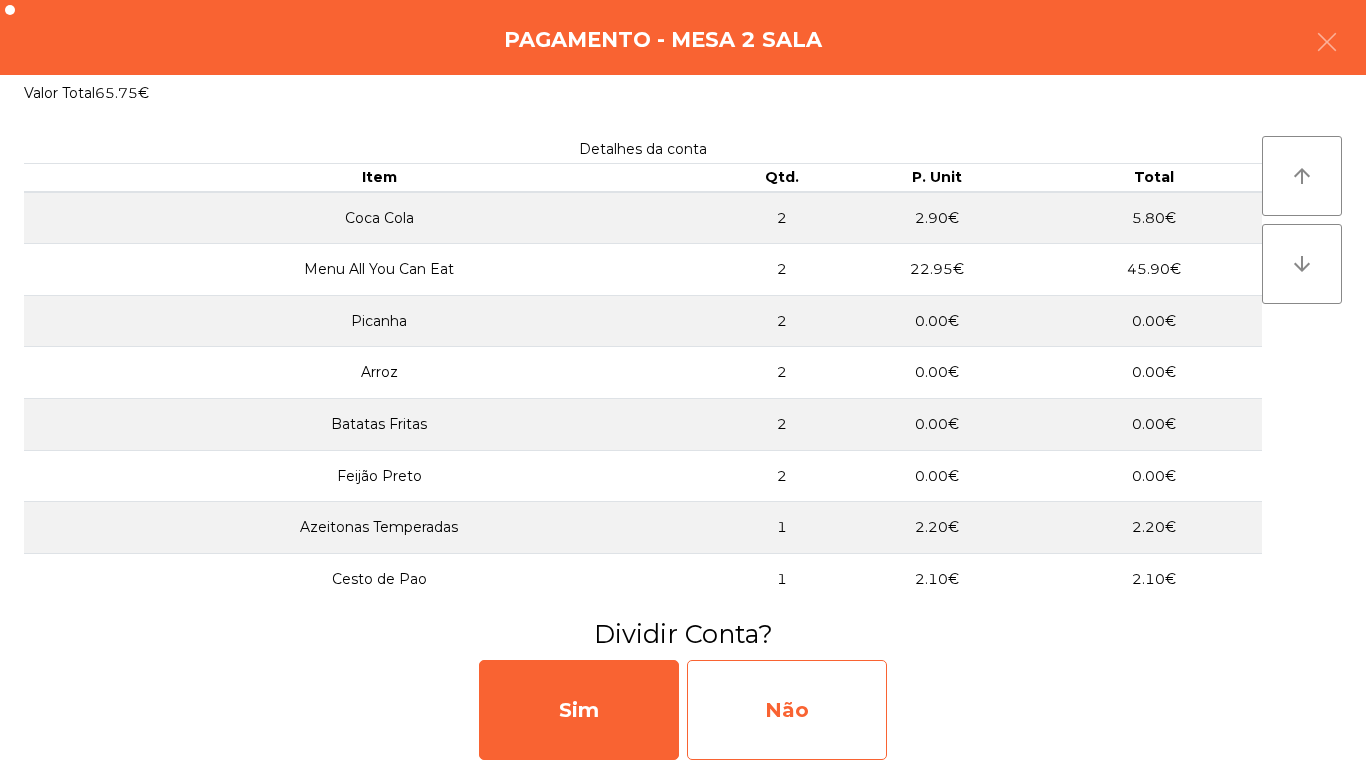 click on "Não" 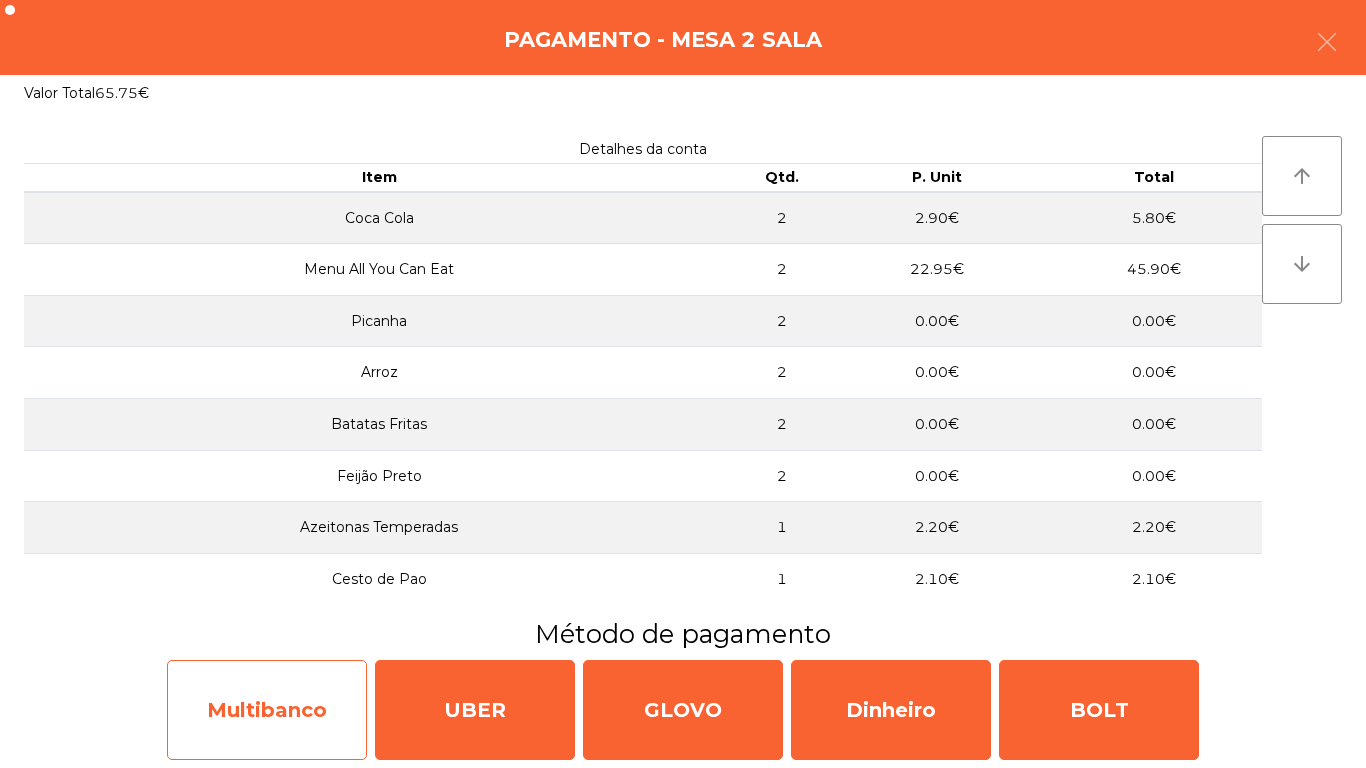 click on "Multibanco" 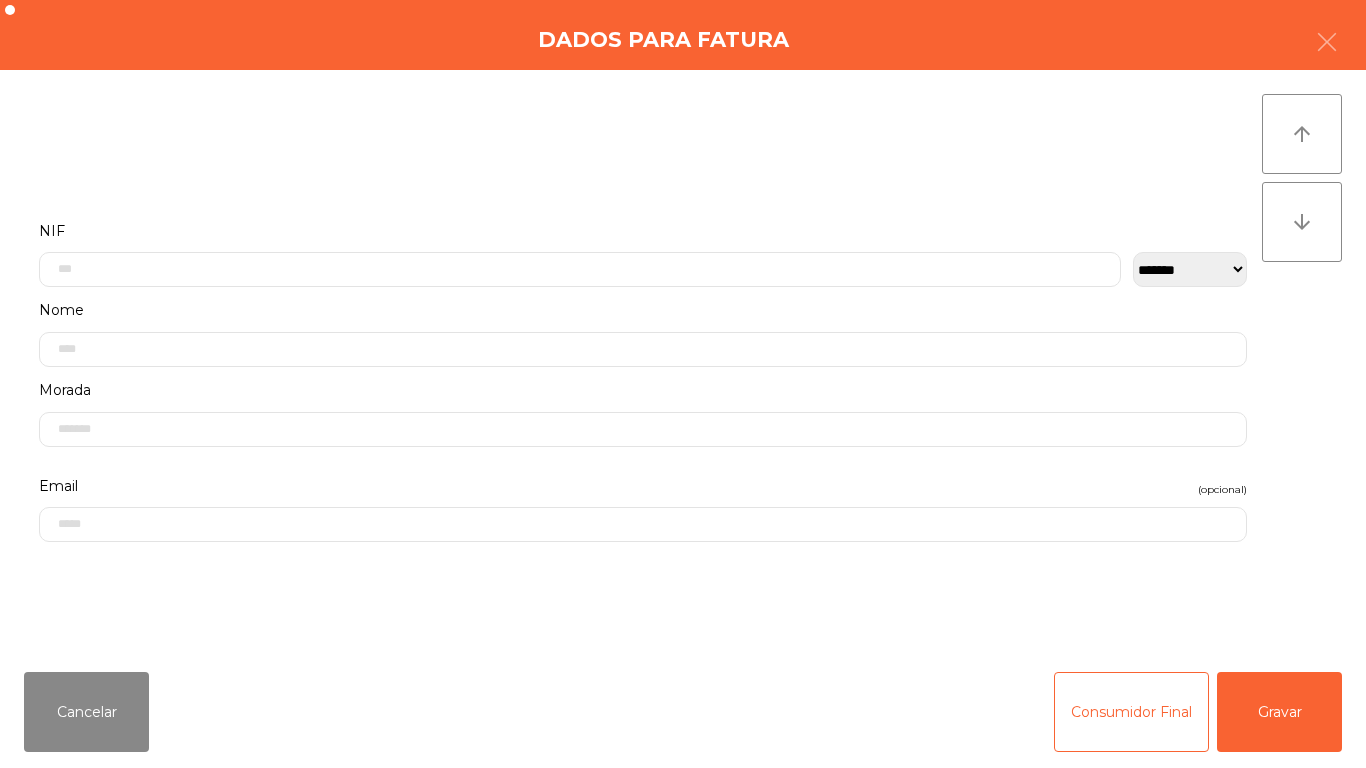 click on "Nome" 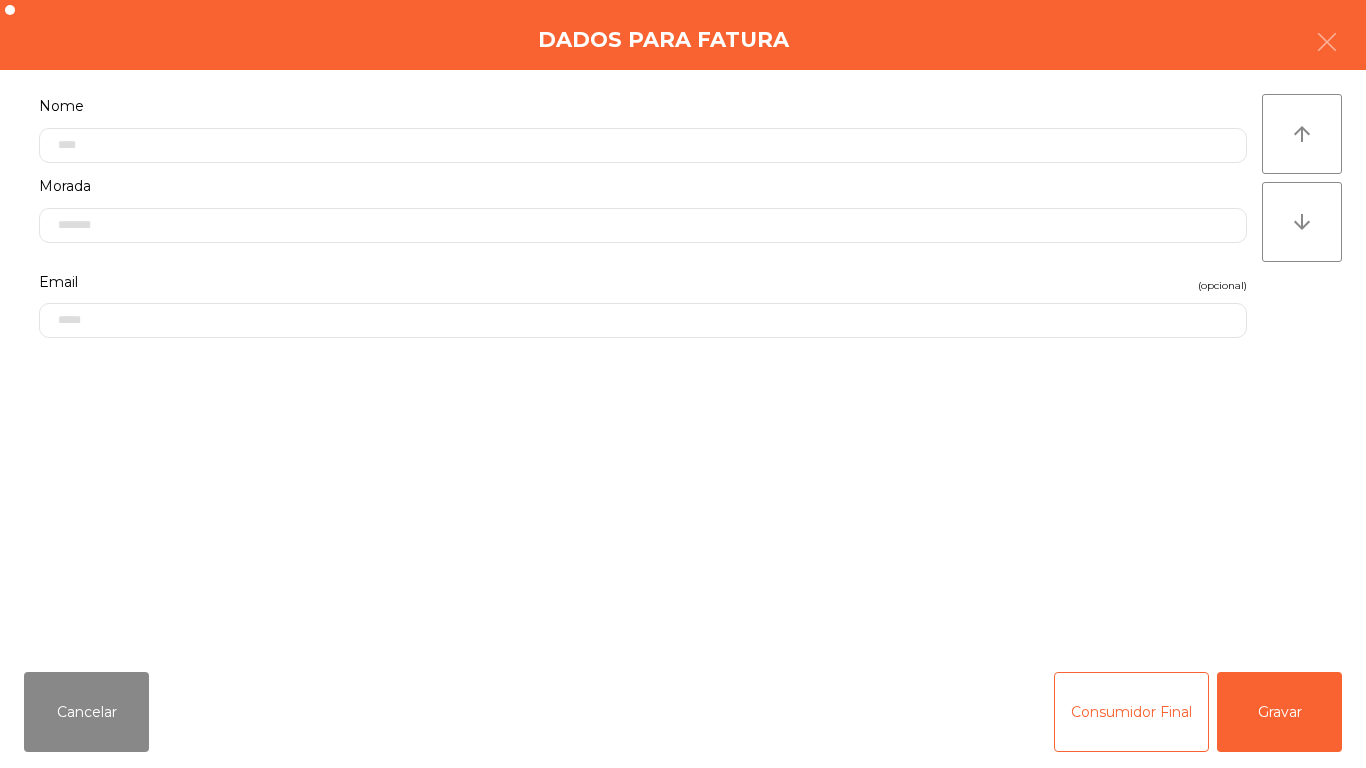 scroll, scrollTop: 0, scrollLeft: 0, axis: both 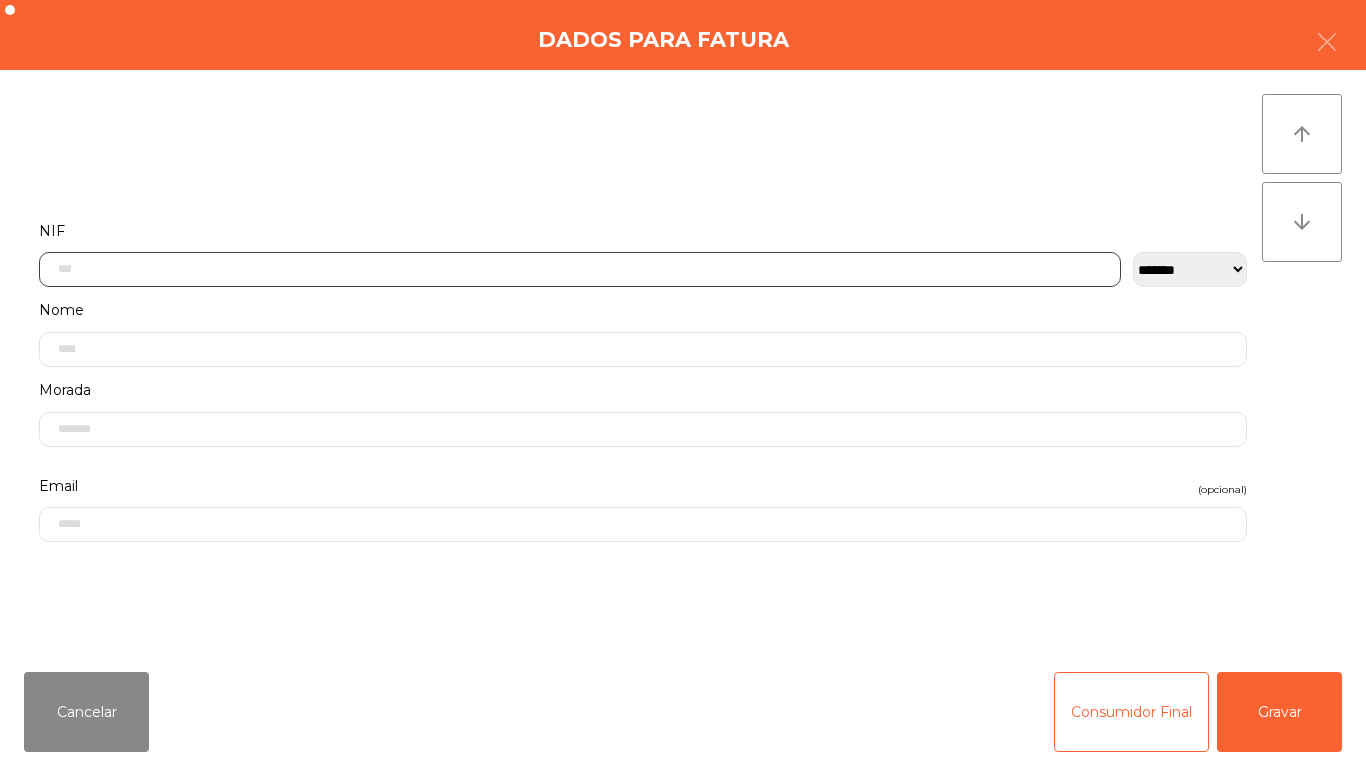 click 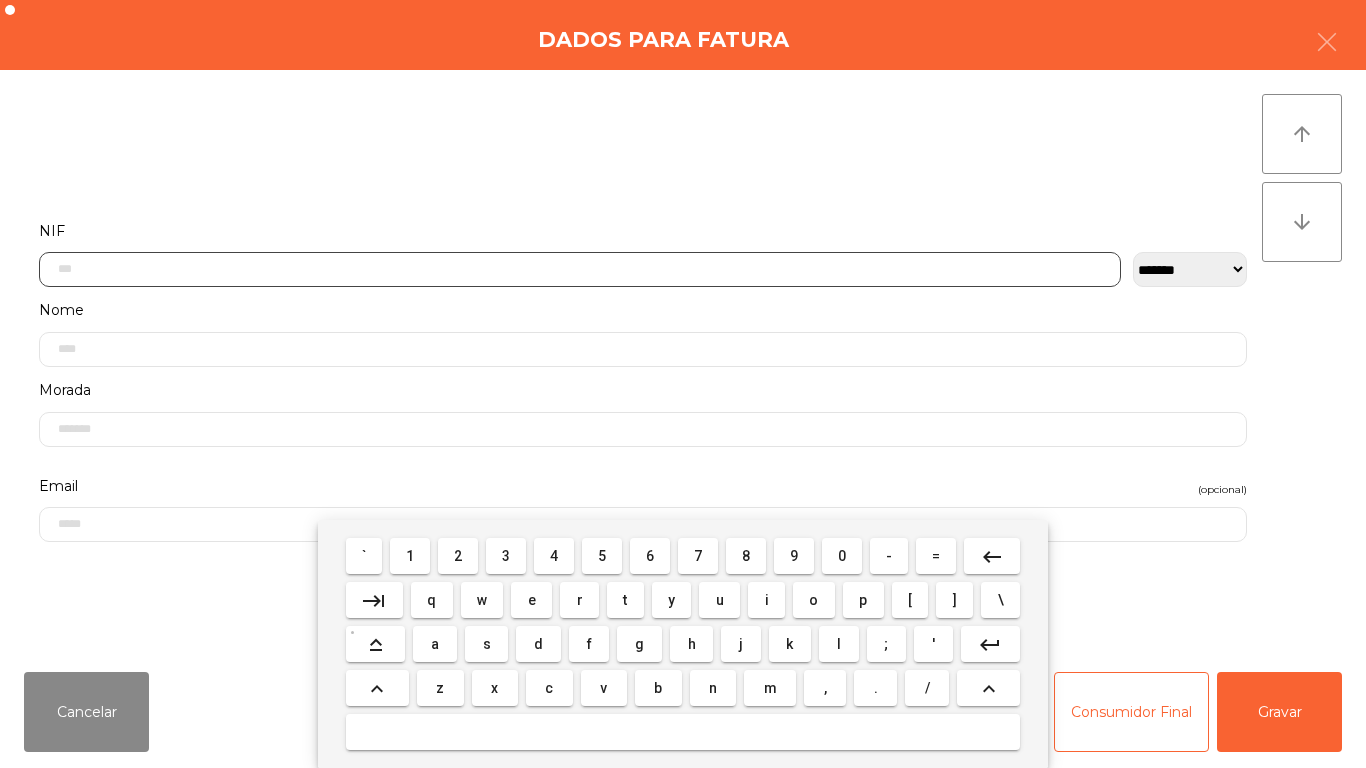 scroll, scrollTop: 122, scrollLeft: 0, axis: vertical 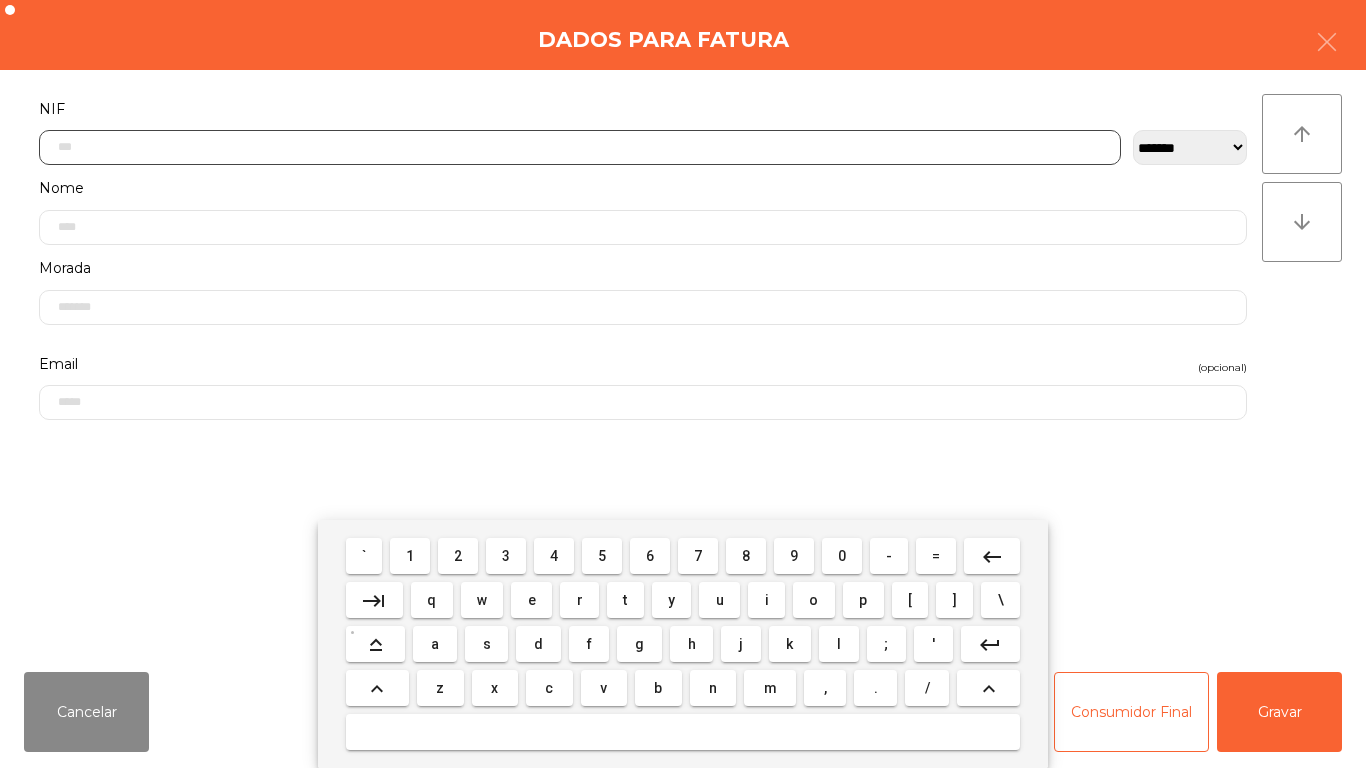 click on "2" at bounding box center (458, 556) 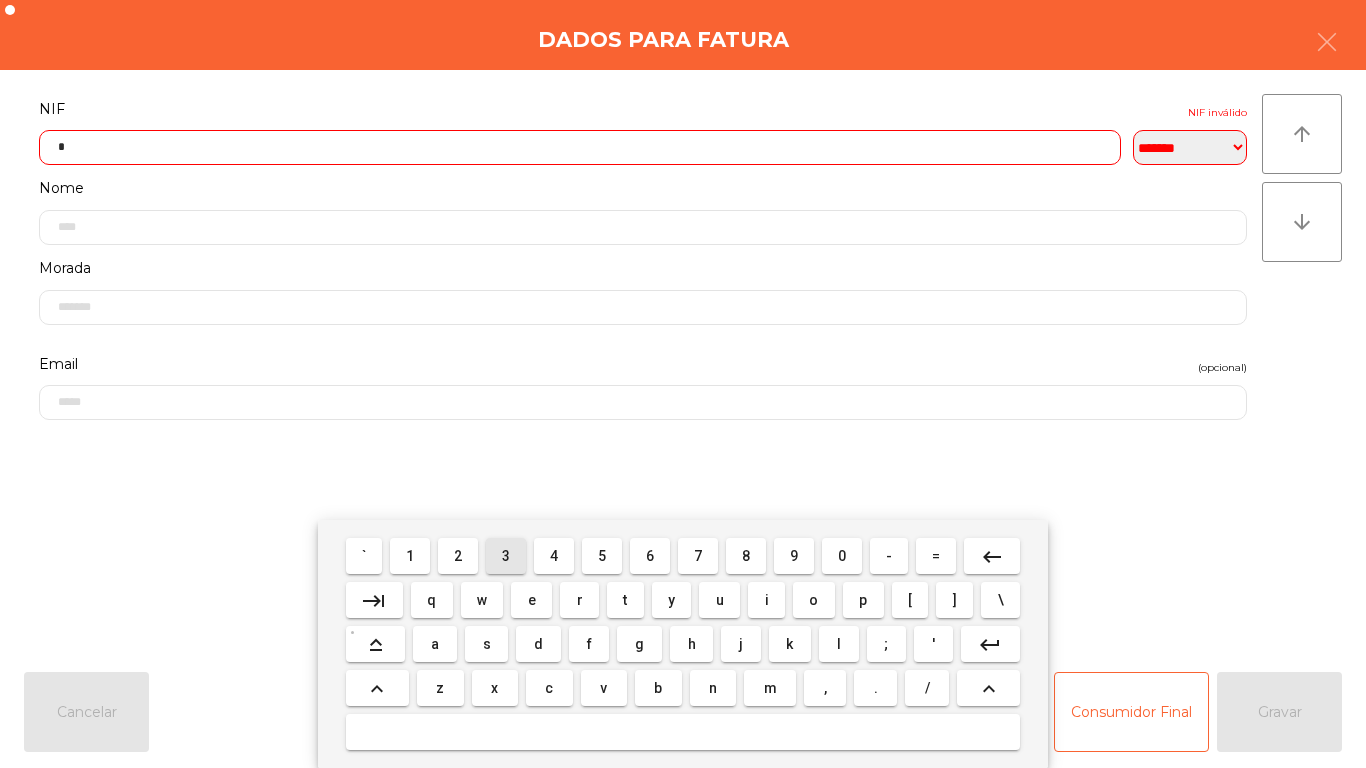 click on "3" at bounding box center (506, 556) 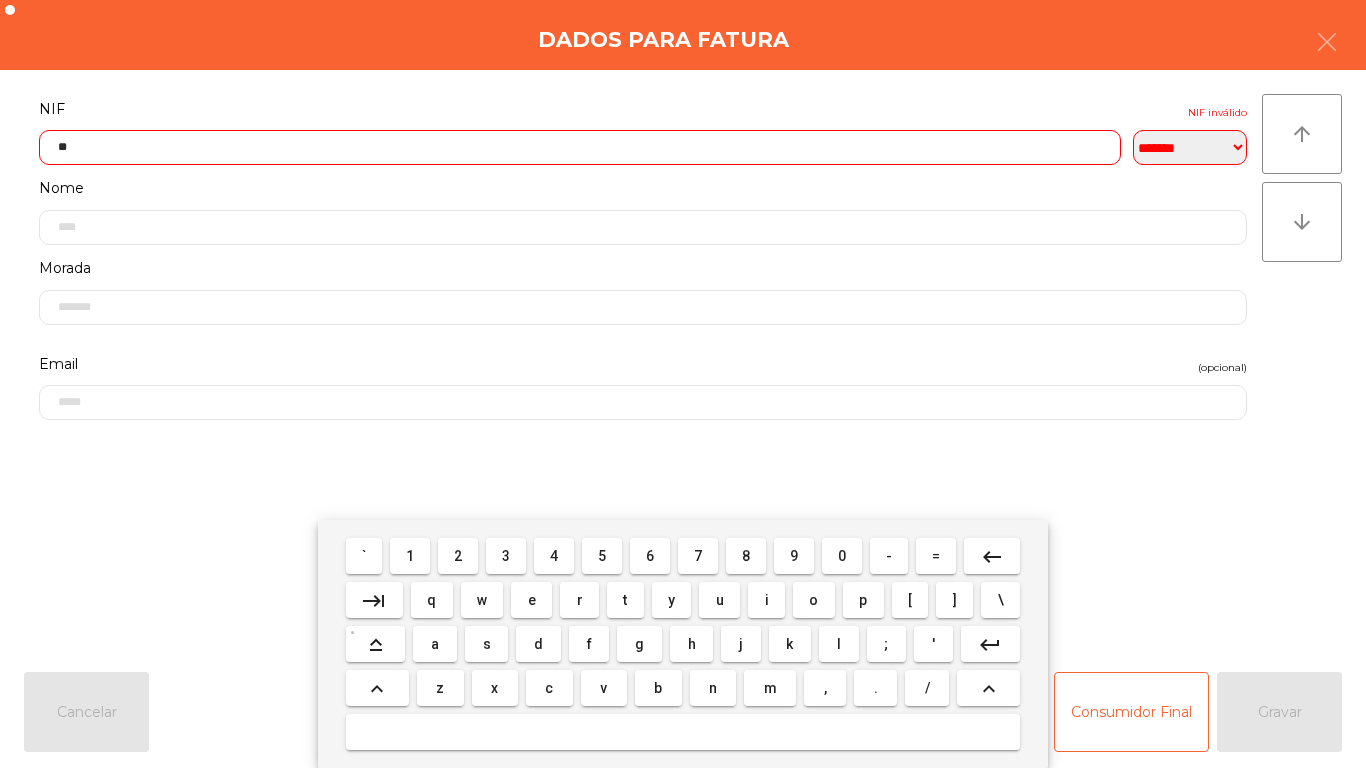 click on "7" at bounding box center (698, 556) 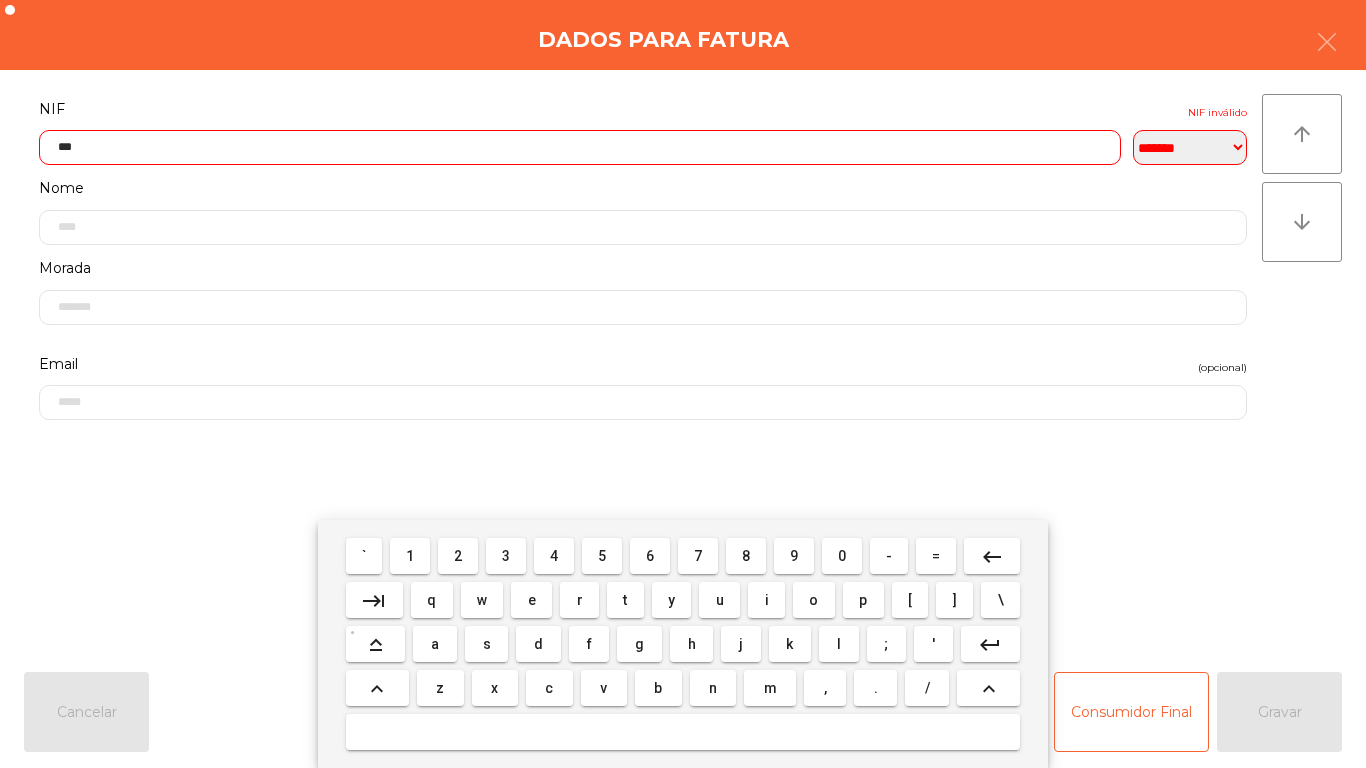 click on "9" at bounding box center (794, 556) 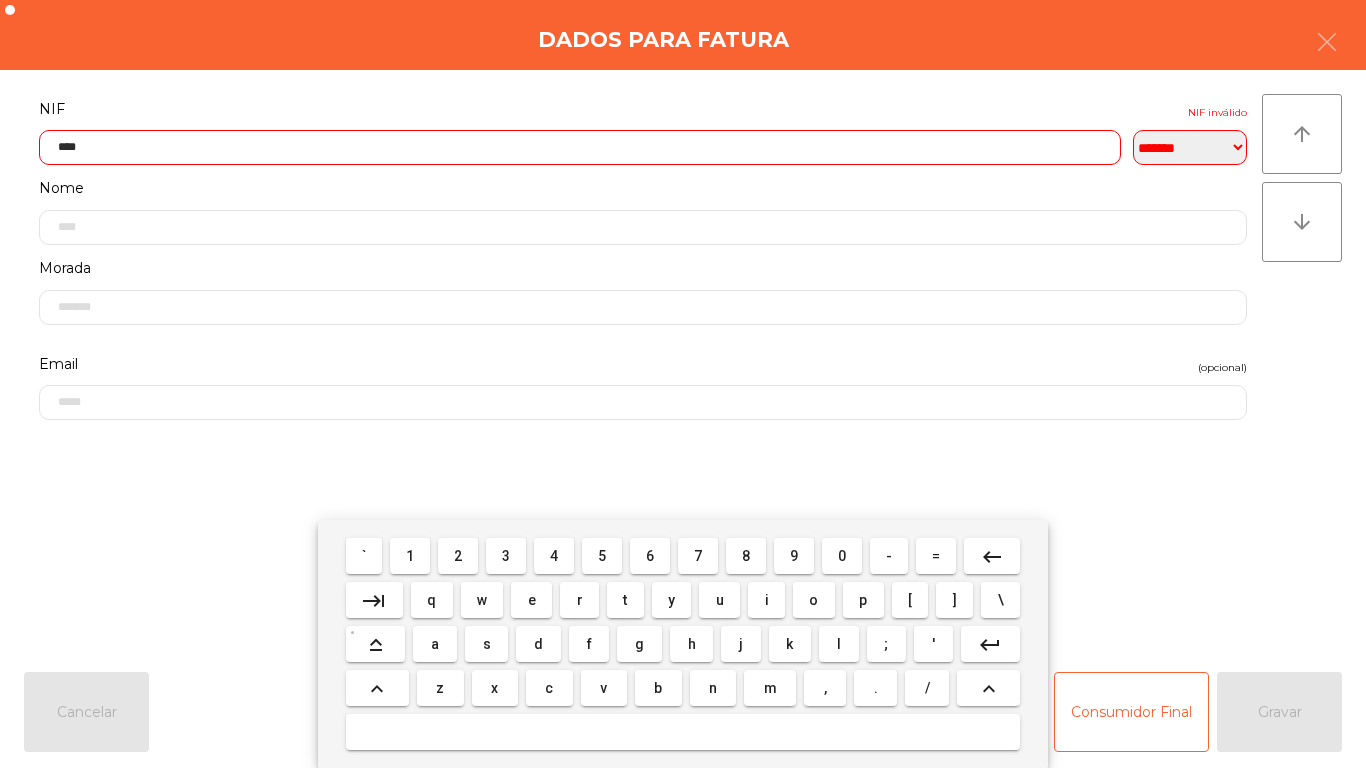 click on "7" at bounding box center [698, 556] 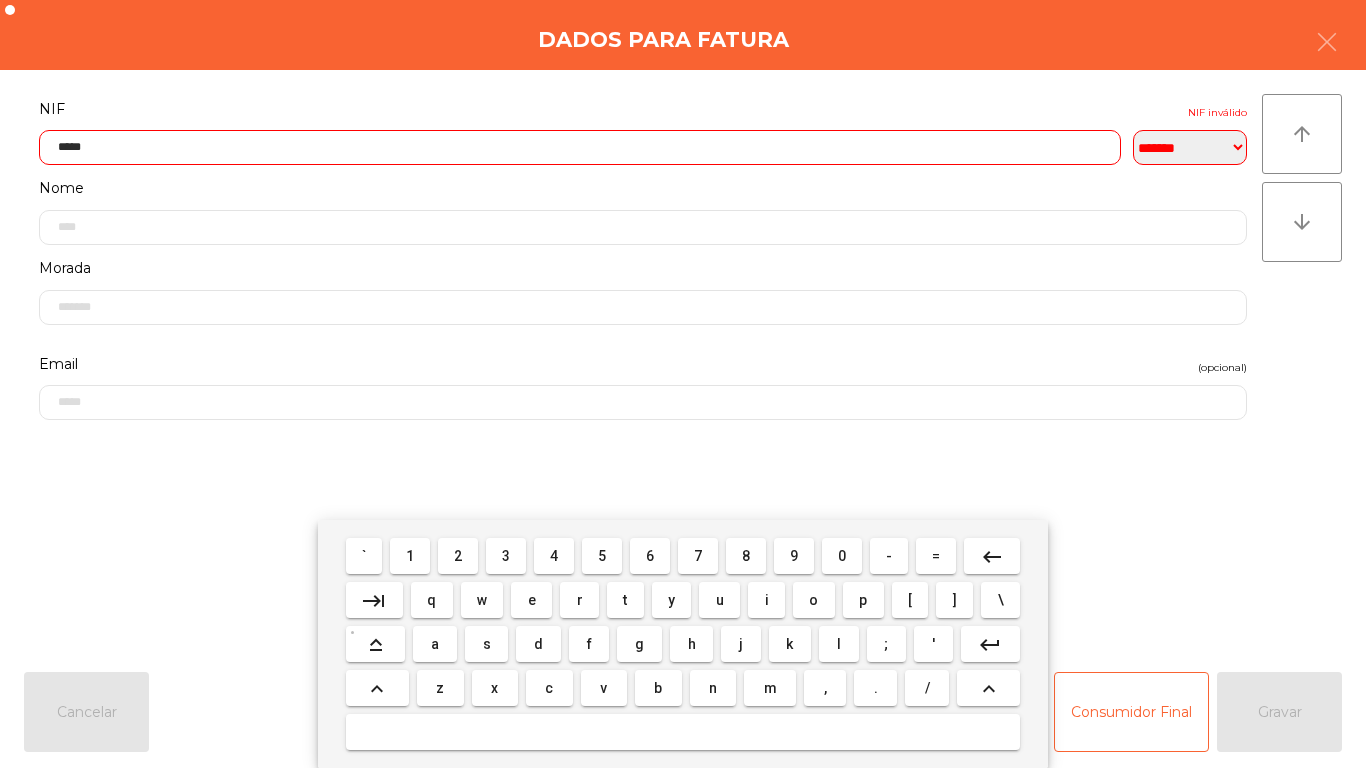 click on "7" at bounding box center (698, 556) 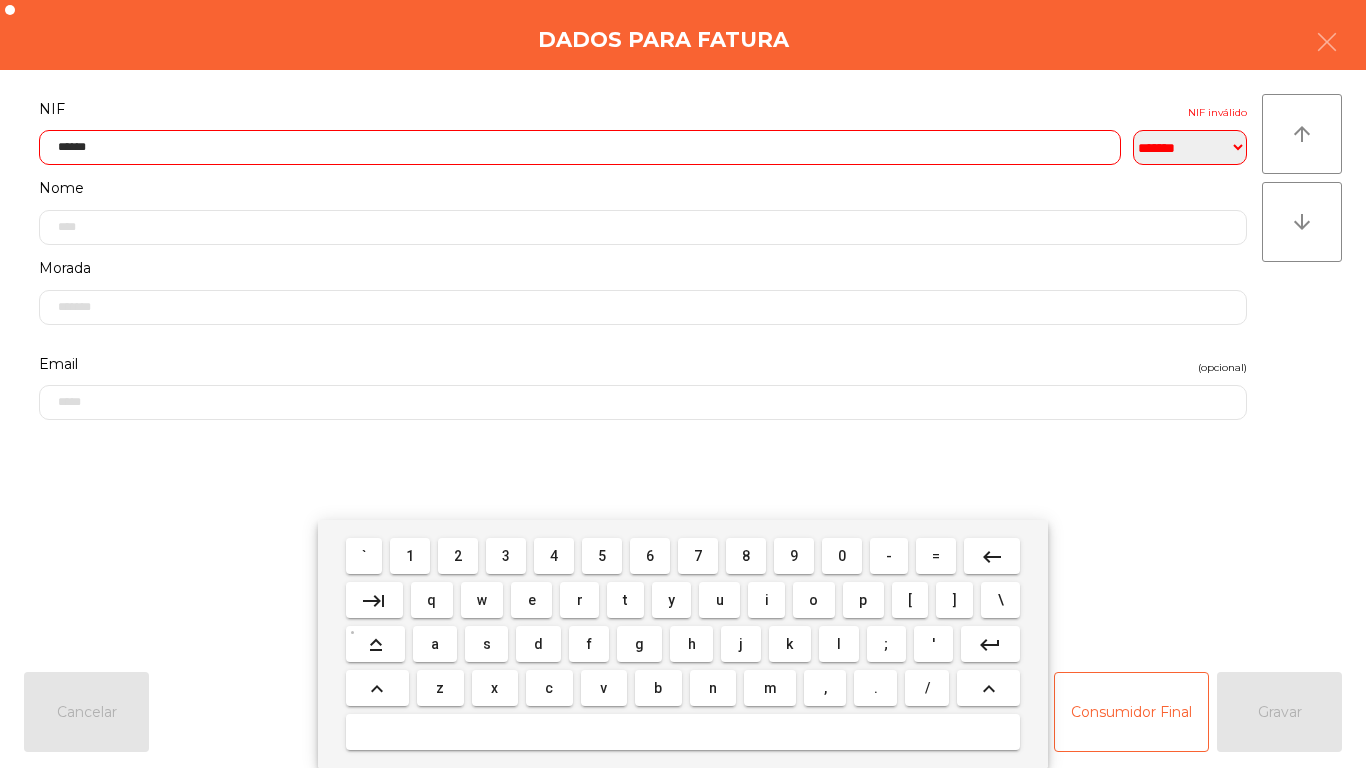 click on "6" at bounding box center [650, 556] 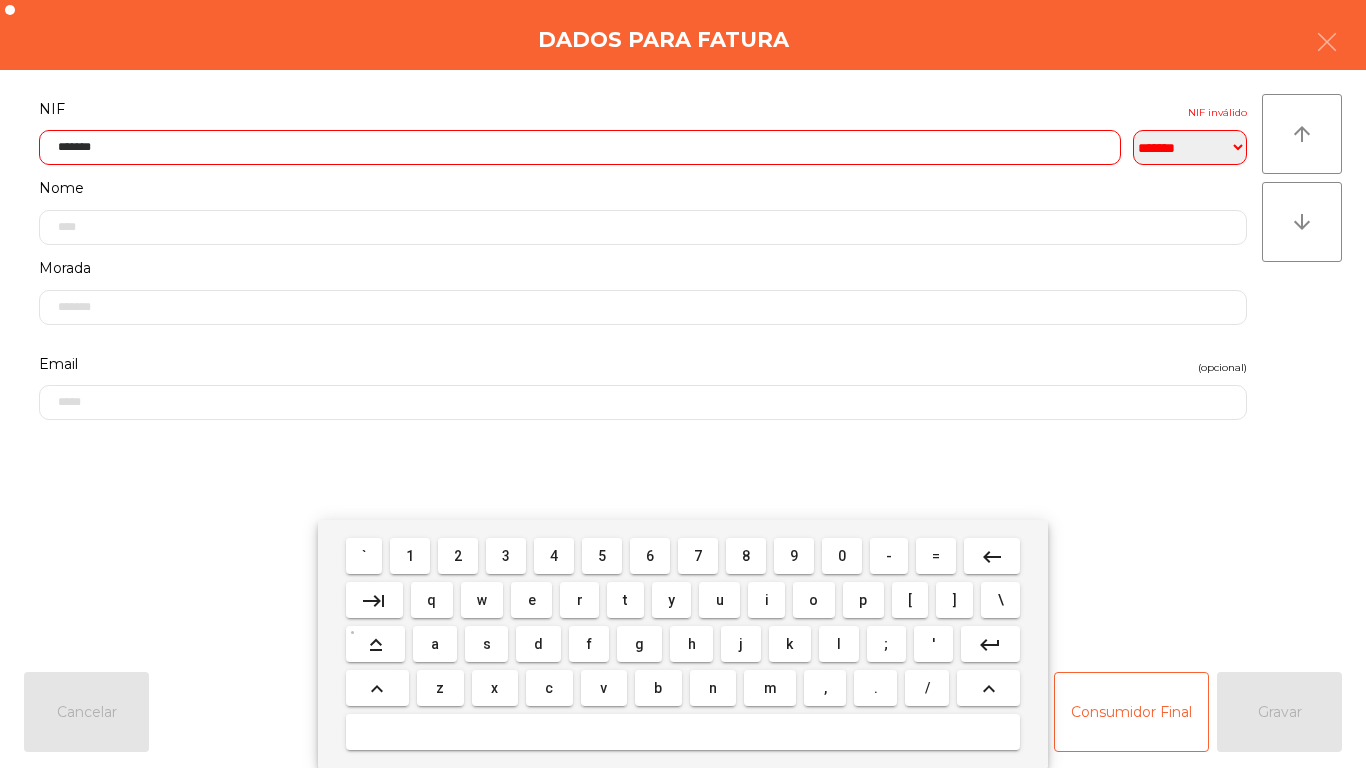 click on "4" at bounding box center (554, 556) 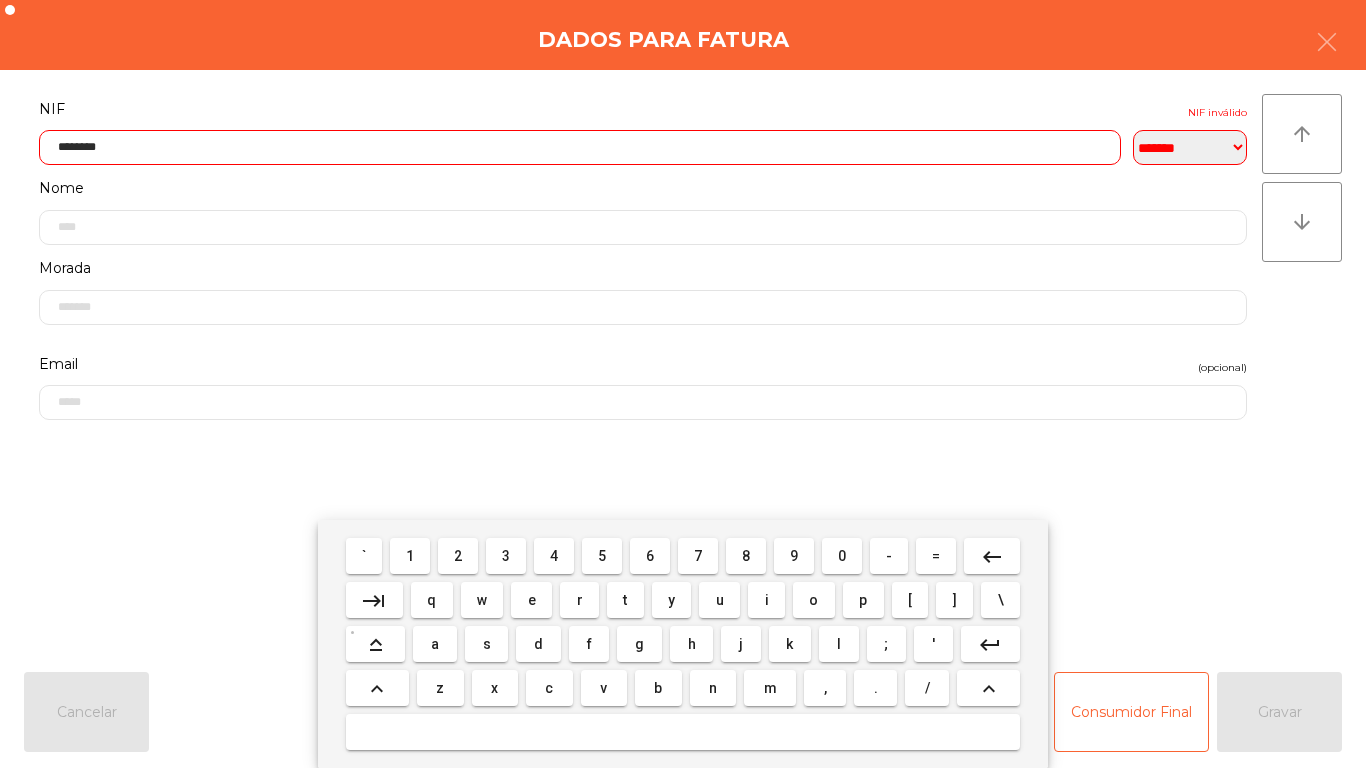 click on "8" at bounding box center (746, 556) 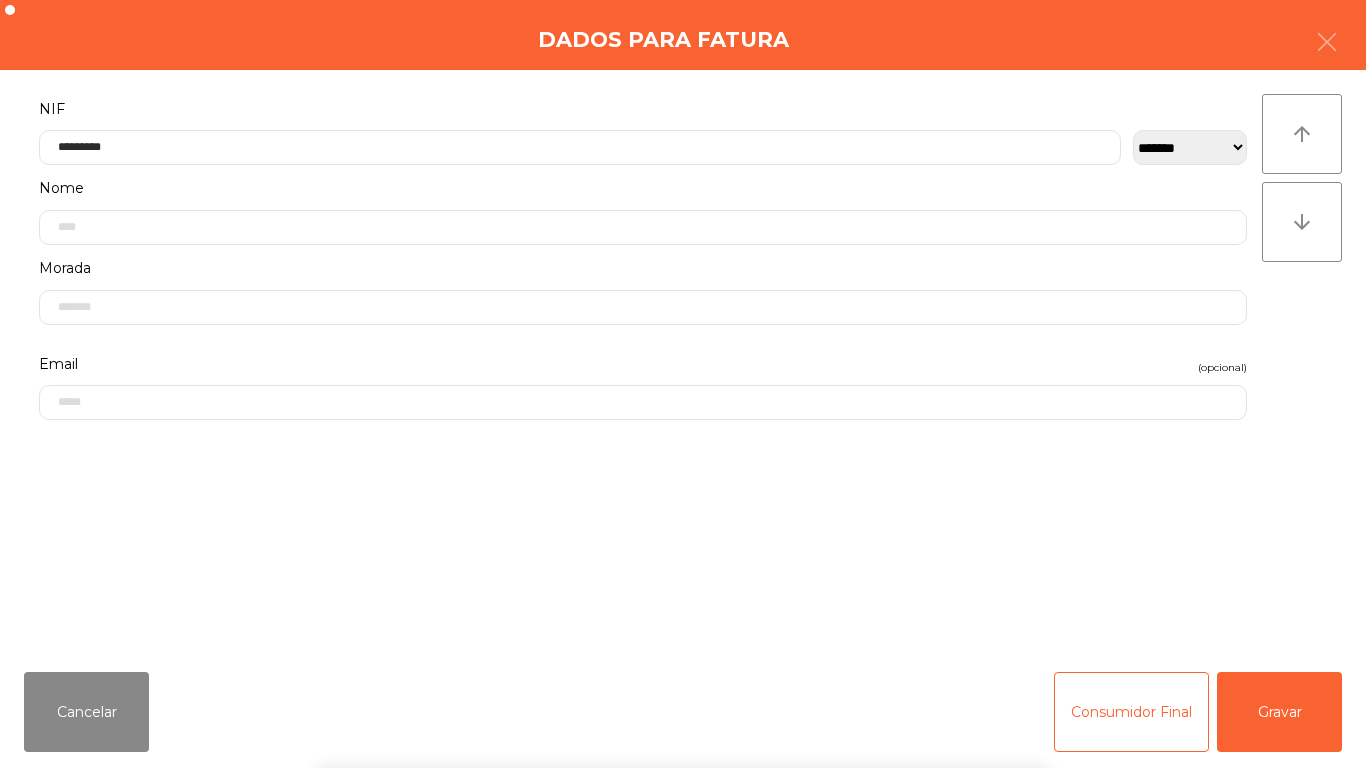 click on "` 1 2 3 4 5 6 7 8 9 0 - = keyboard_backspace keyboard_tab q w e r t y u i o p [ ] \ keyboard_capslock a s d f g h j k l ; ' keyboard_return keyboard_arrow_up z x c v b n m , . / keyboard_arrow_up" at bounding box center (683, 644) 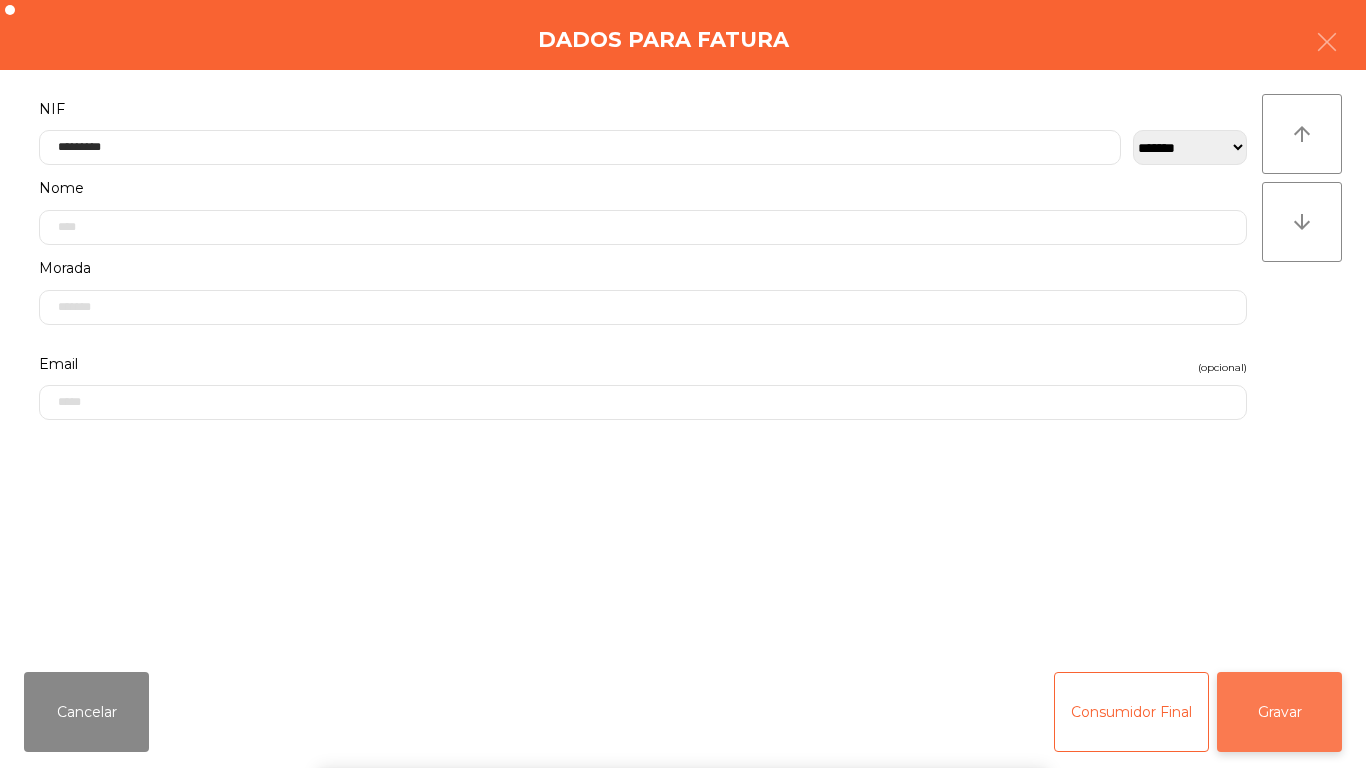 click on "Gravar" 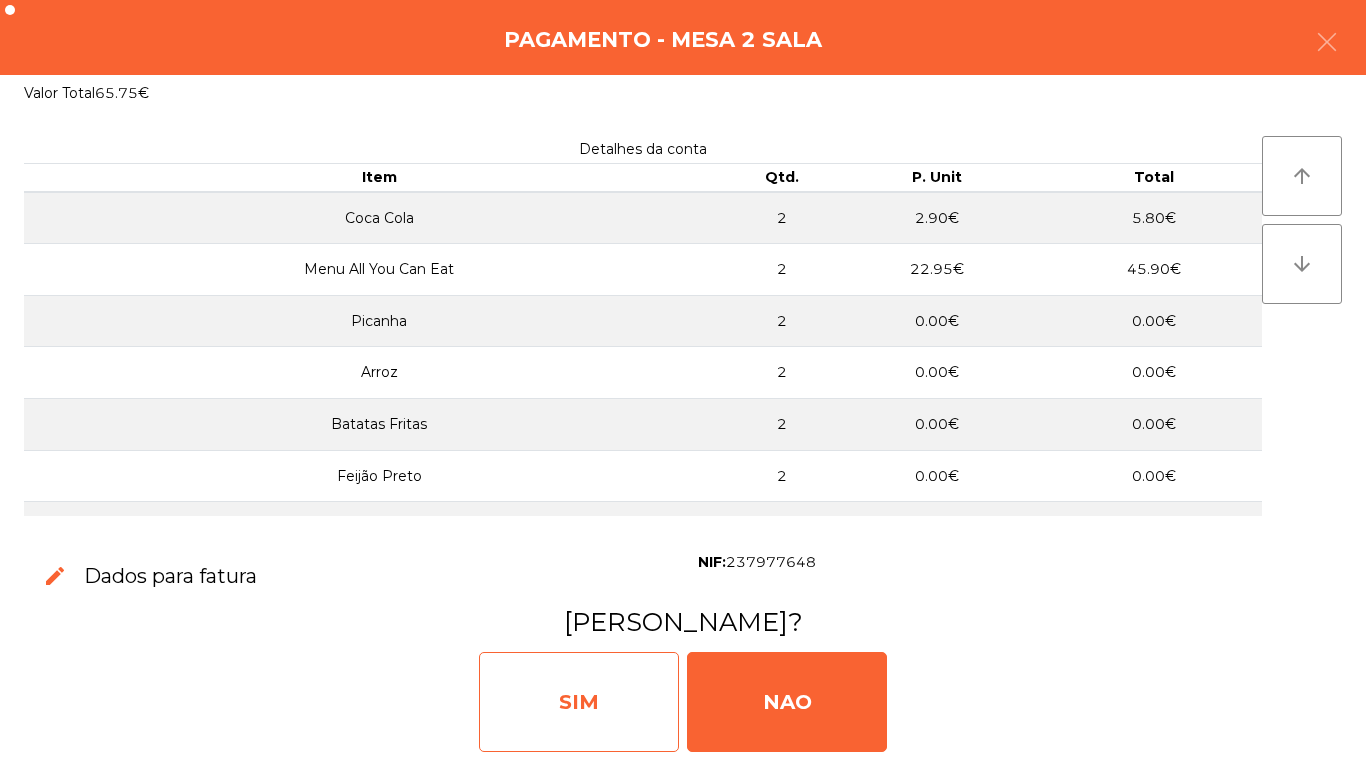 click on "SIM" 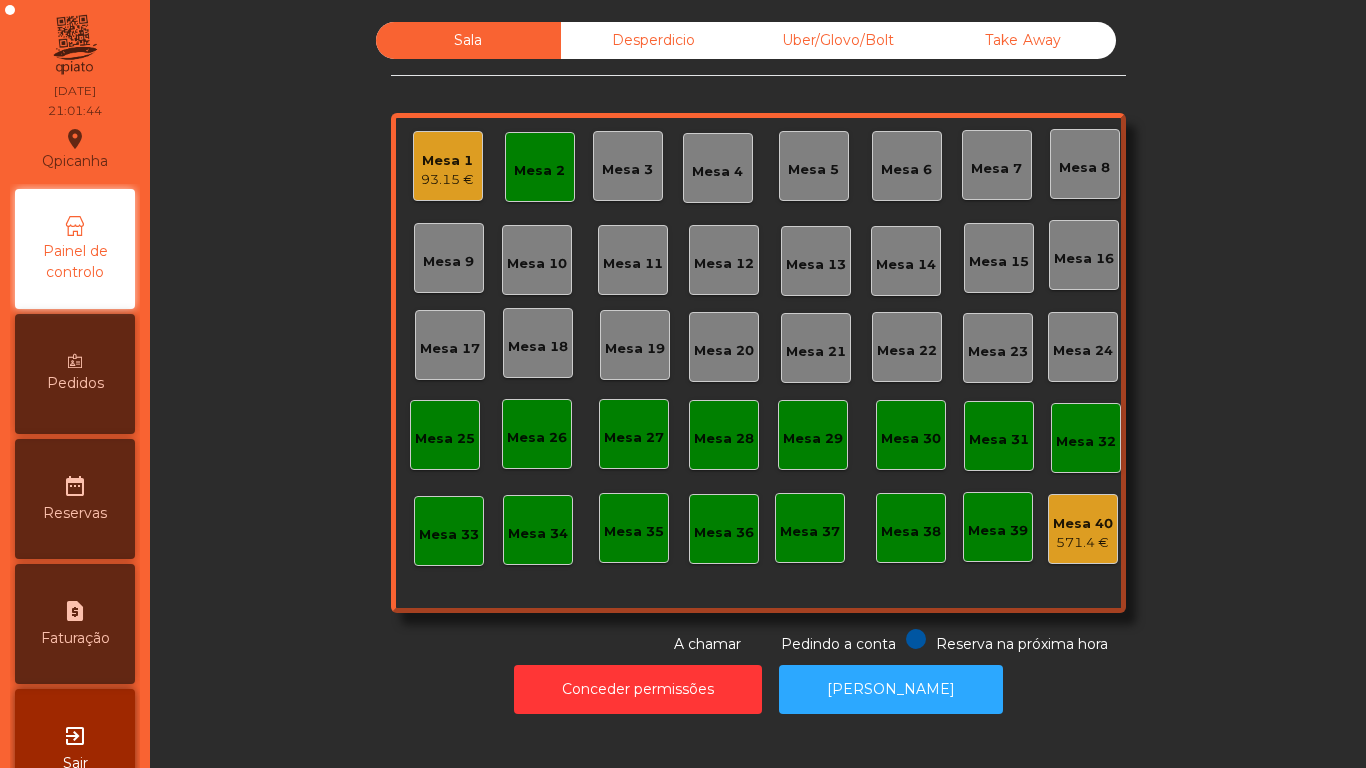 click on "Mesa 2" 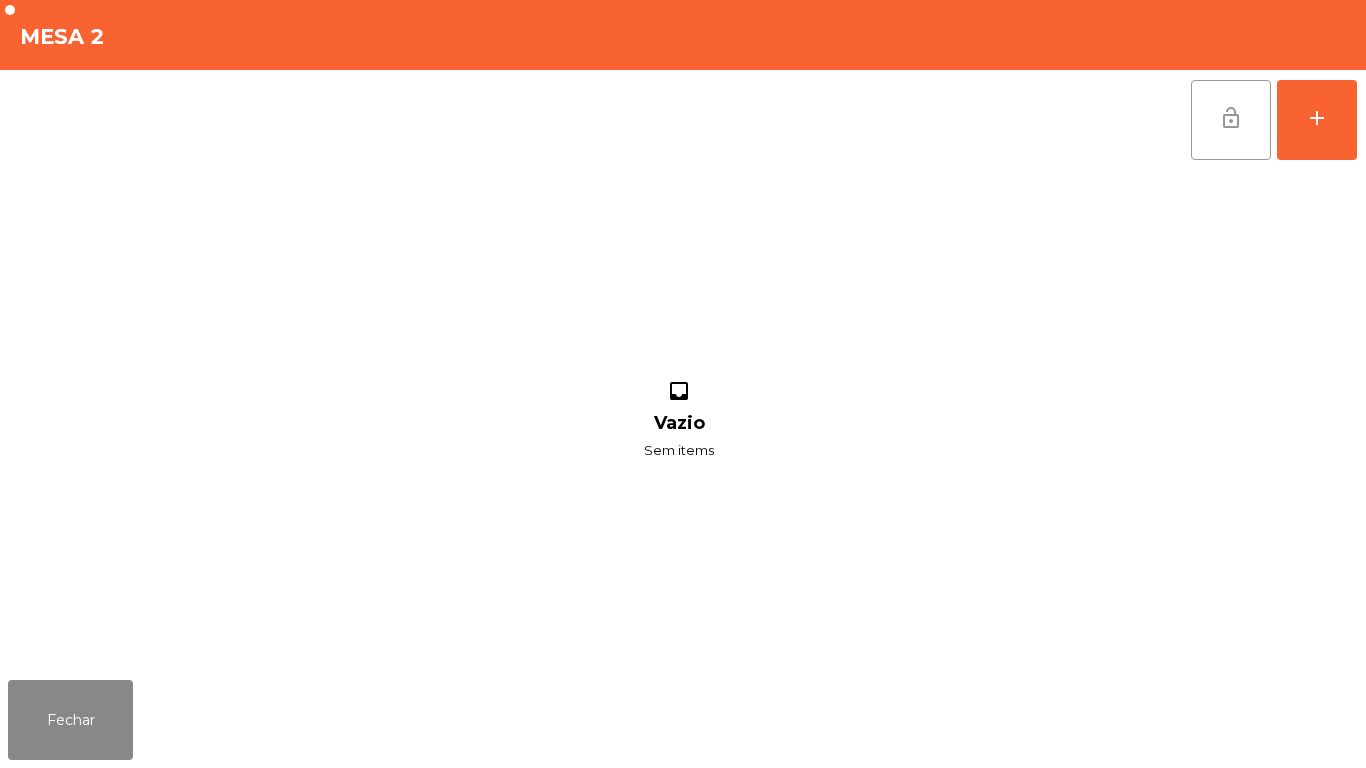 click on "lock_open" 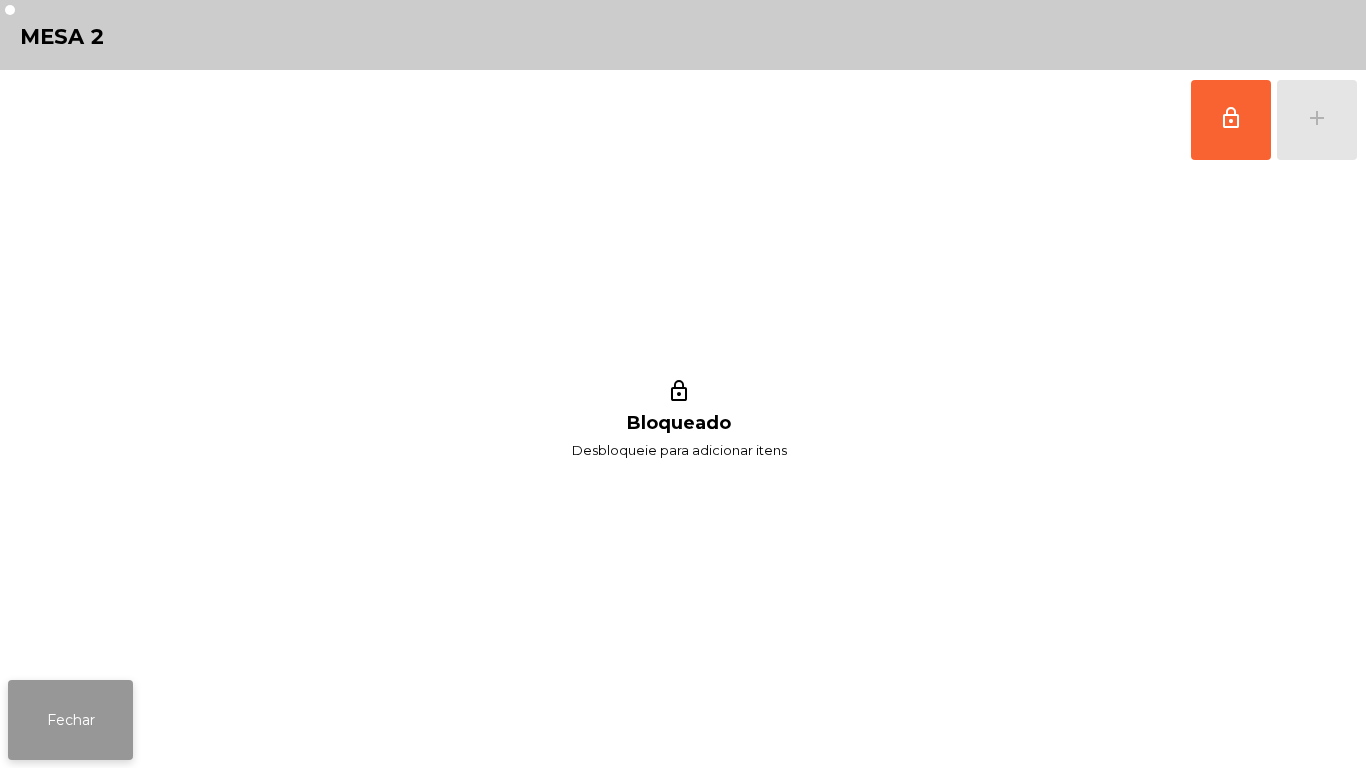 click on "Fechar" 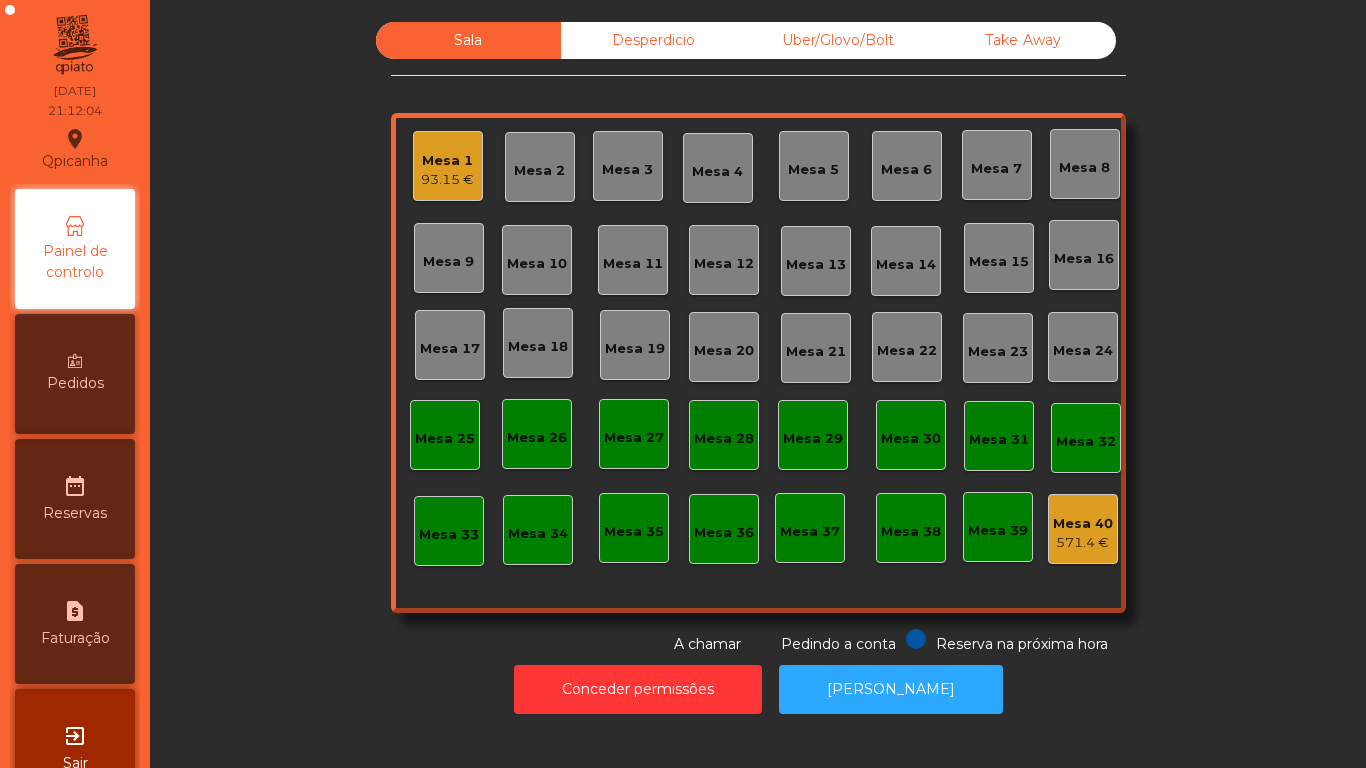 click on "Pedidos" at bounding box center [75, 374] 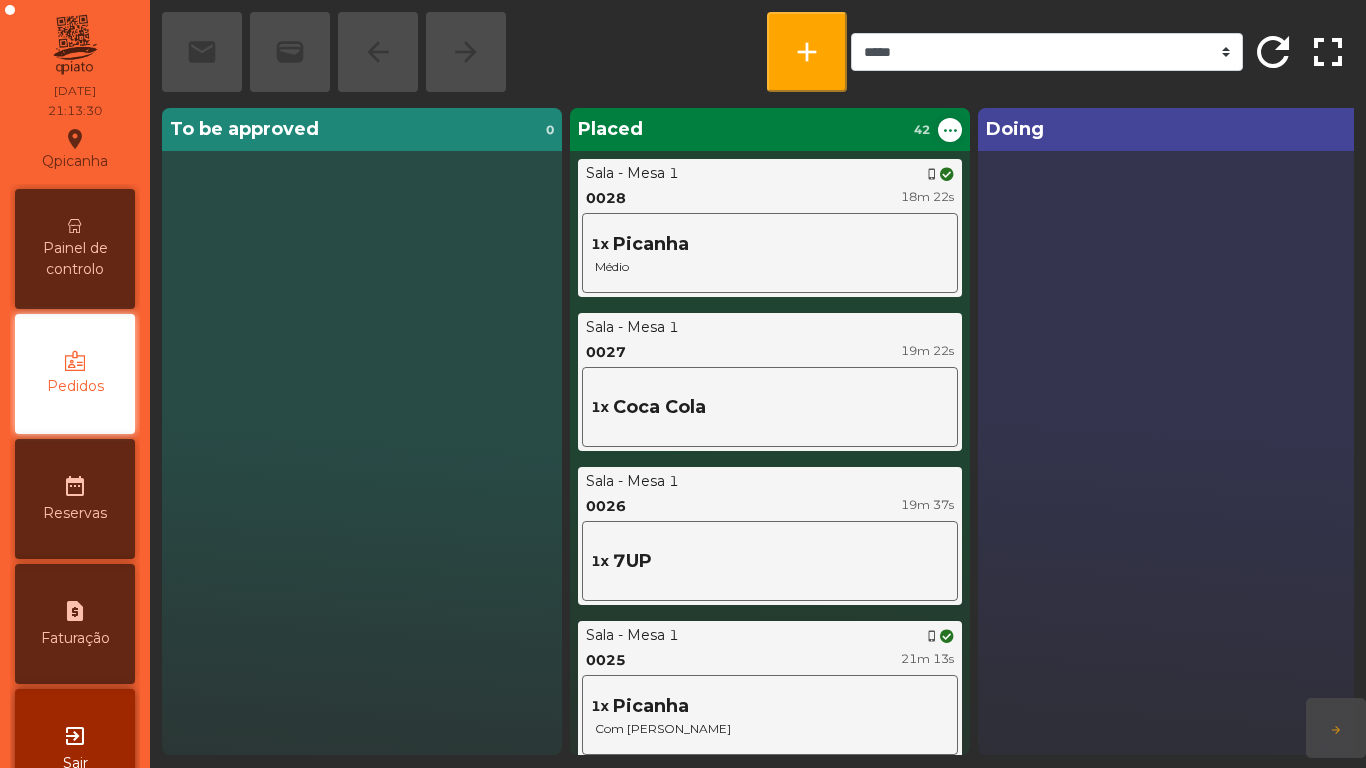 click on "Painel de controlo" at bounding box center (75, 259) 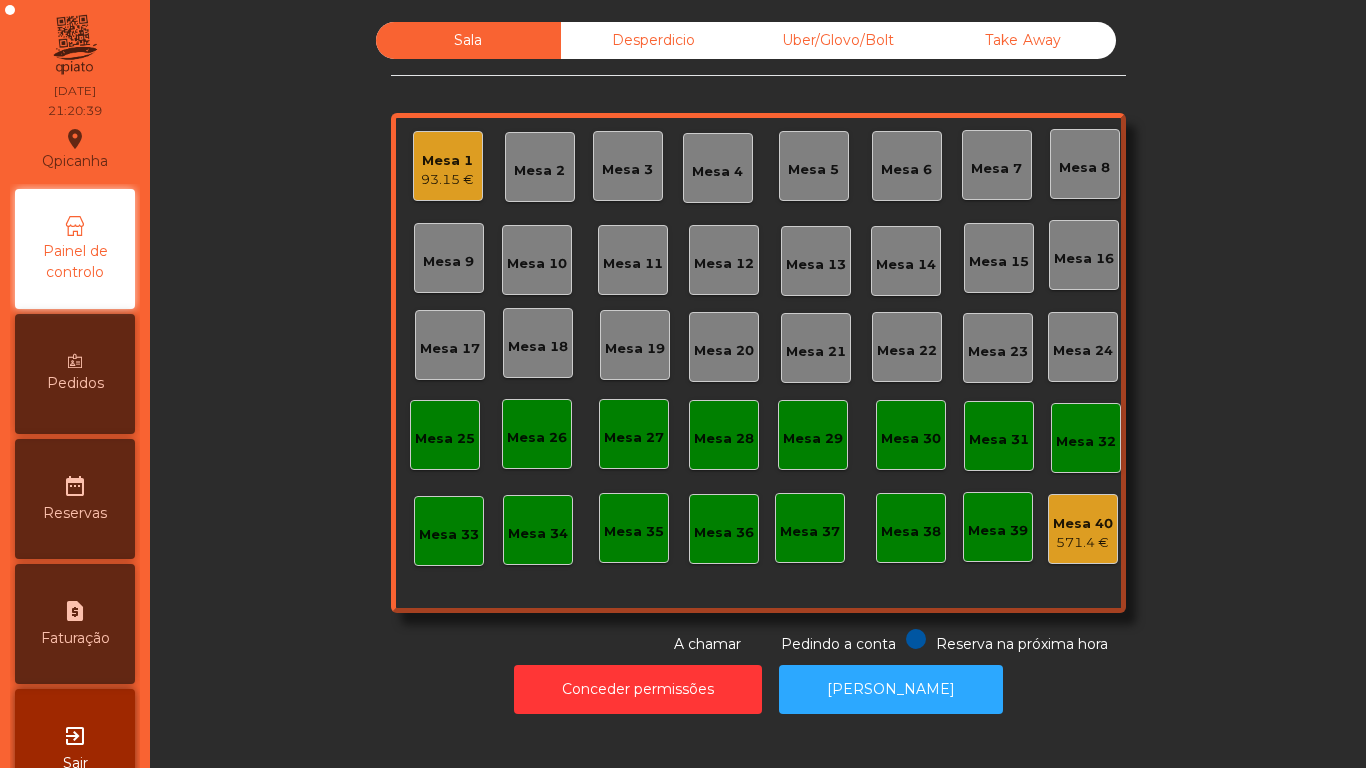 click on "Mesa 1" 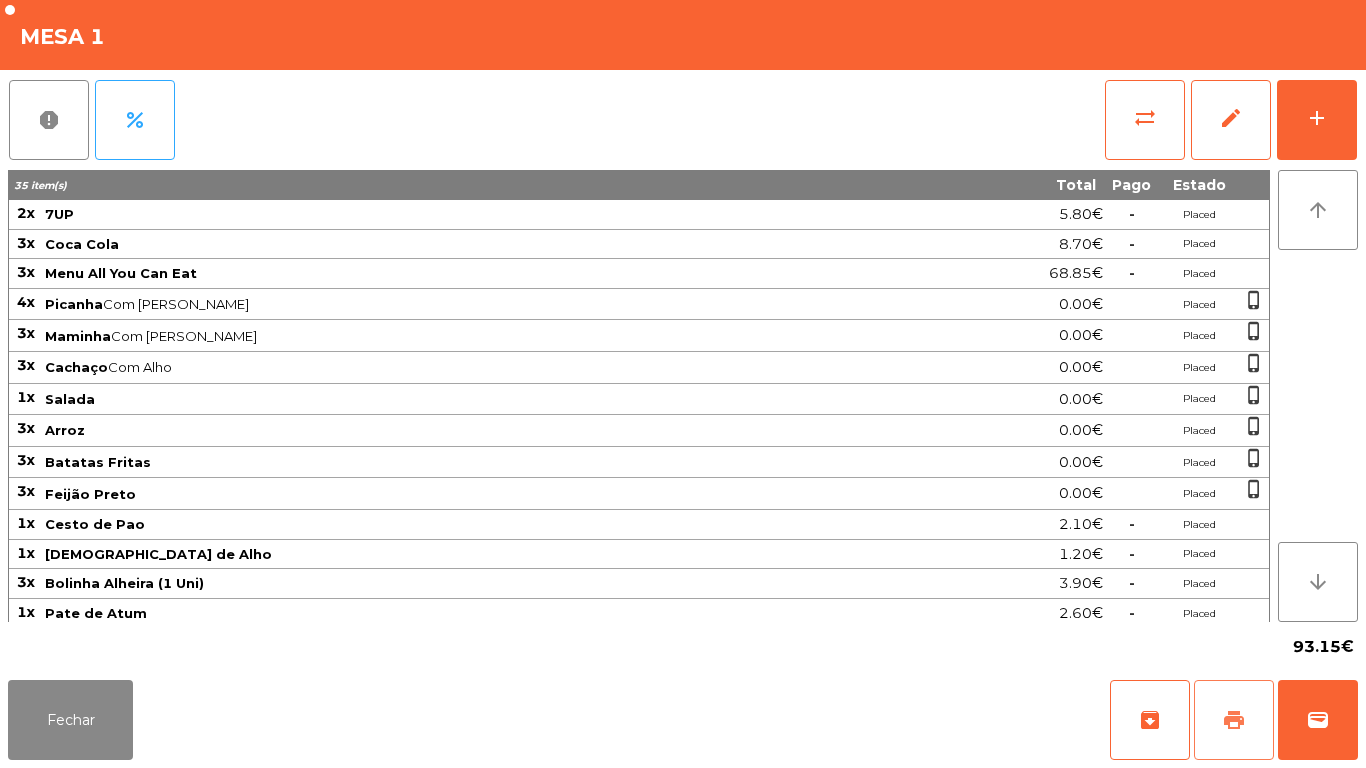 click on "print" 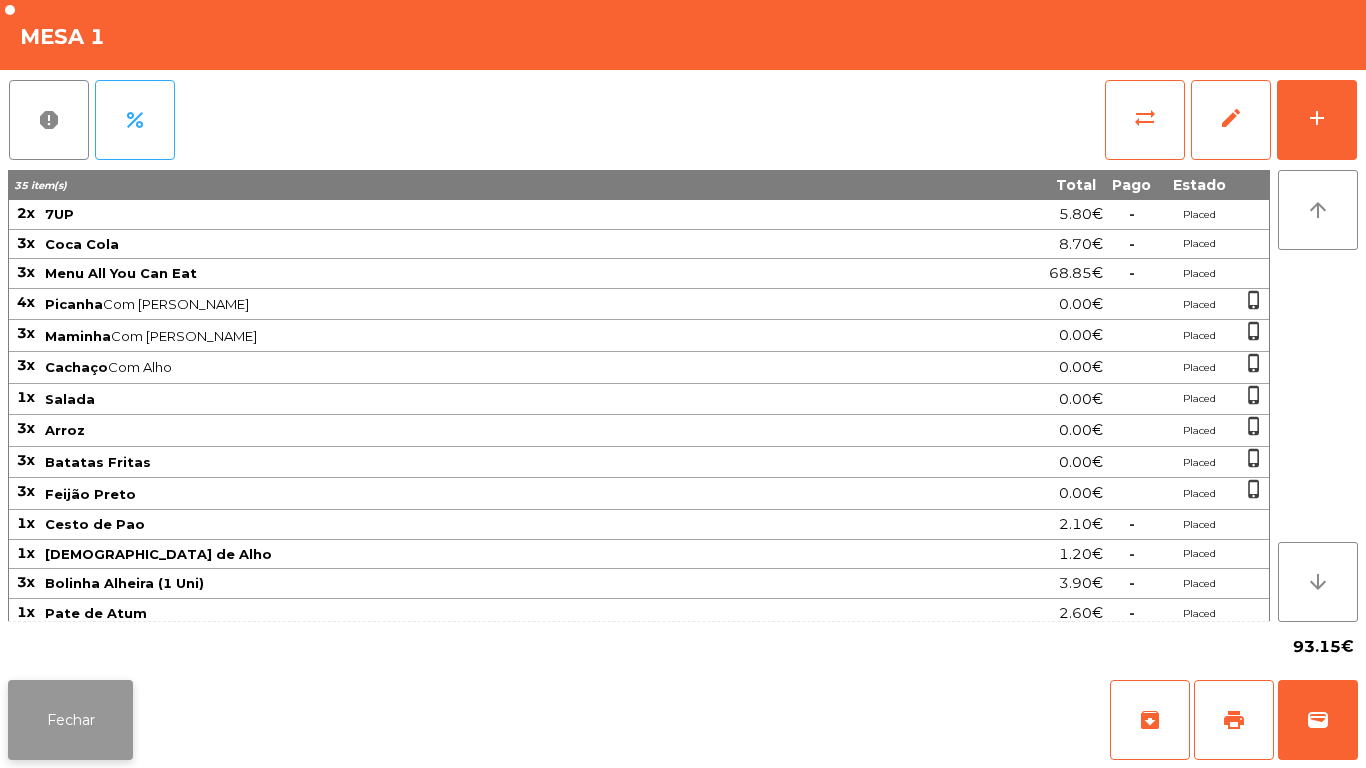 click on "Fechar" 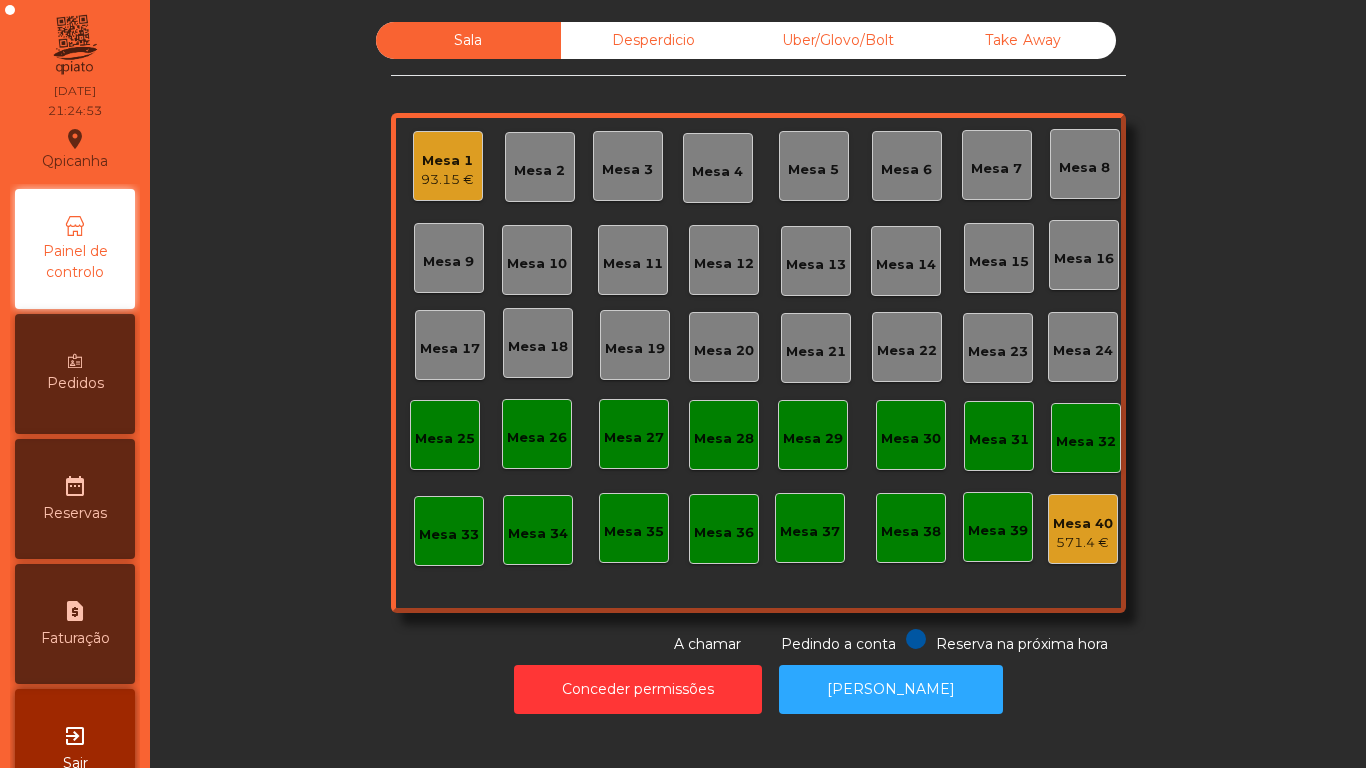click on "Mesa 1   93.15 €" 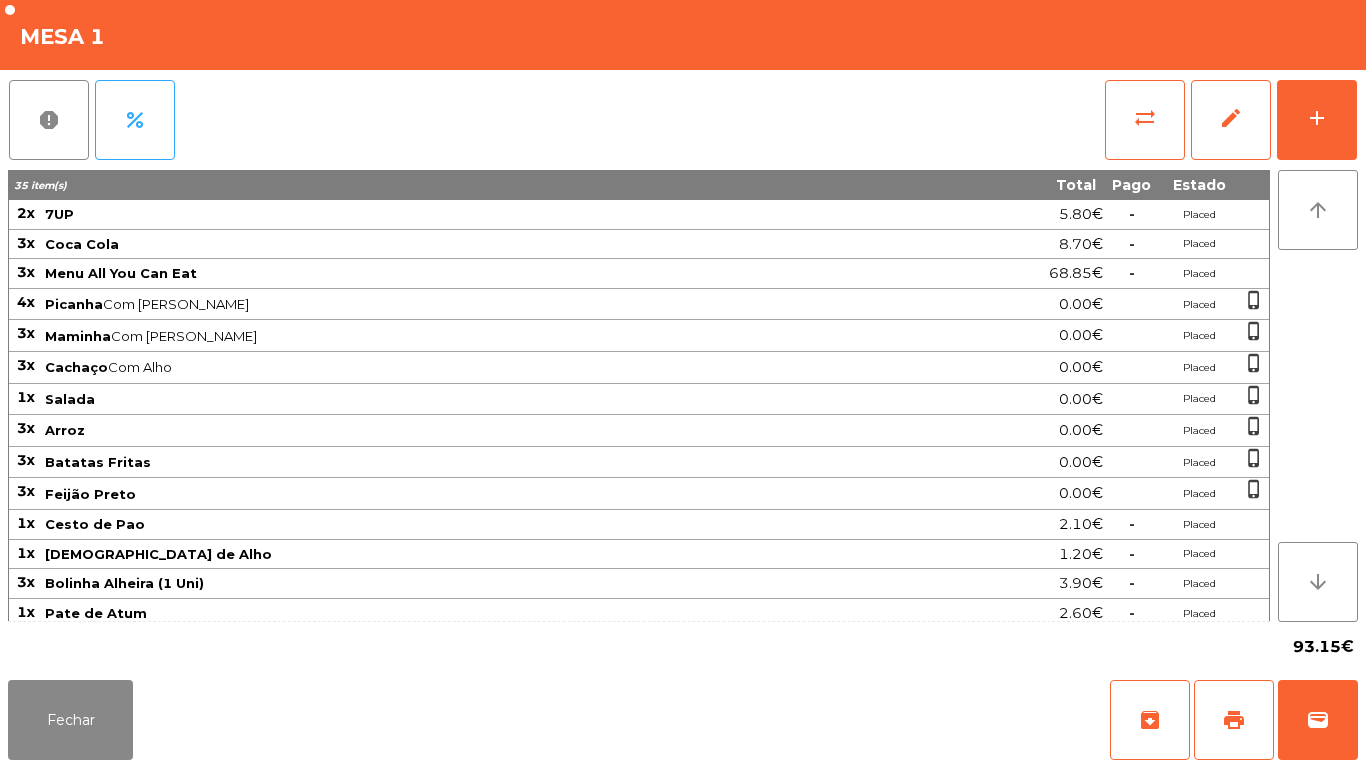 click on "Fechar   archive   print   wallet" 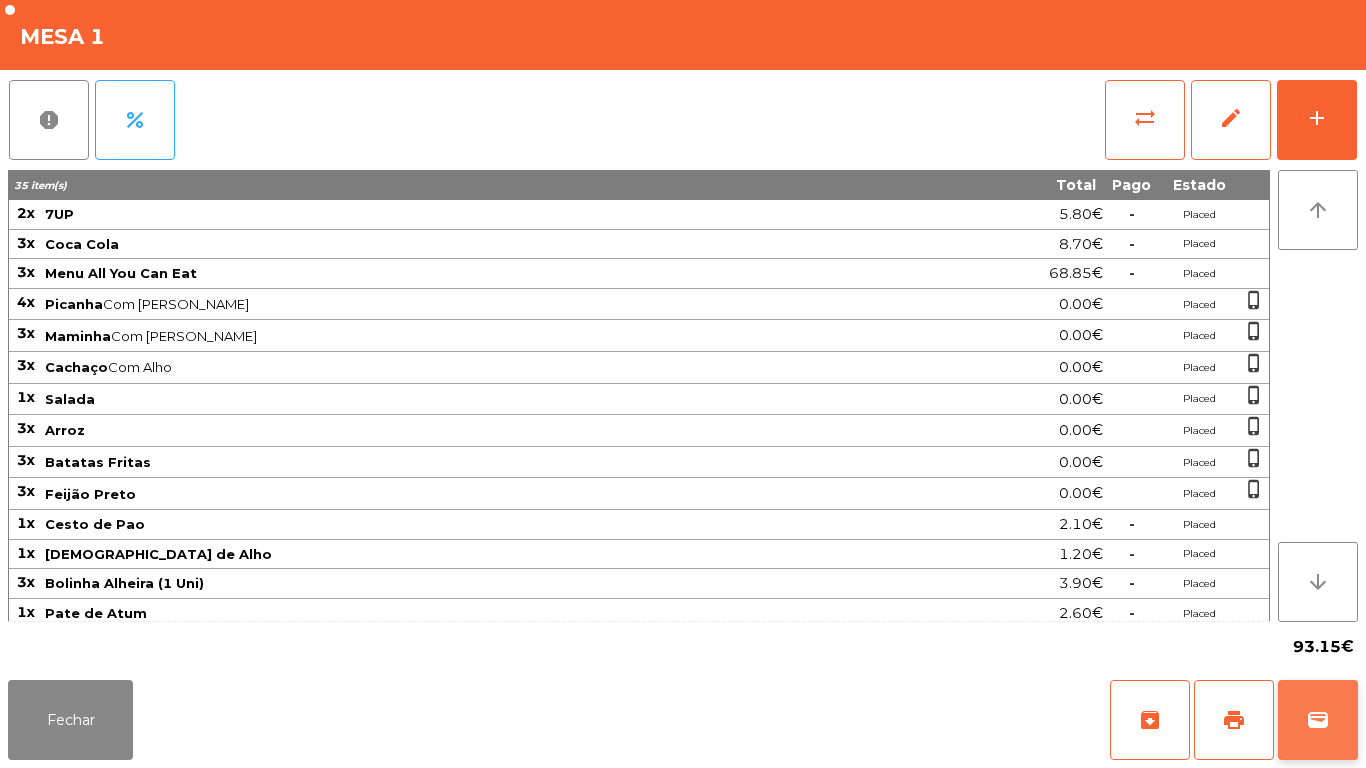 click on "wallet" 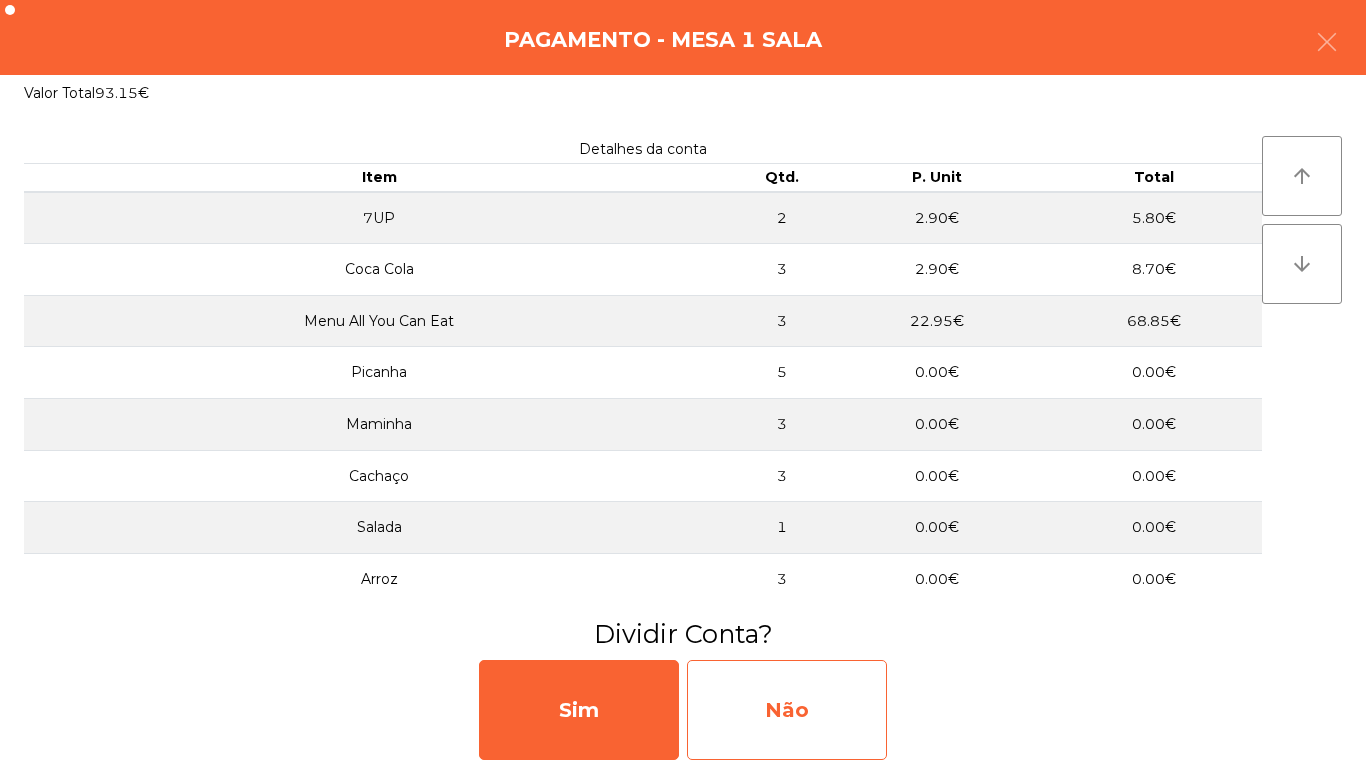click on "Não" 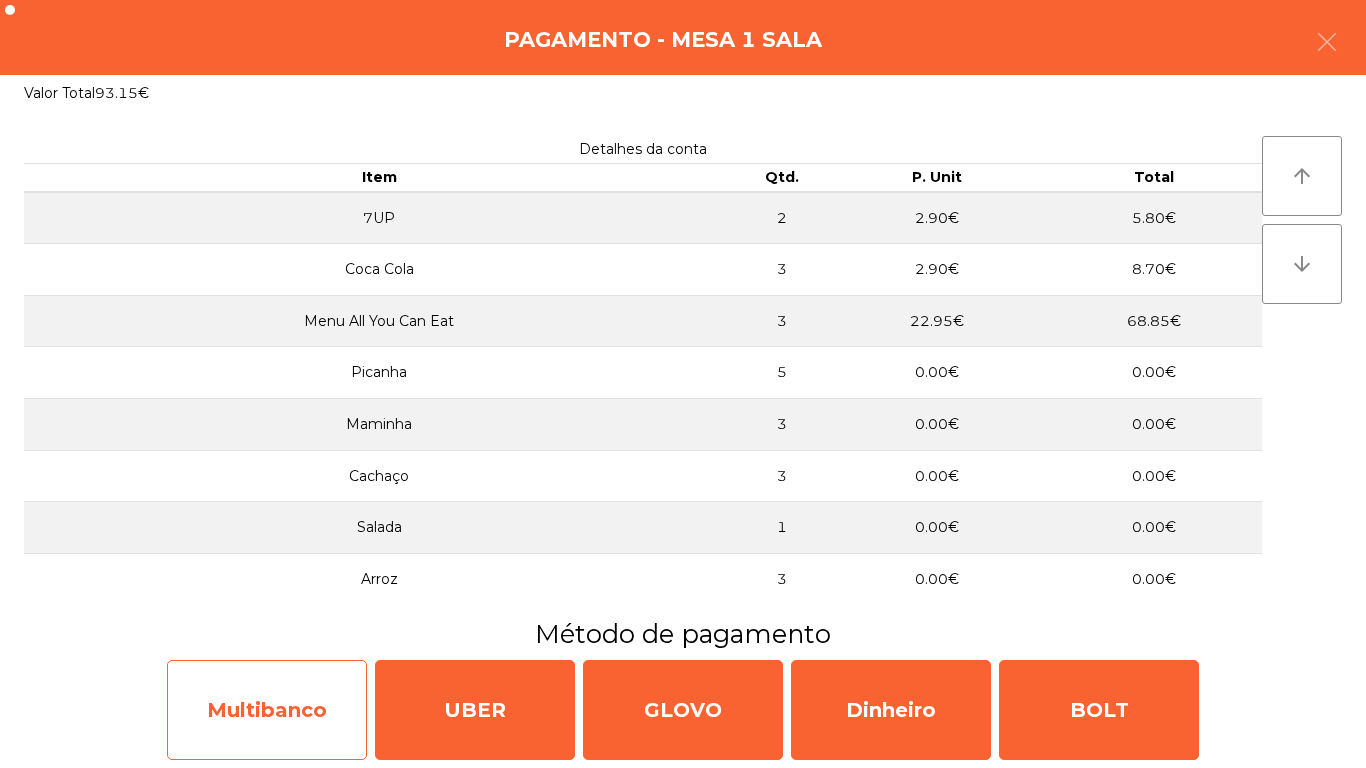 click on "Multibanco" 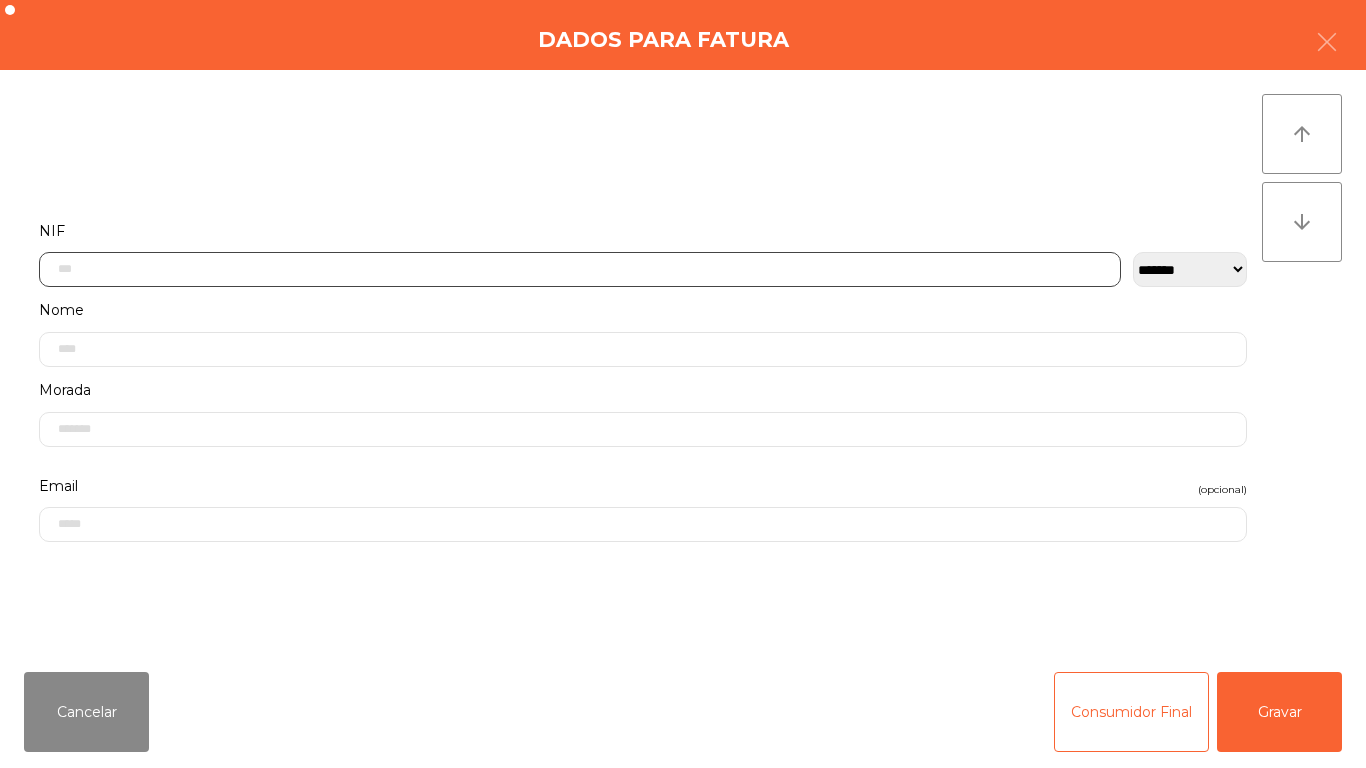 click 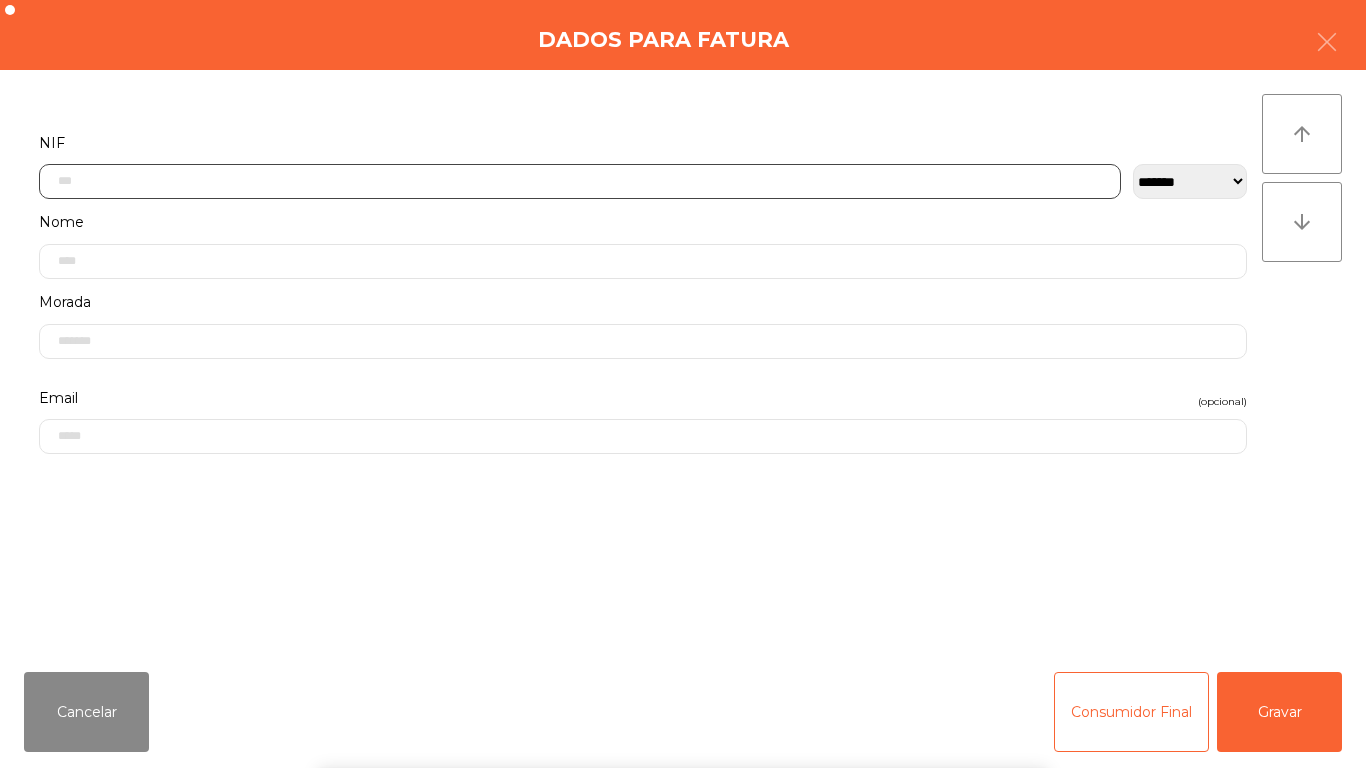 scroll, scrollTop: 122, scrollLeft: 0, axis: vertical 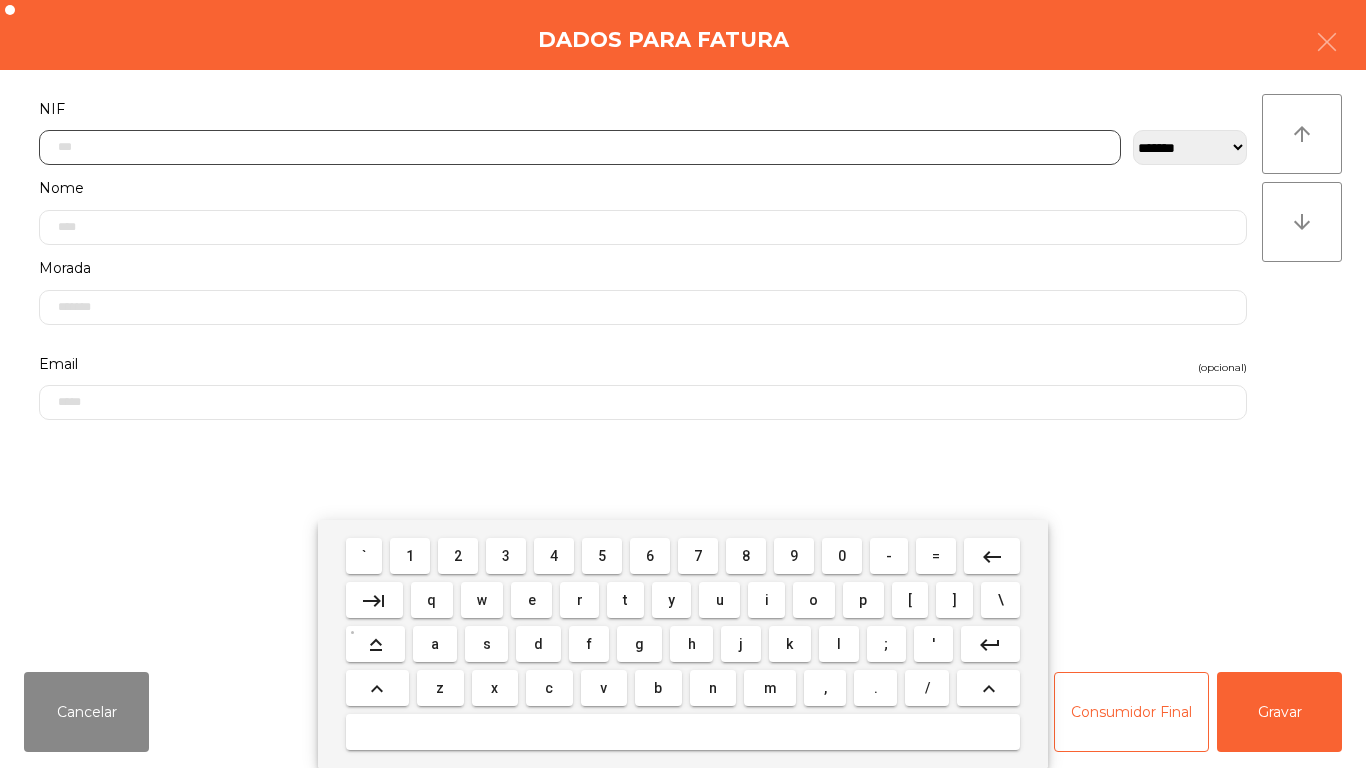 click on "2" at bounding box center (458, 556) 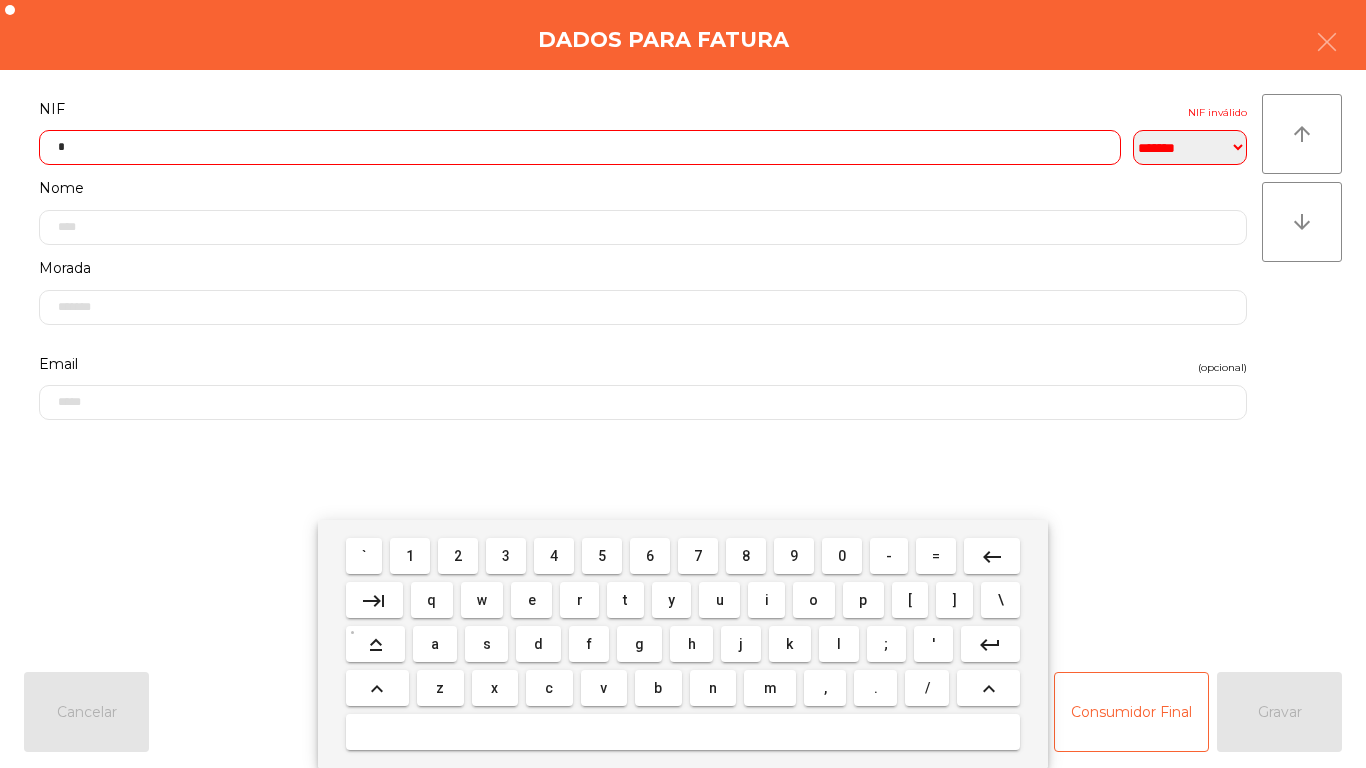 click on "4" at bounding box center [554, 556] 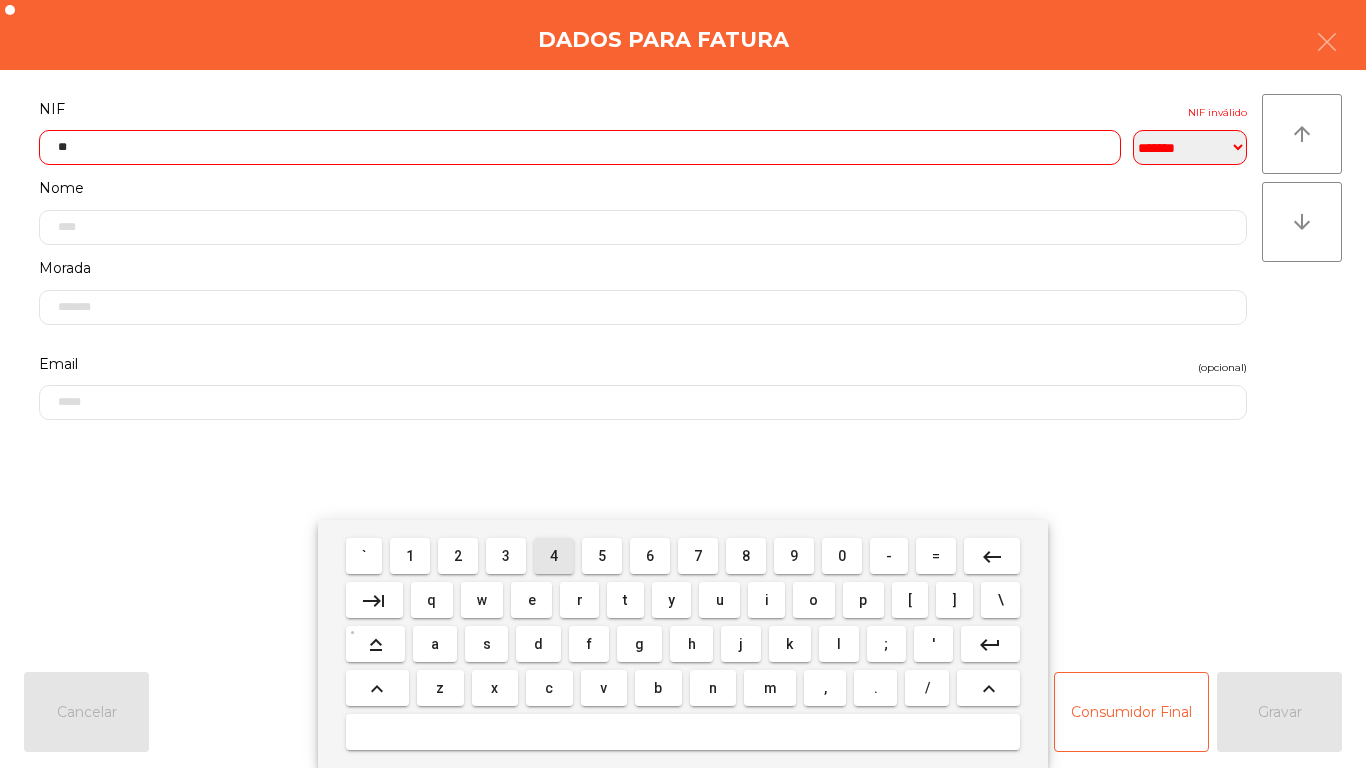 click on "5" at bounding box center (602, 556) 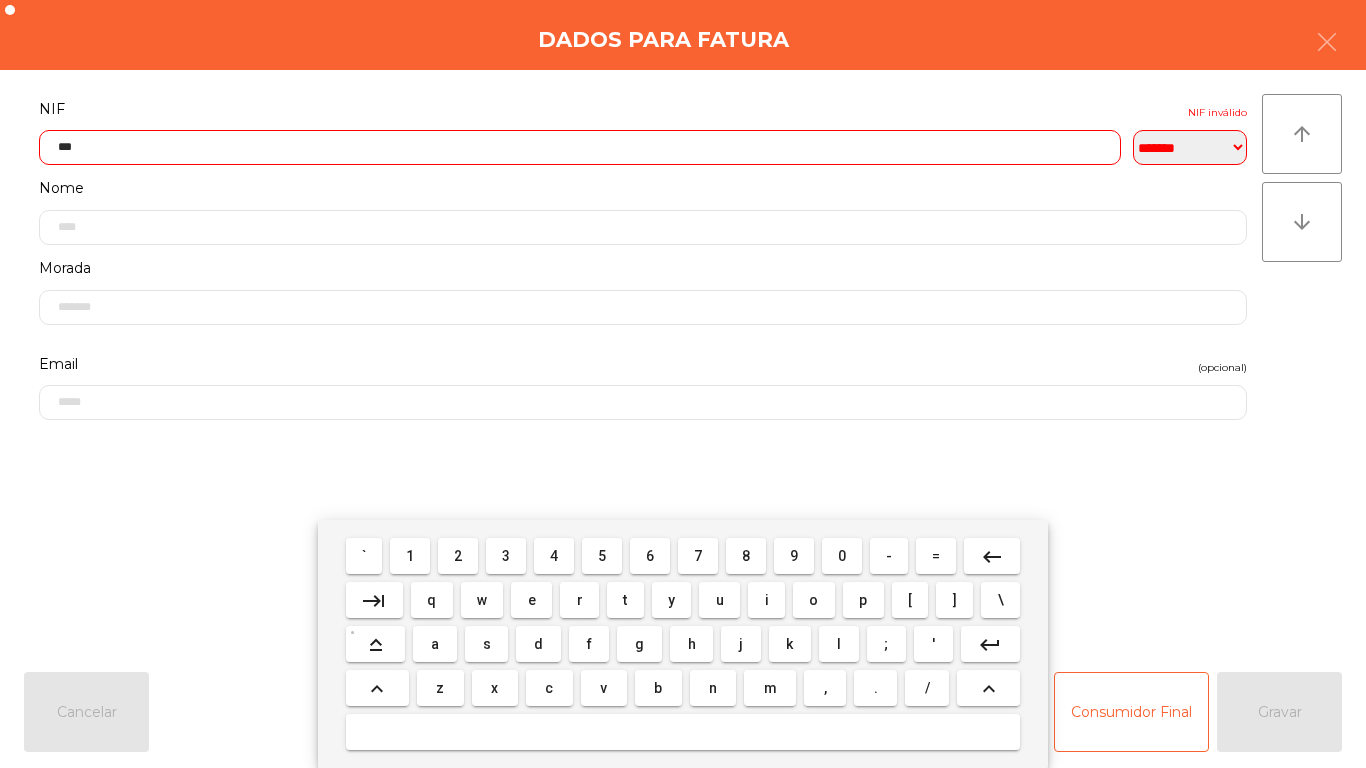 click on "0" at bounding box center [842, 556] 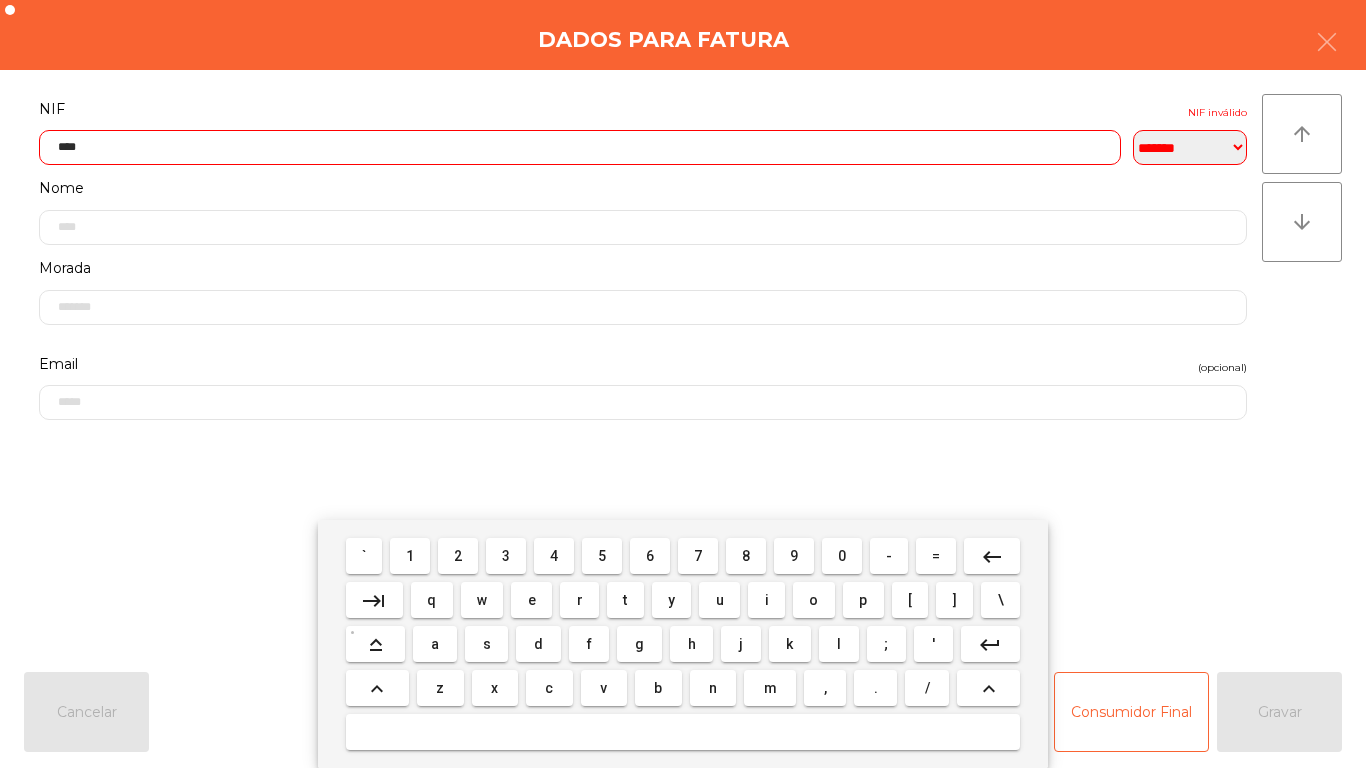 click on "8" at bounding box center (746, 556) 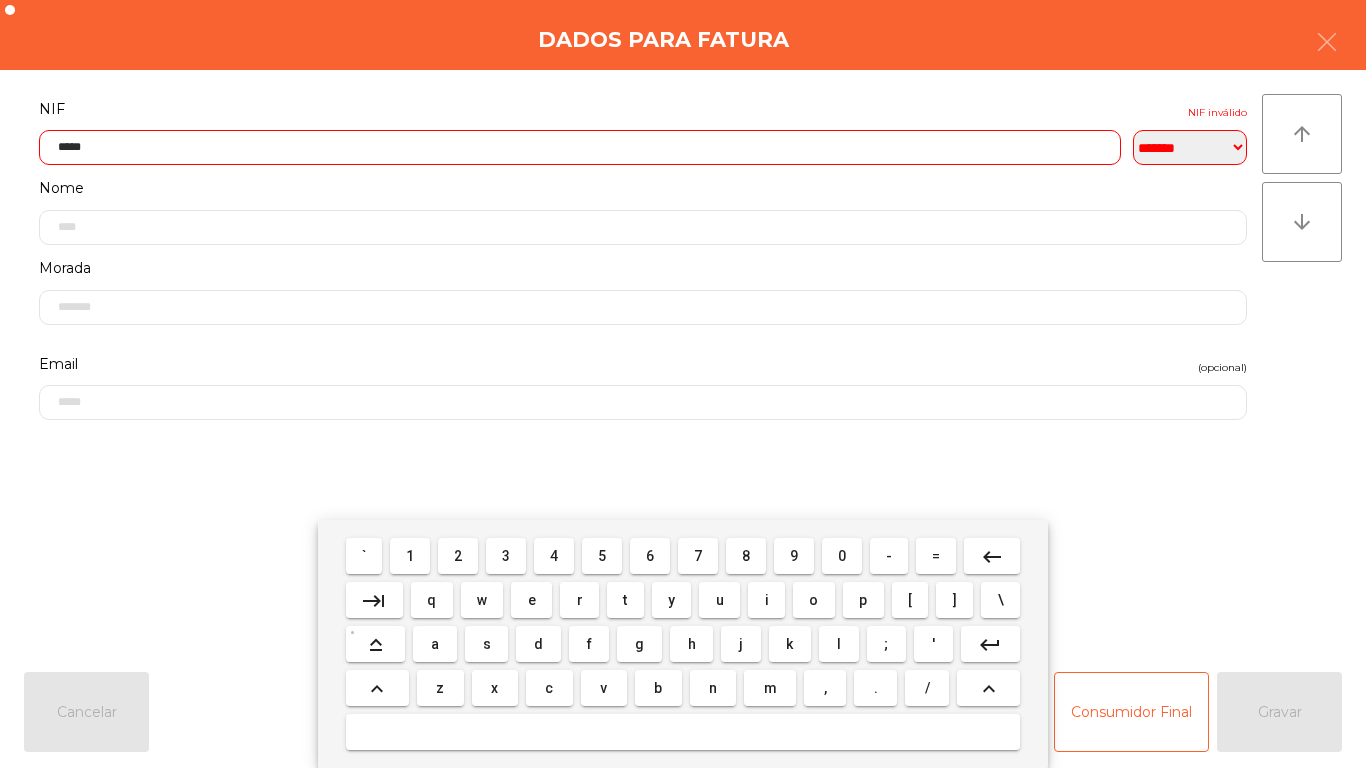 click on "3" at bounding box center (506, 556) 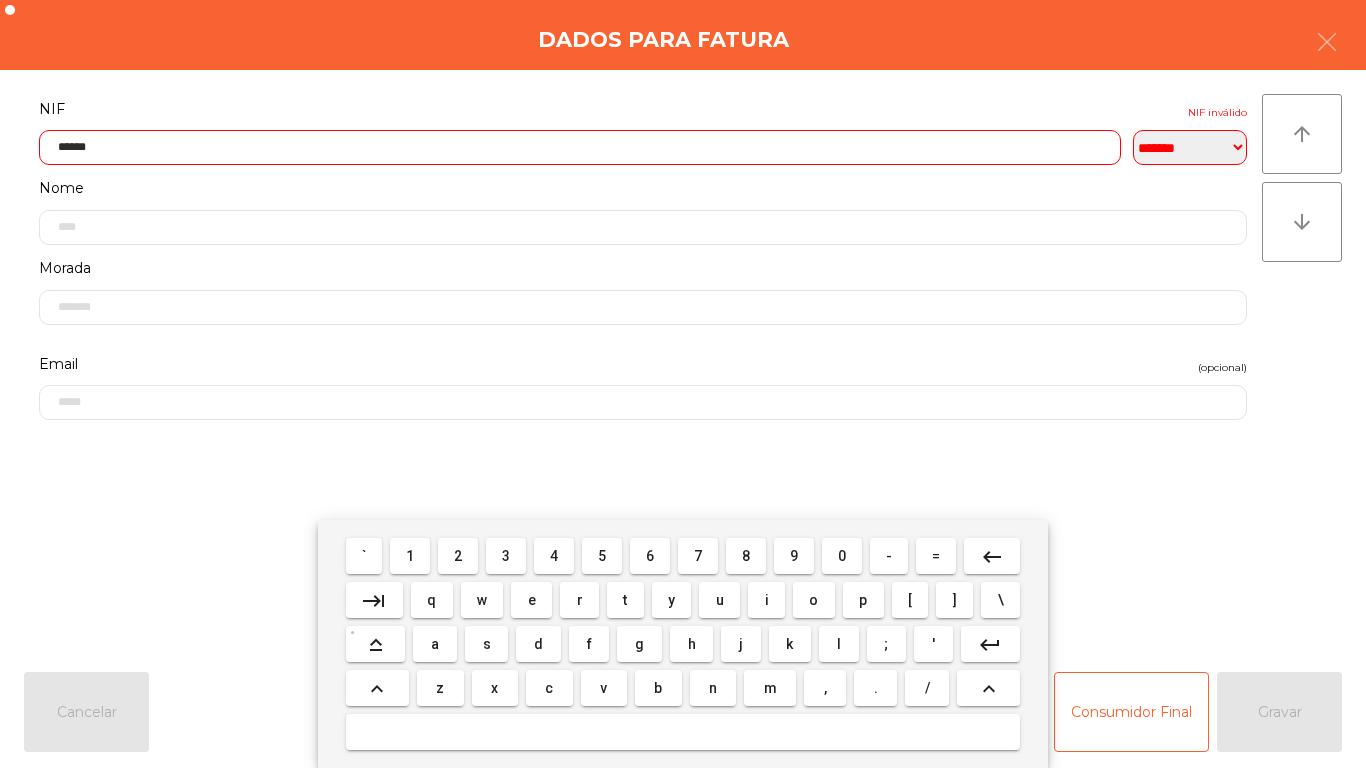 click on "2" at bounding box center (458, 556) 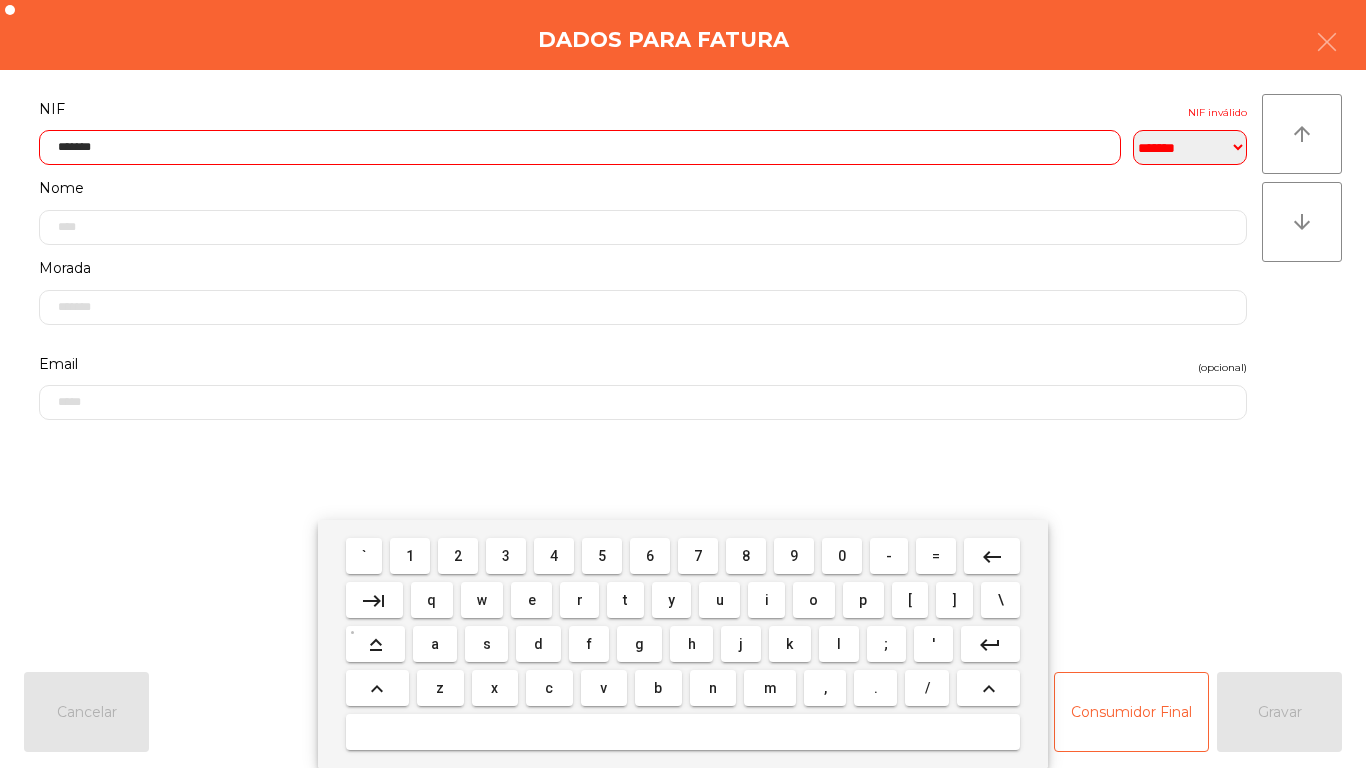 click on "5" at bounding box center (602, 556) 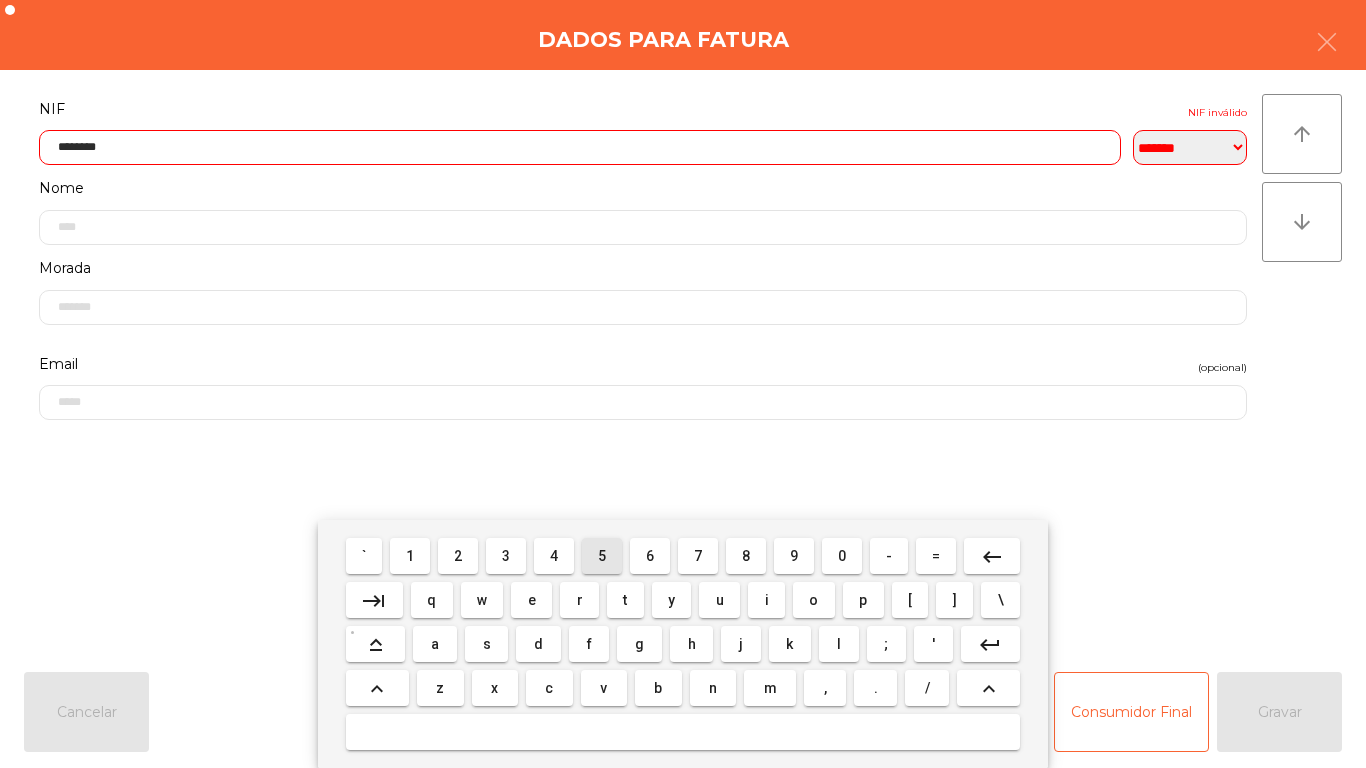 click on "1" at bounding box center (410, 556) 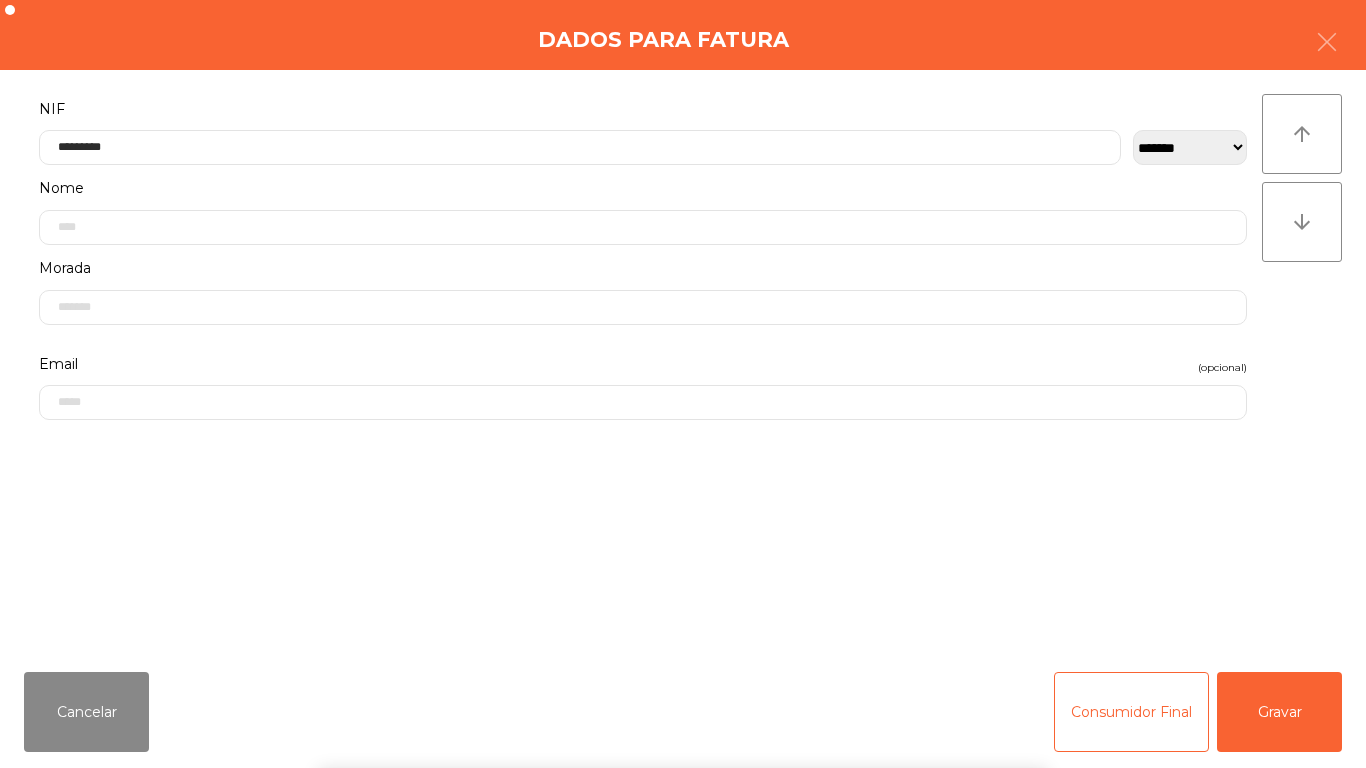 click on "` 1 2 3 4 5 6 7 8 9 0 - = keyboard_backspace keyboard_tab q w e r t y u i o p [ ] \ keyboard_capslock a s d f g h j k l ; ' keyboard_return keyboard_arrow_up z x c v b n m , . / keyboard_arrow_up" at bounding box center [683, 644] 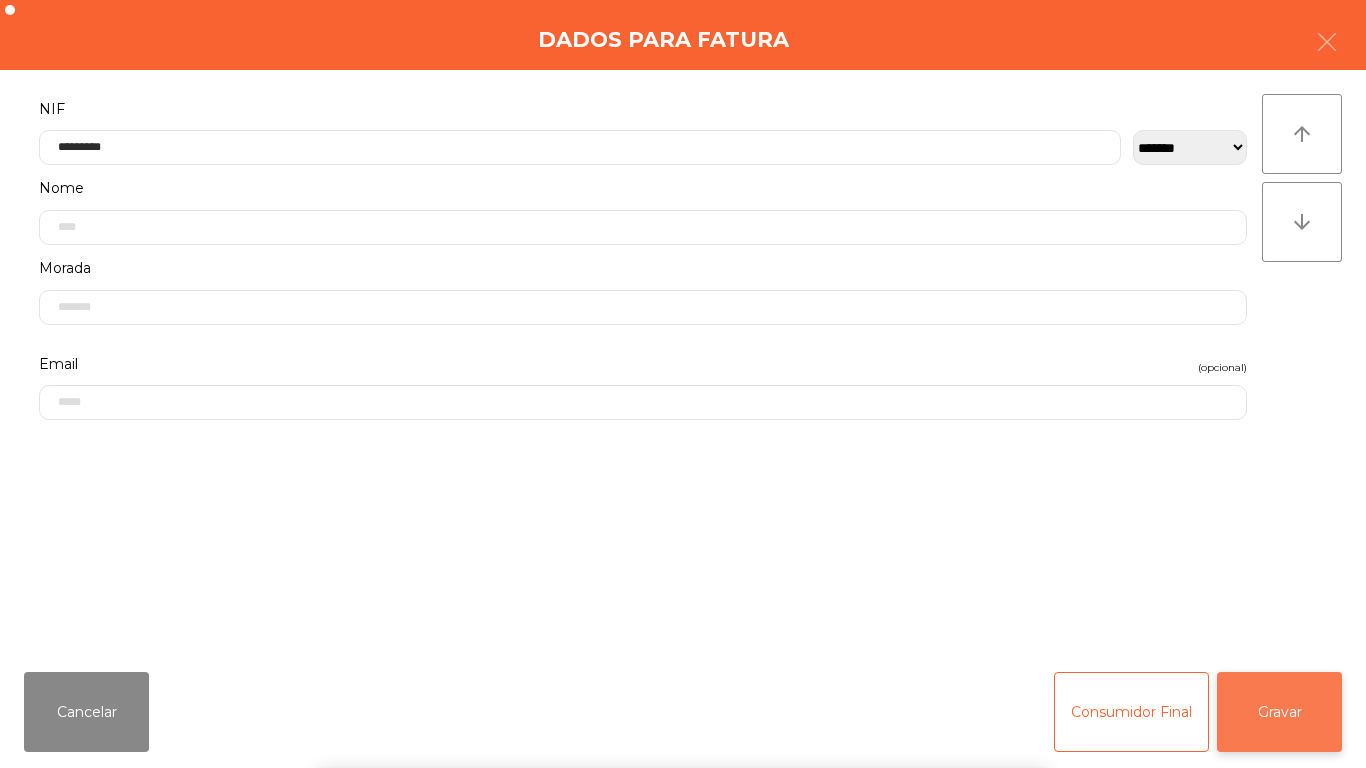 click on "Gravar" 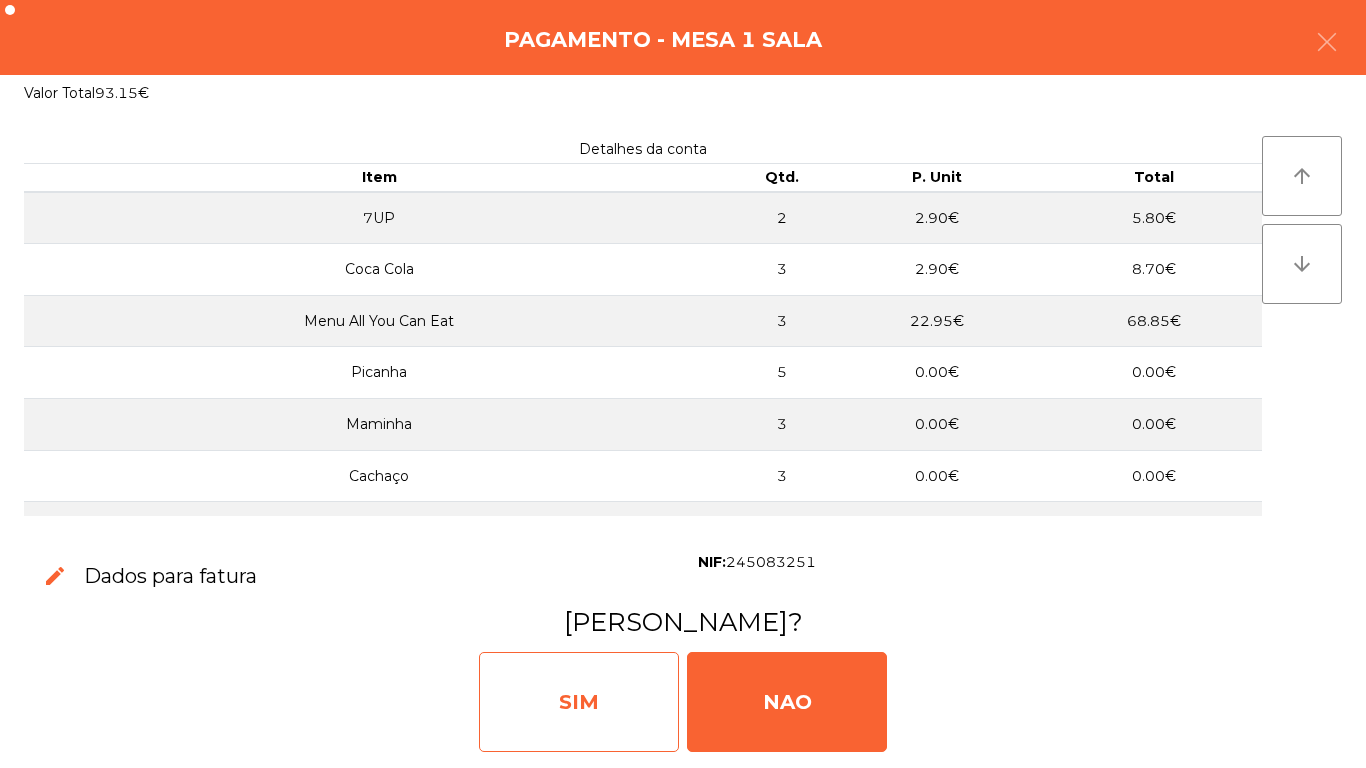 click on "SIM" 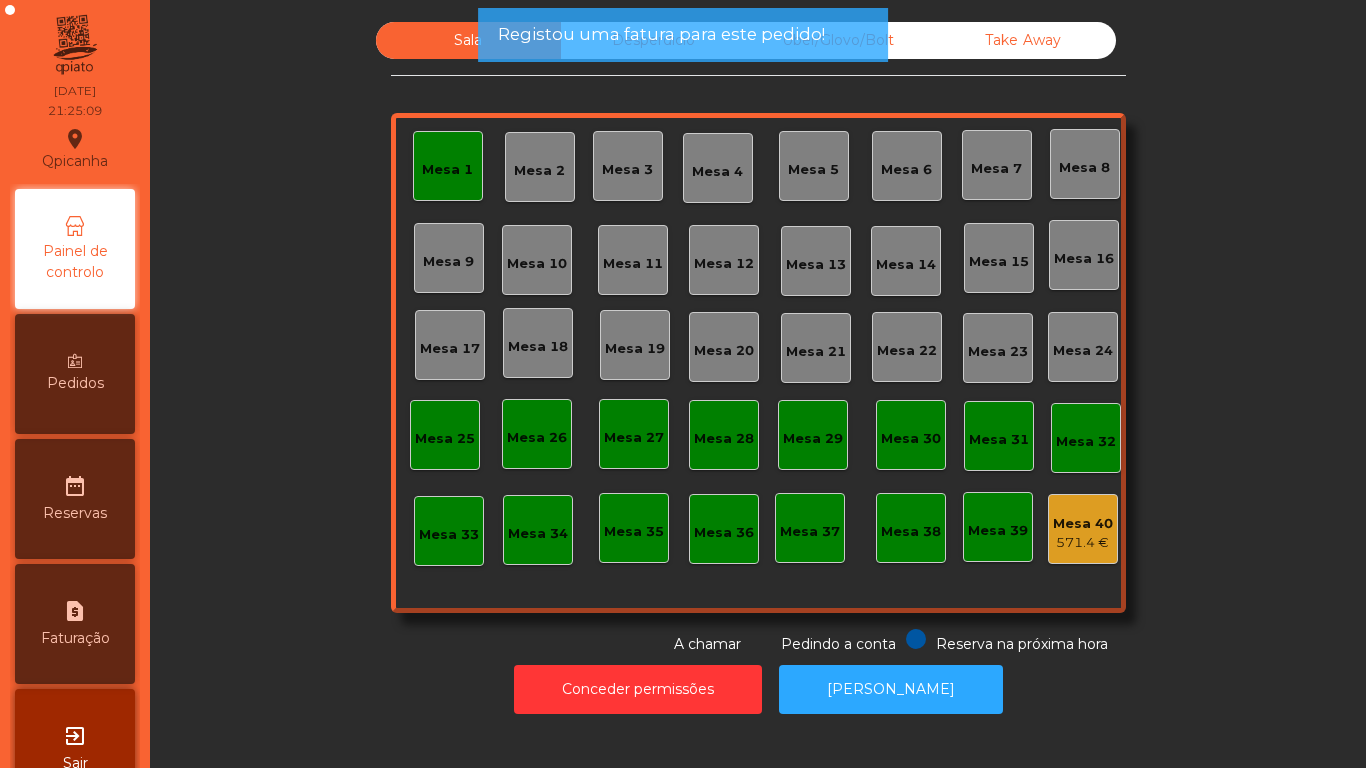 click on "Mesa 1" 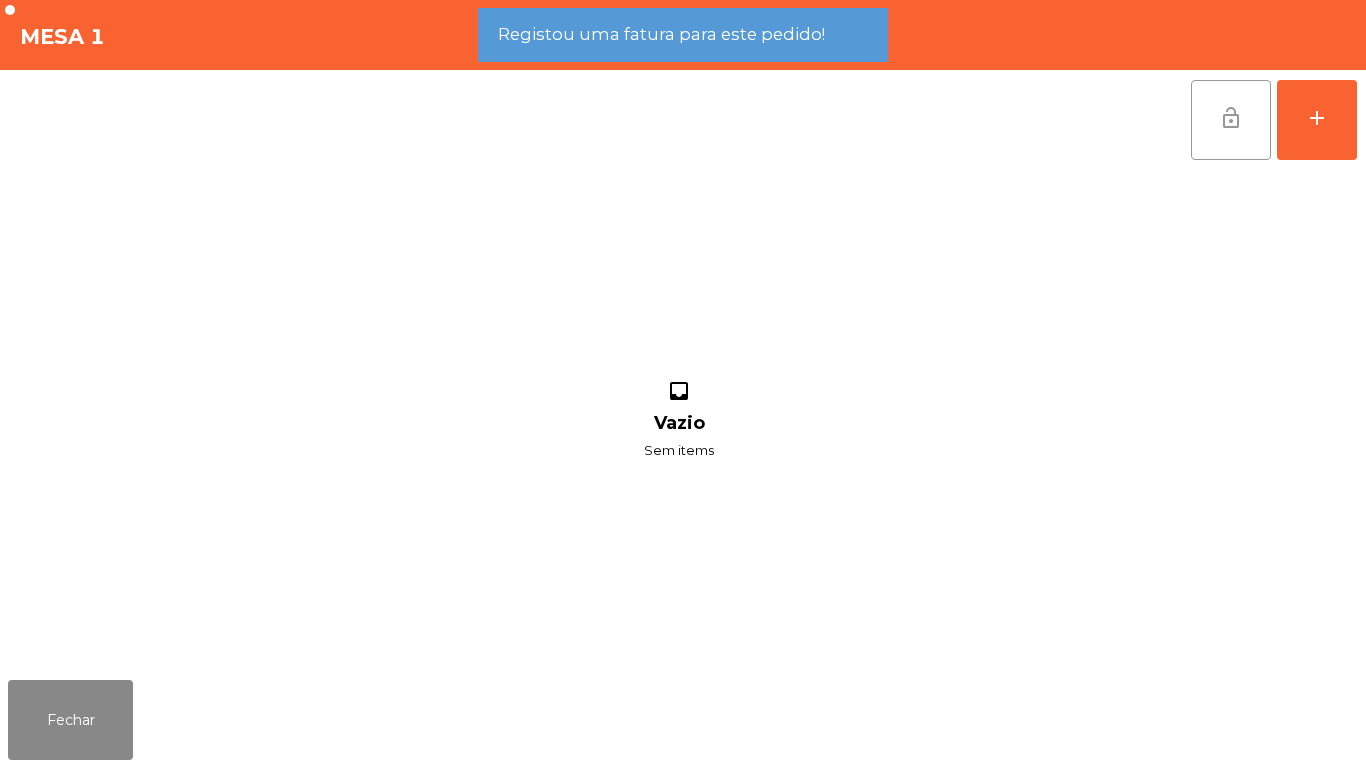 click on "lock_open" 